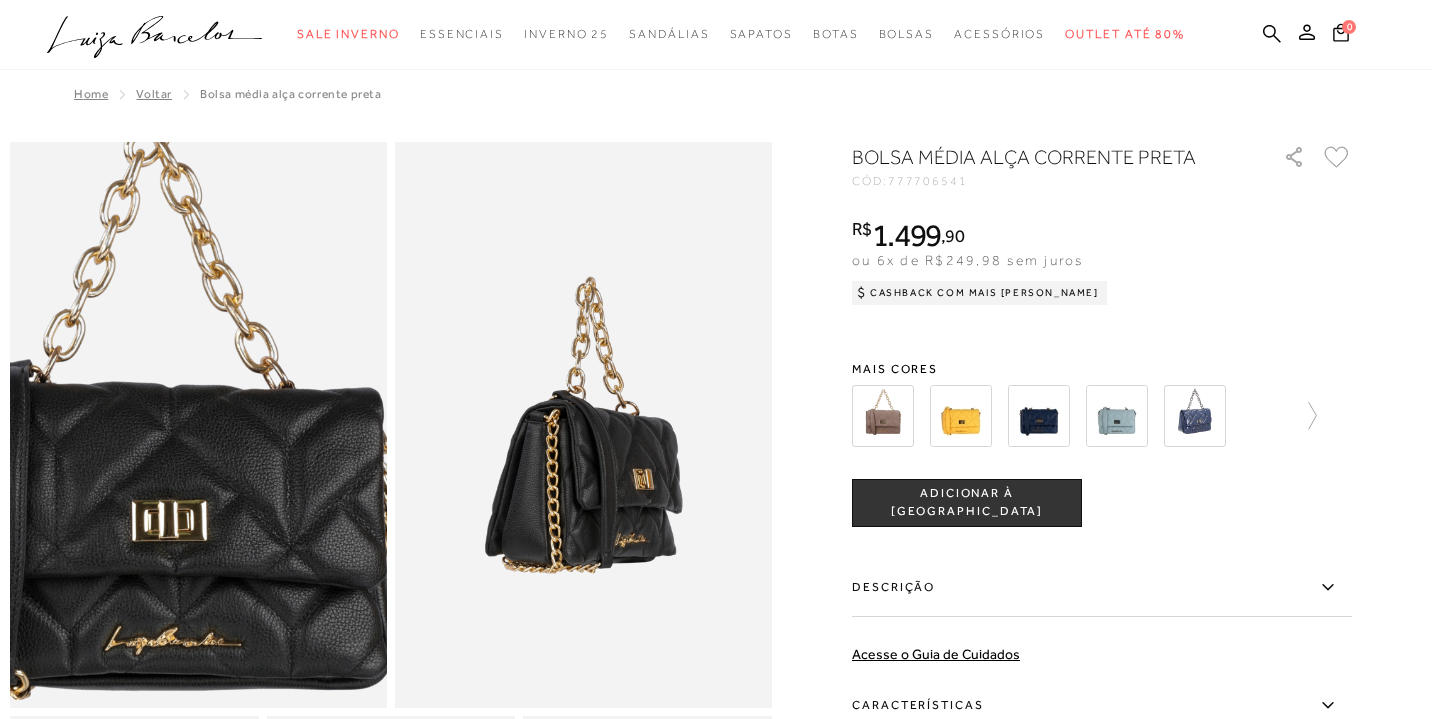 scroll, scrollTop: 0, scrollLeft: 0, axis: both 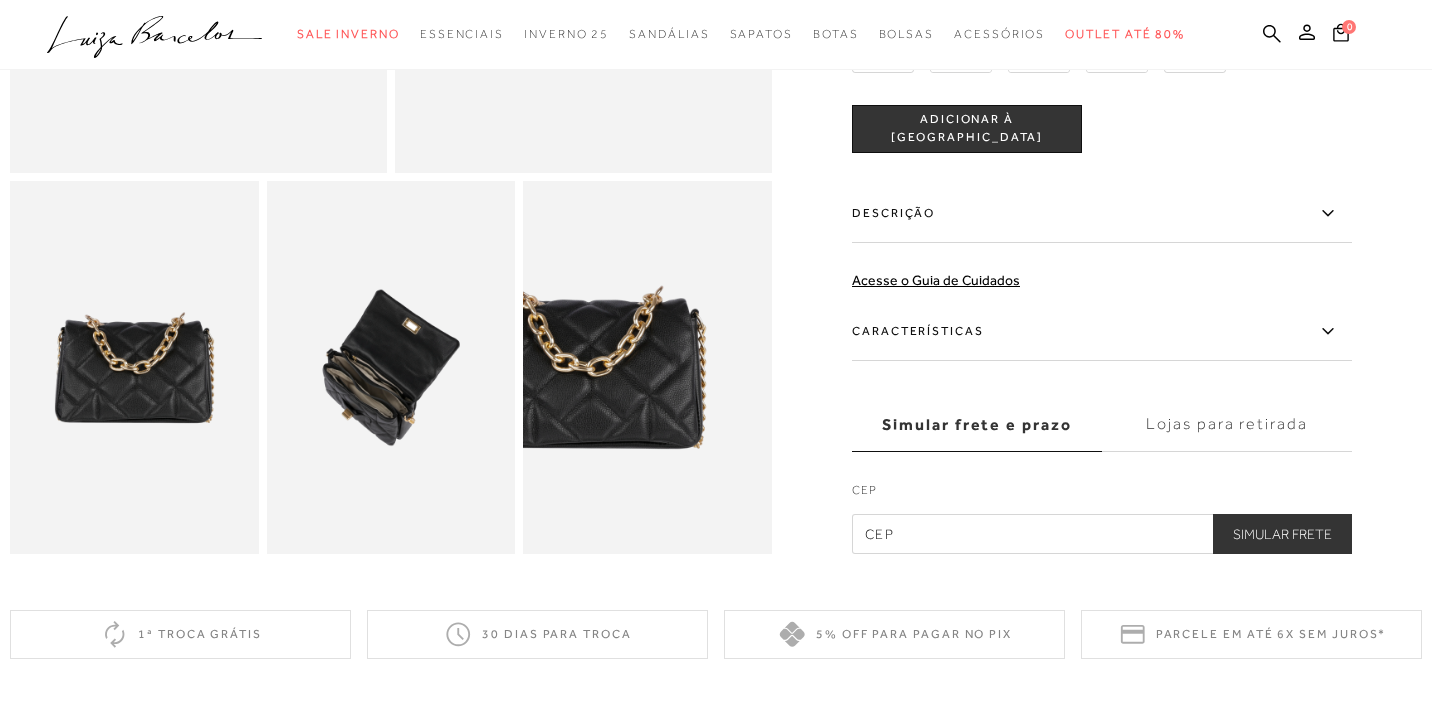 click at bounding box center (134, 367) 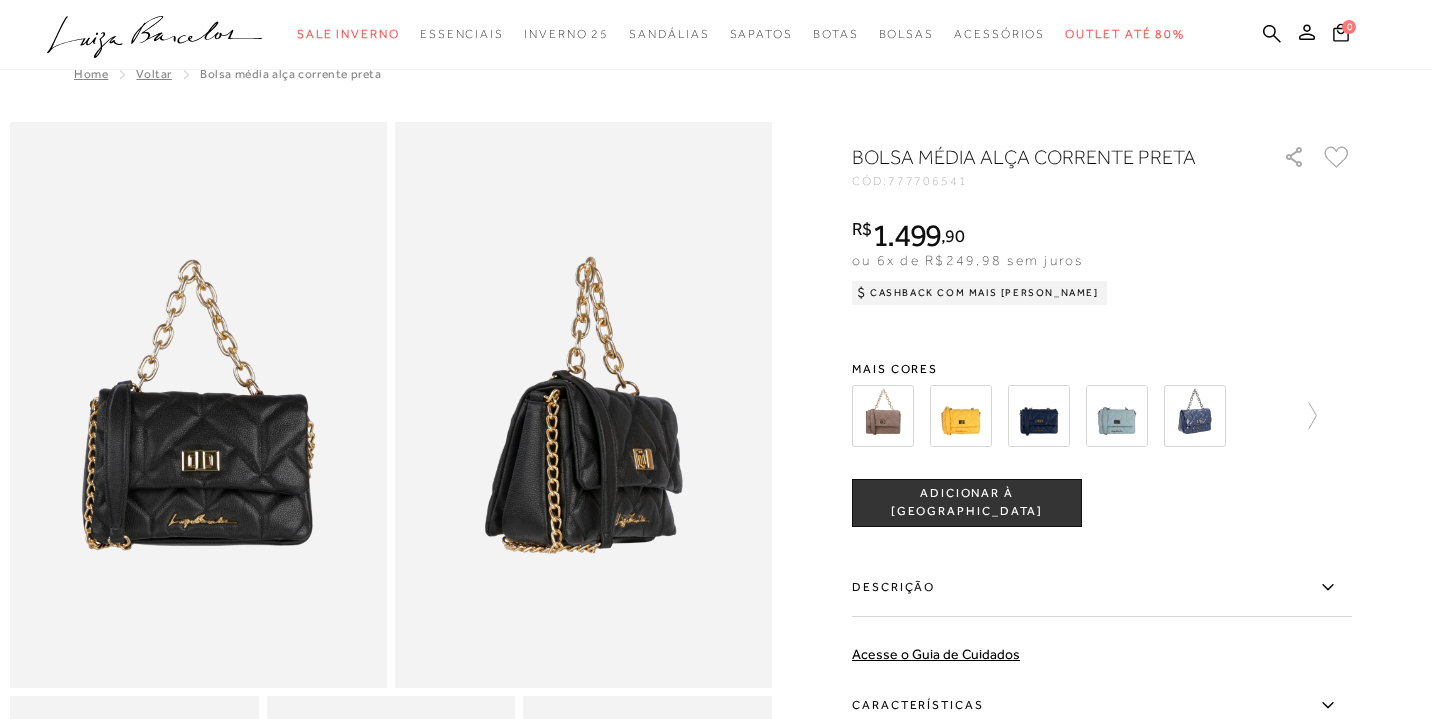 scroll, scrollTop: 36, scrollLeft: 0, axis: vertical 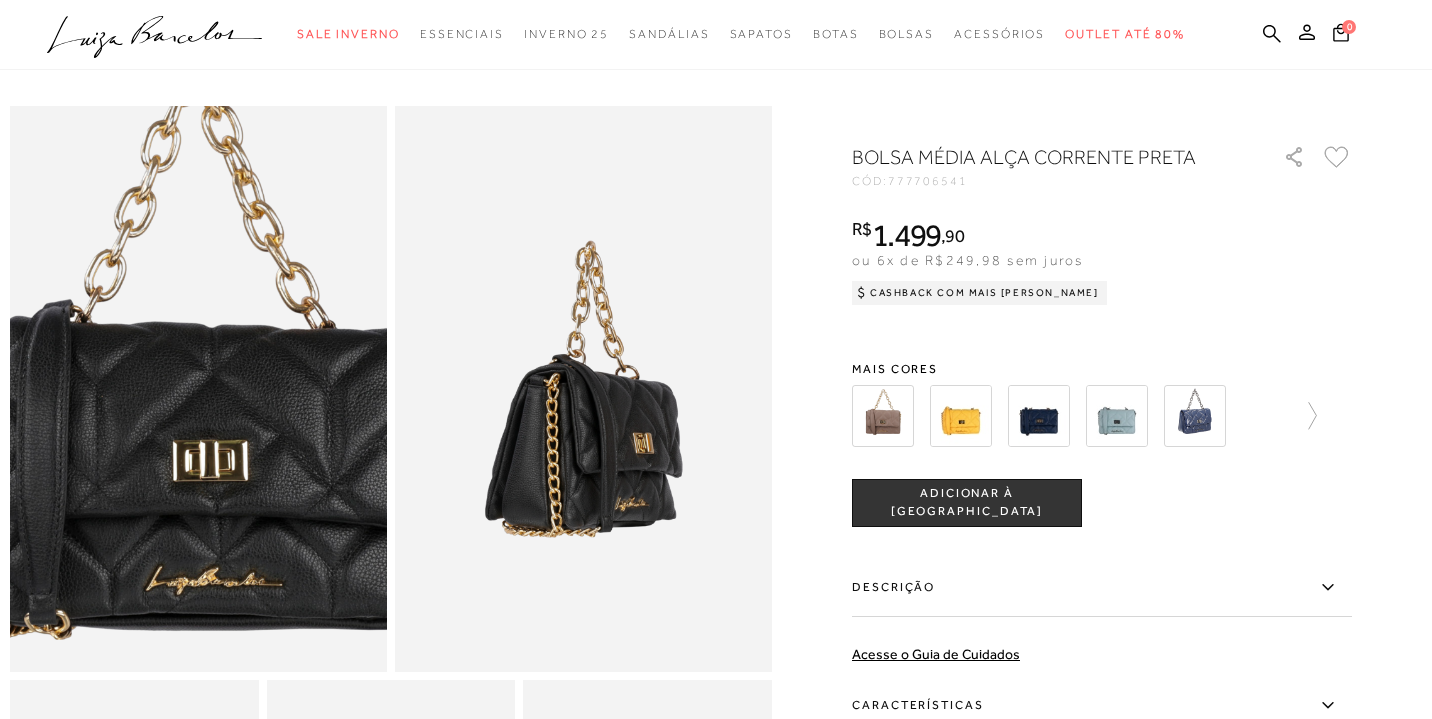 click at bounding box center (206, 348) 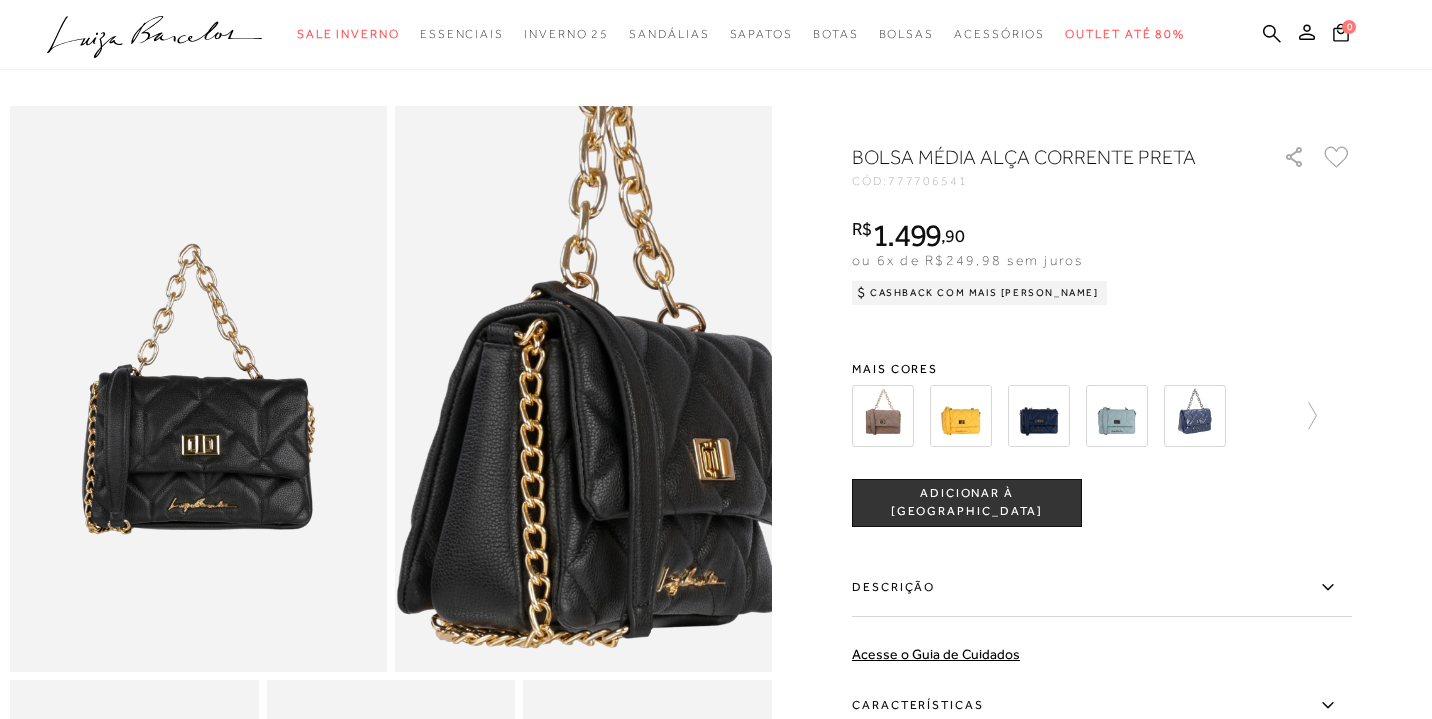 click at bounding box center (594, 350) 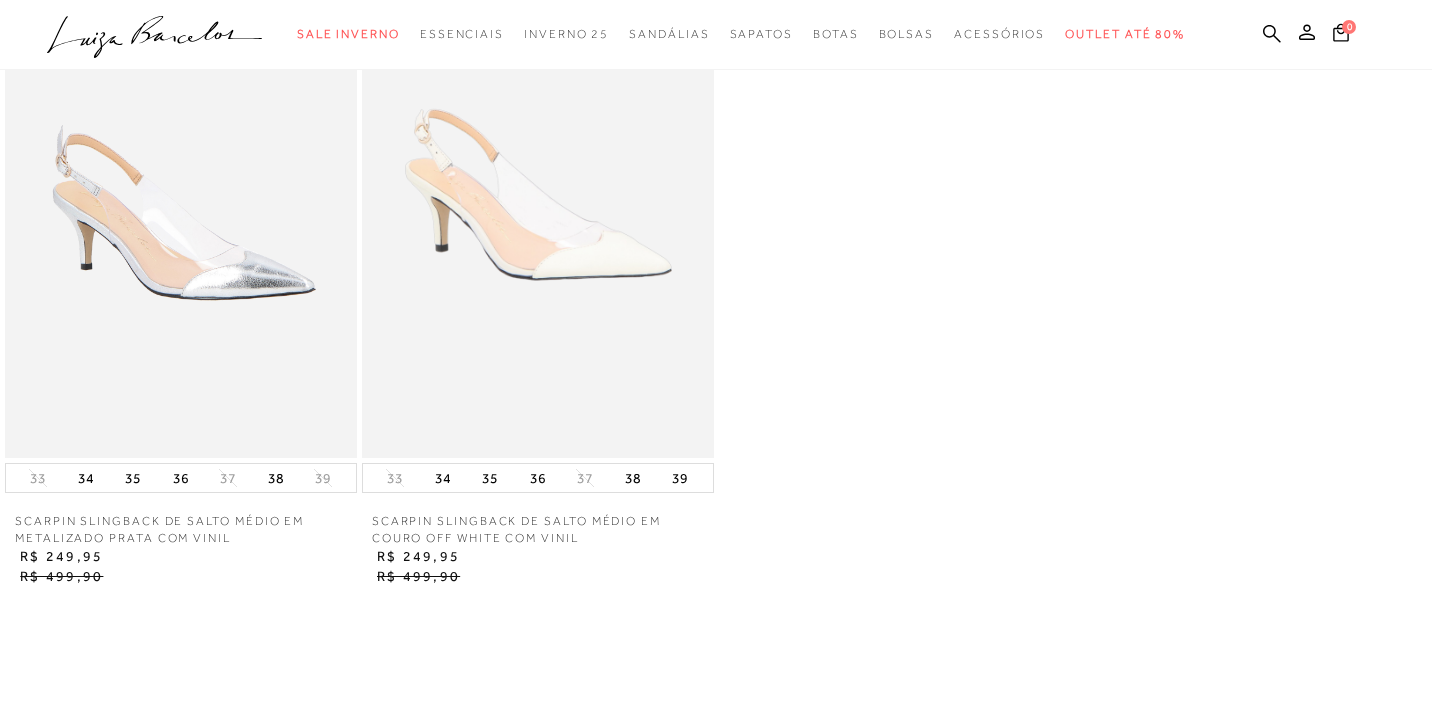 scroll, scrollTop: 1492, scrollLeft: 0, axis: vertical 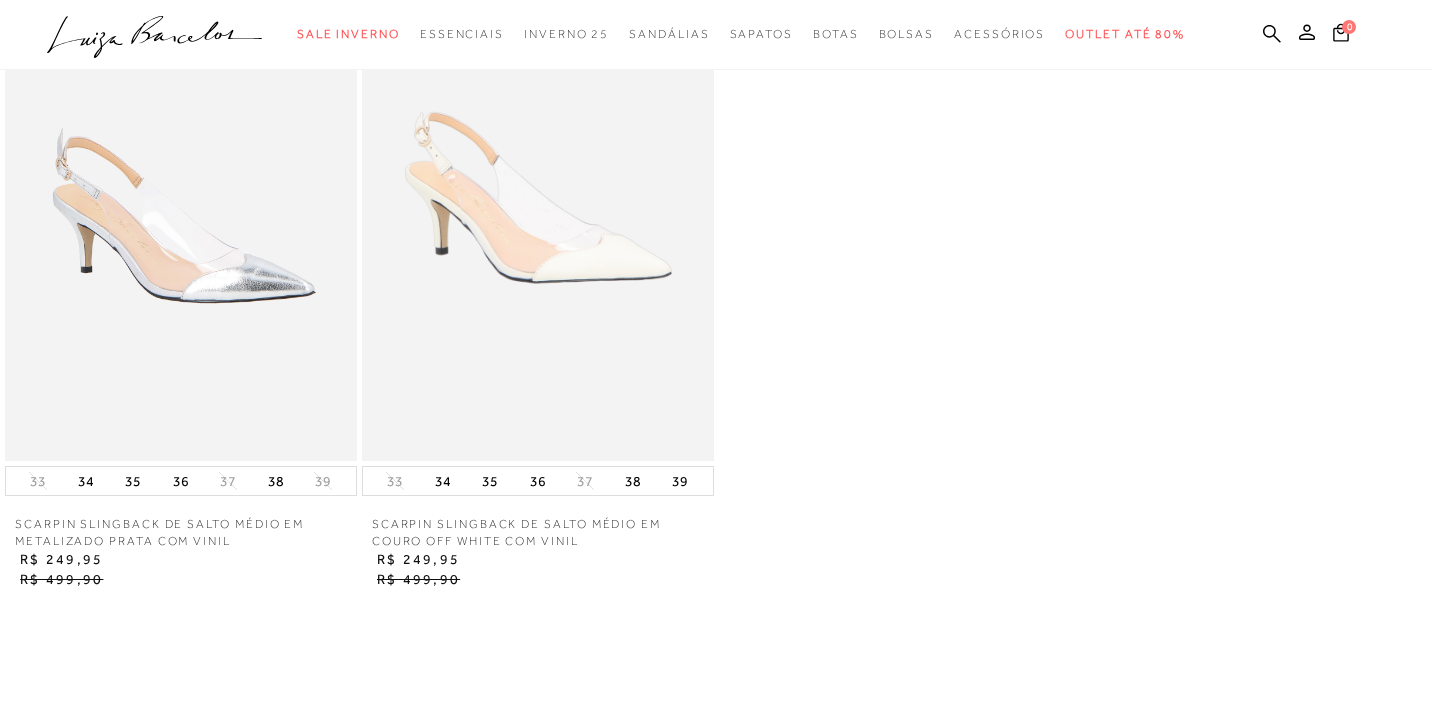 click at bounding box center [538, 198] 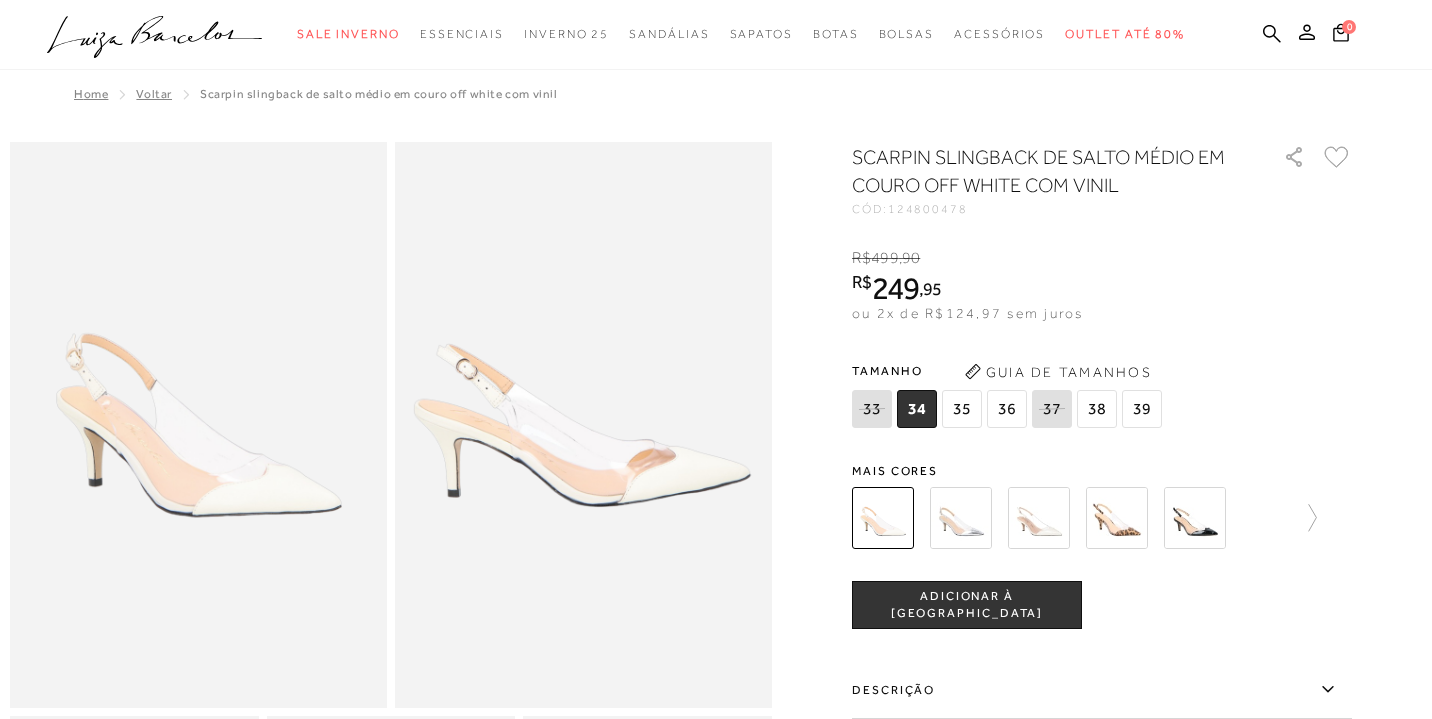 scroll, scrollTop: 162, scrollLeft: 0, axis: vertical 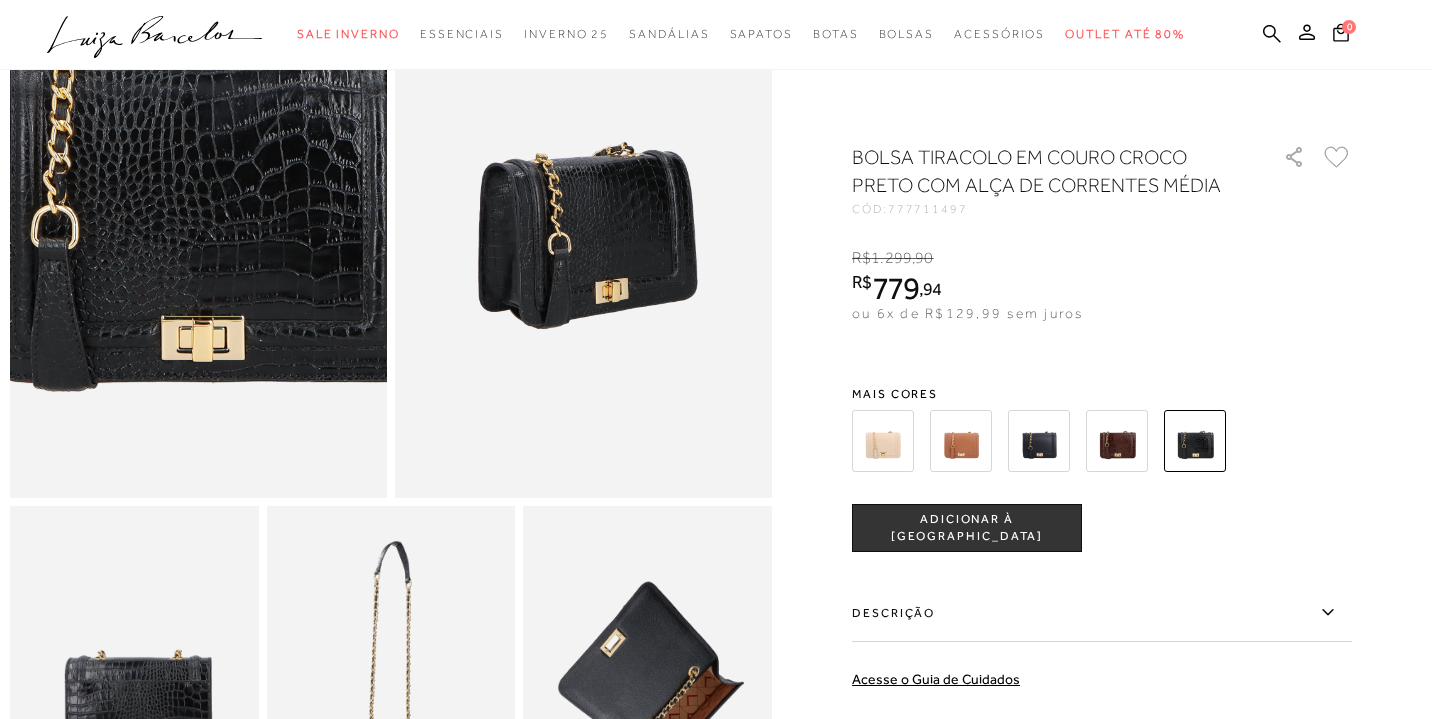 click at bounding box center [193, 163] 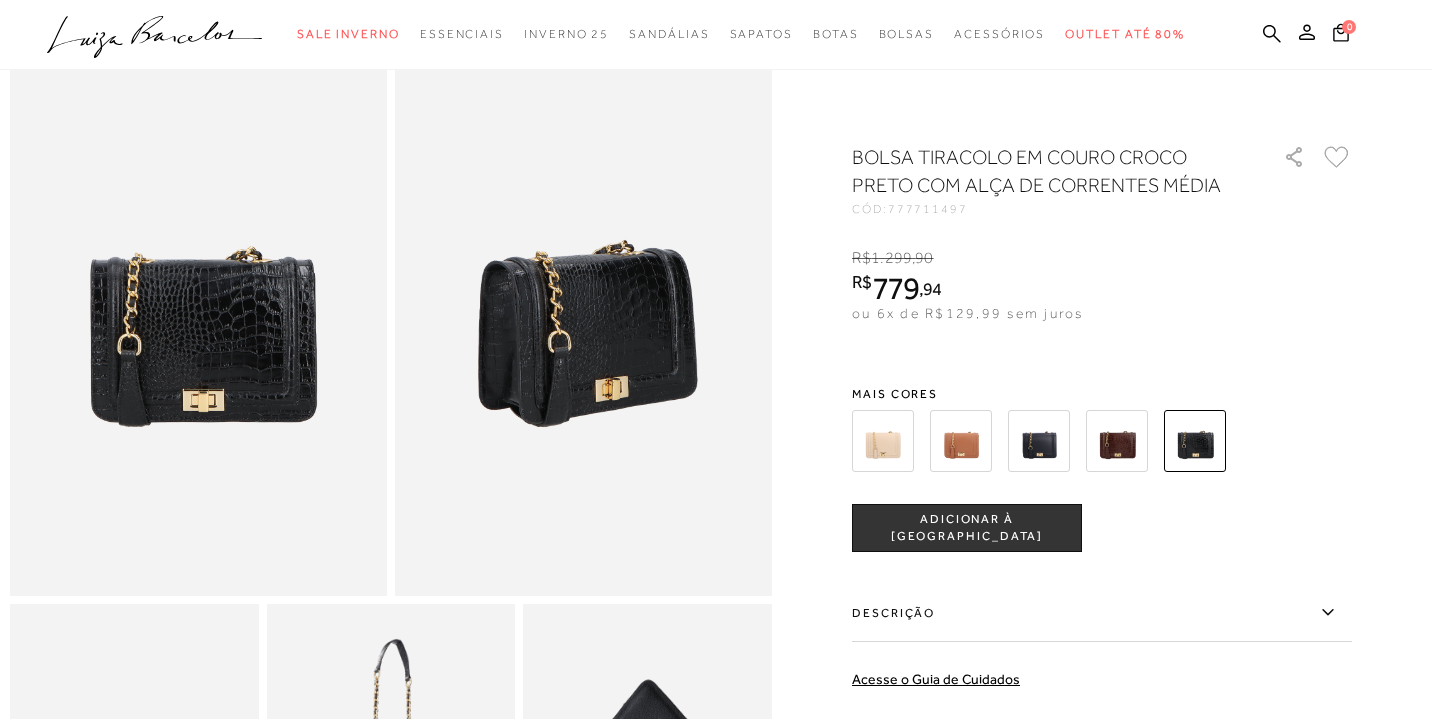 scroll, scrollTop: 0, scrollLeft: 0, axis: both 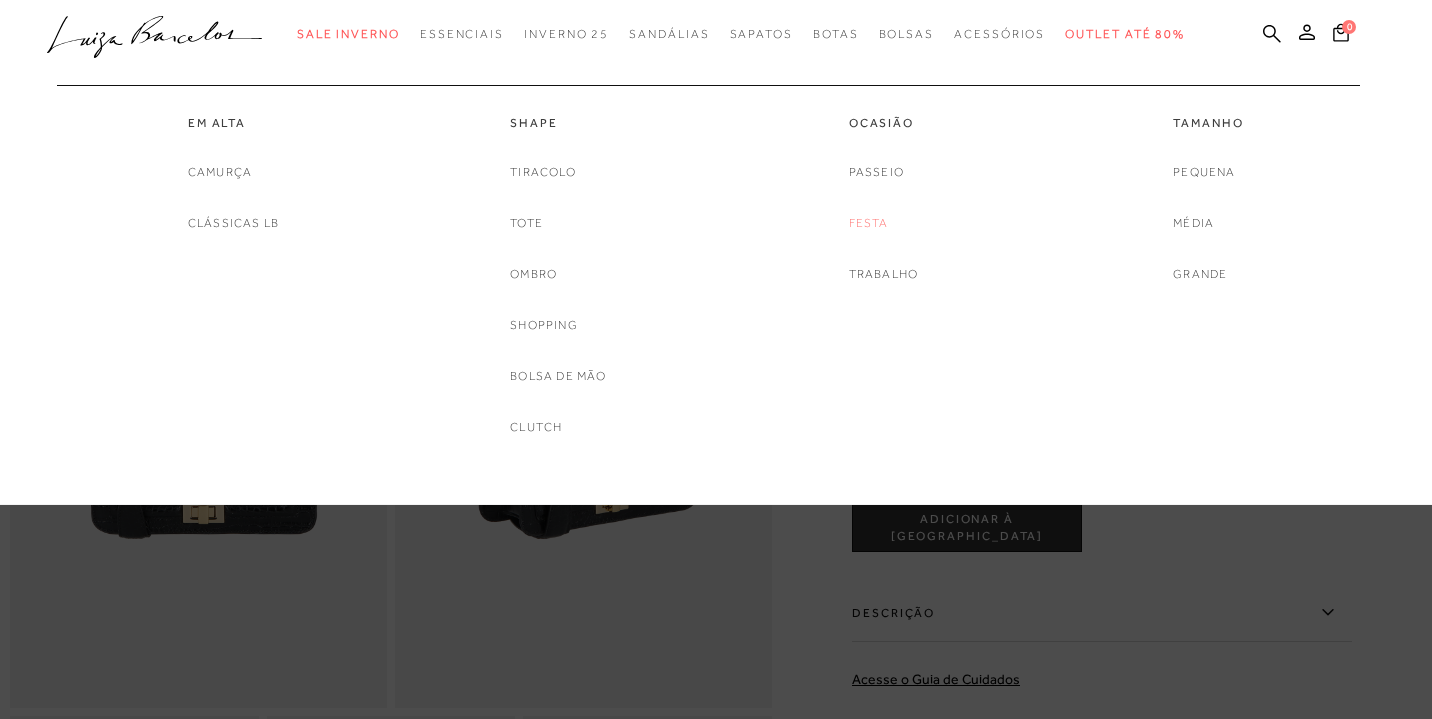 click on "Festa" at bounding box center [869, 223] 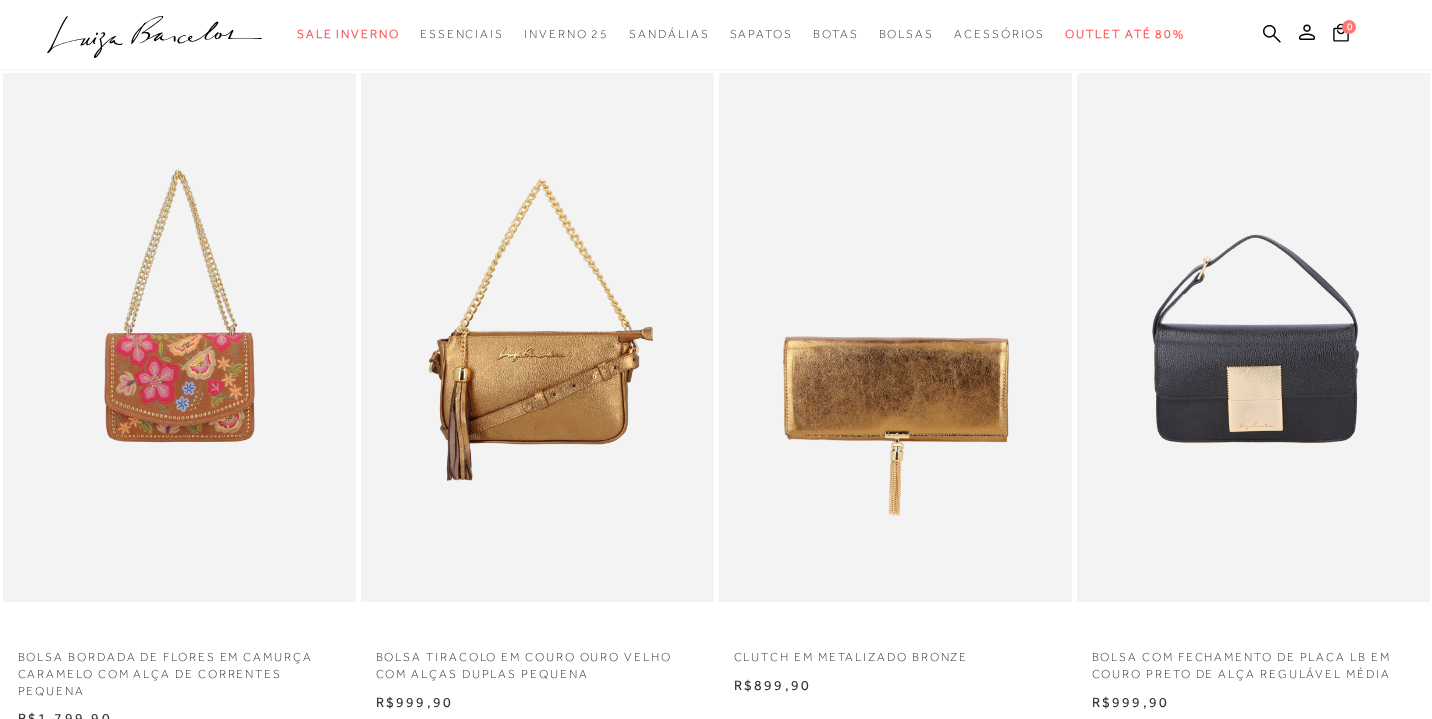 scroll, scrollTop: 0, scrollLeft: 0, axis: both 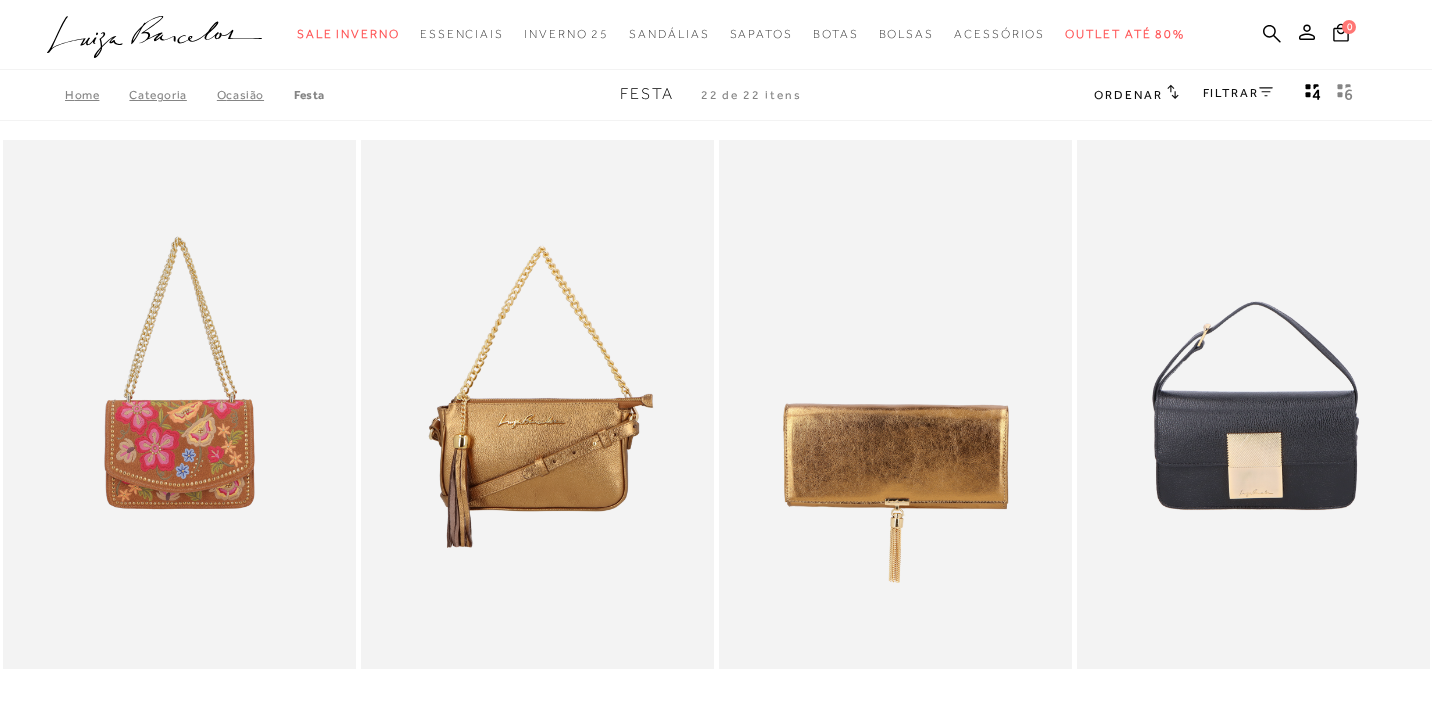click on "Ordenar" at bounding box center (1128, 95) 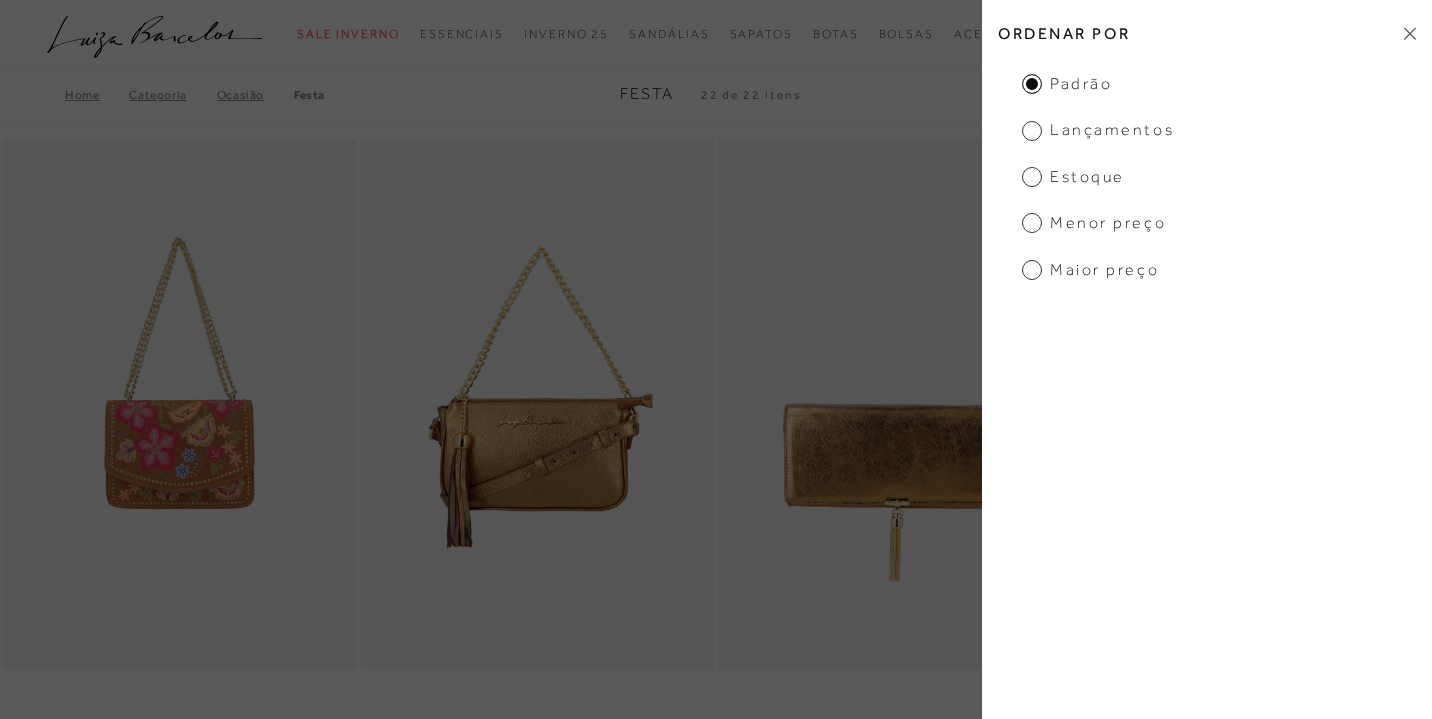 click on "Menor preço" at bounding box center (1094, 223) 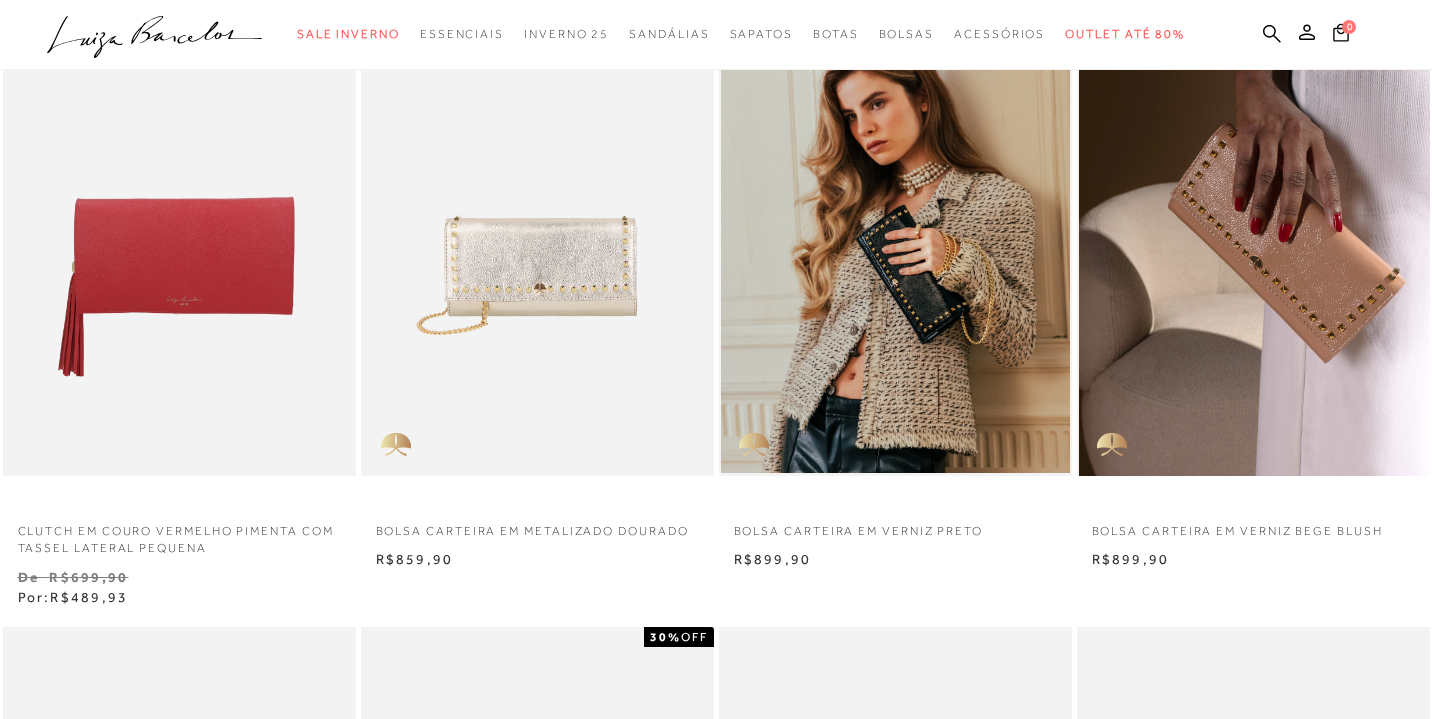 scroll, scrollTop: 0, scrollLeft: 0, axis: both 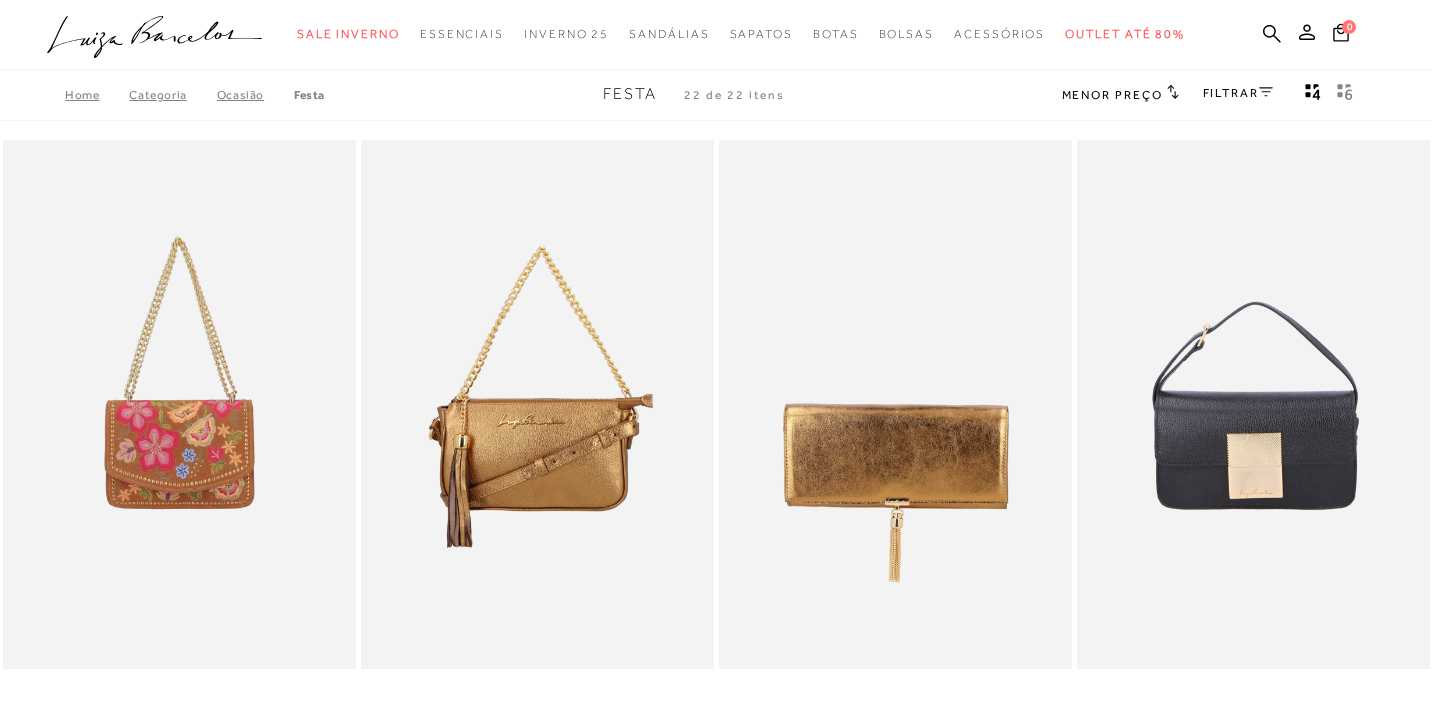 click on "Ocasião" at bounding box center (255, 95) 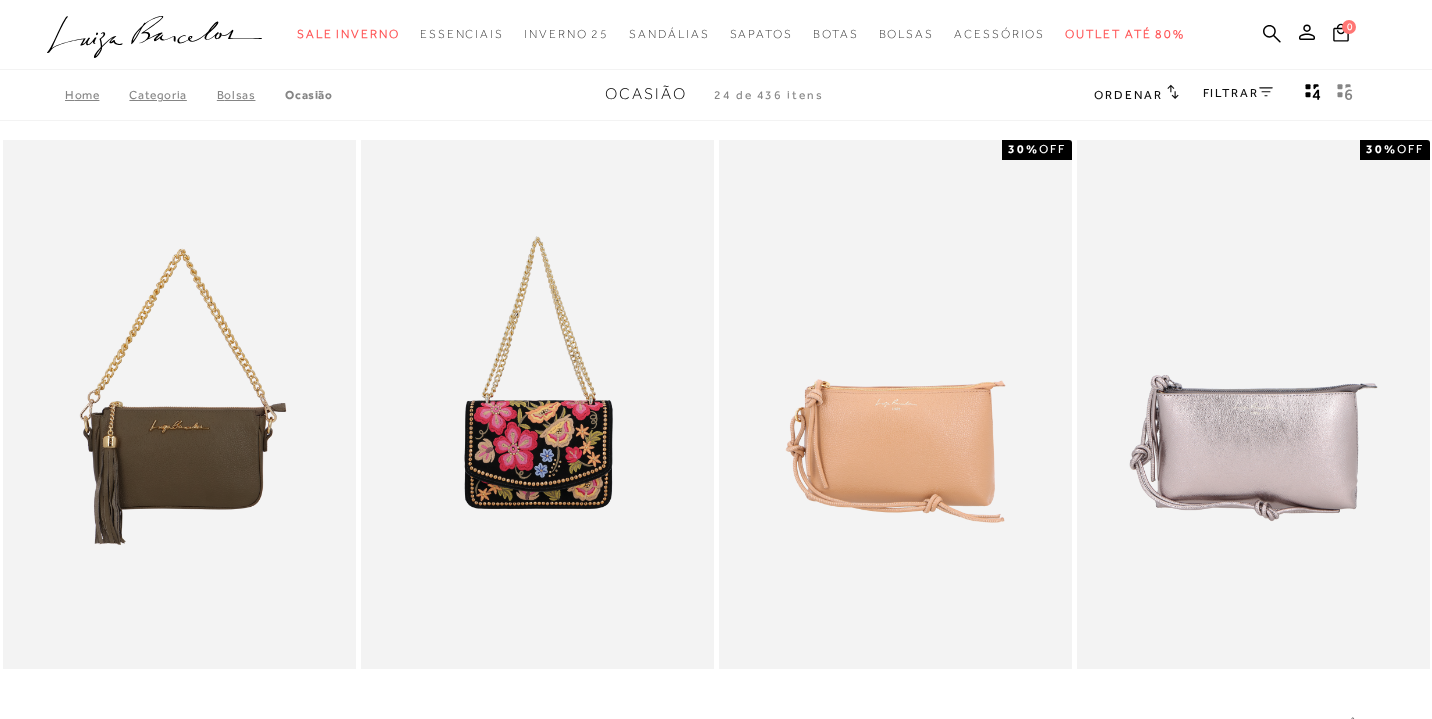 click on "Bolsas" at bounding box center (251, 95) 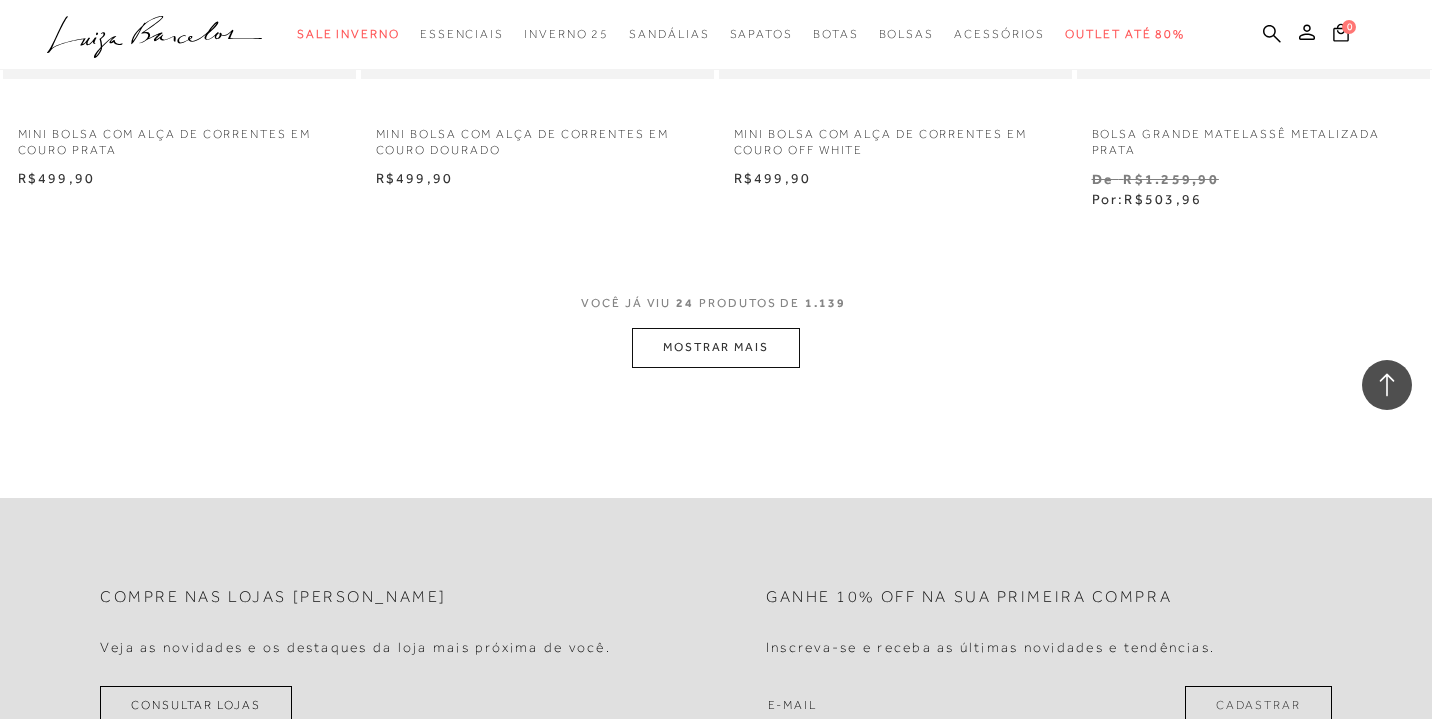 scroll, scrollTop: 3980, scrollLeft: 0, axis: vertical 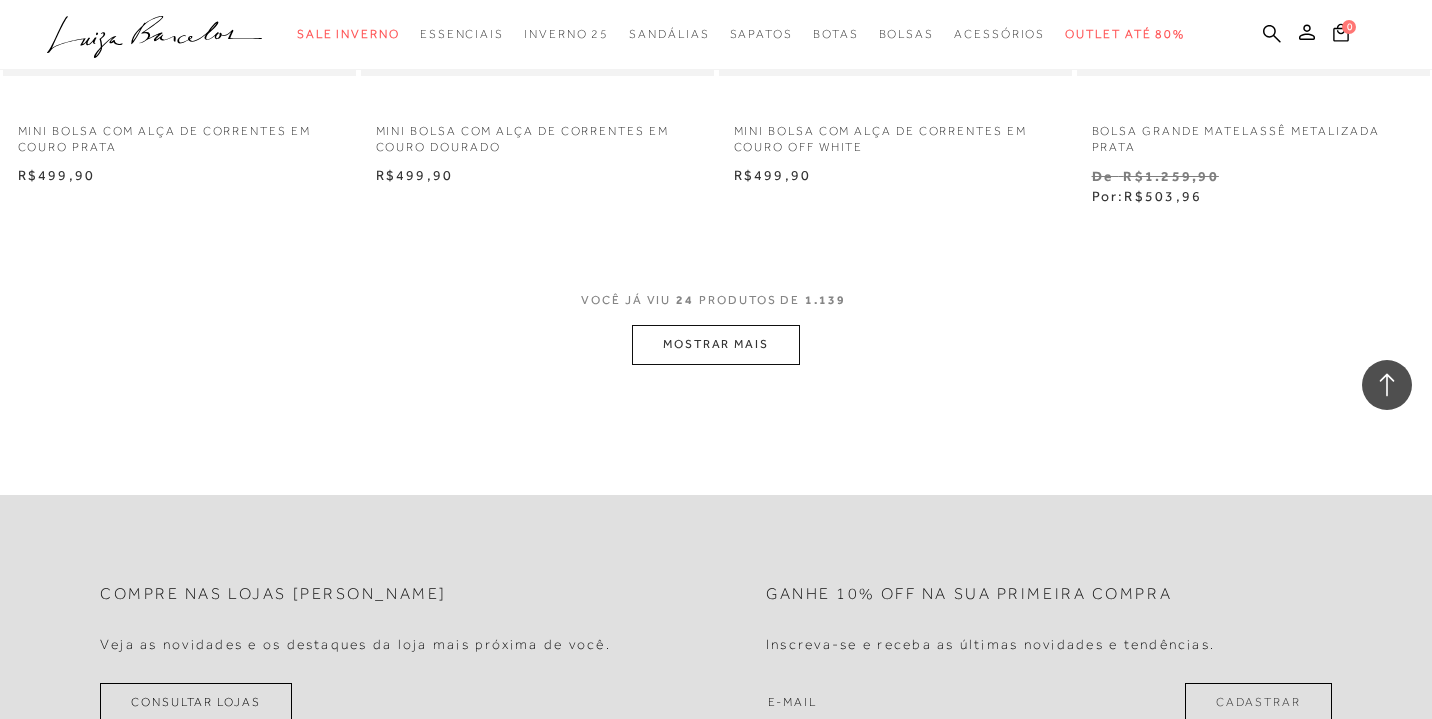 click on "MOSTRAR MAIS" at bounding box center [716, 344] 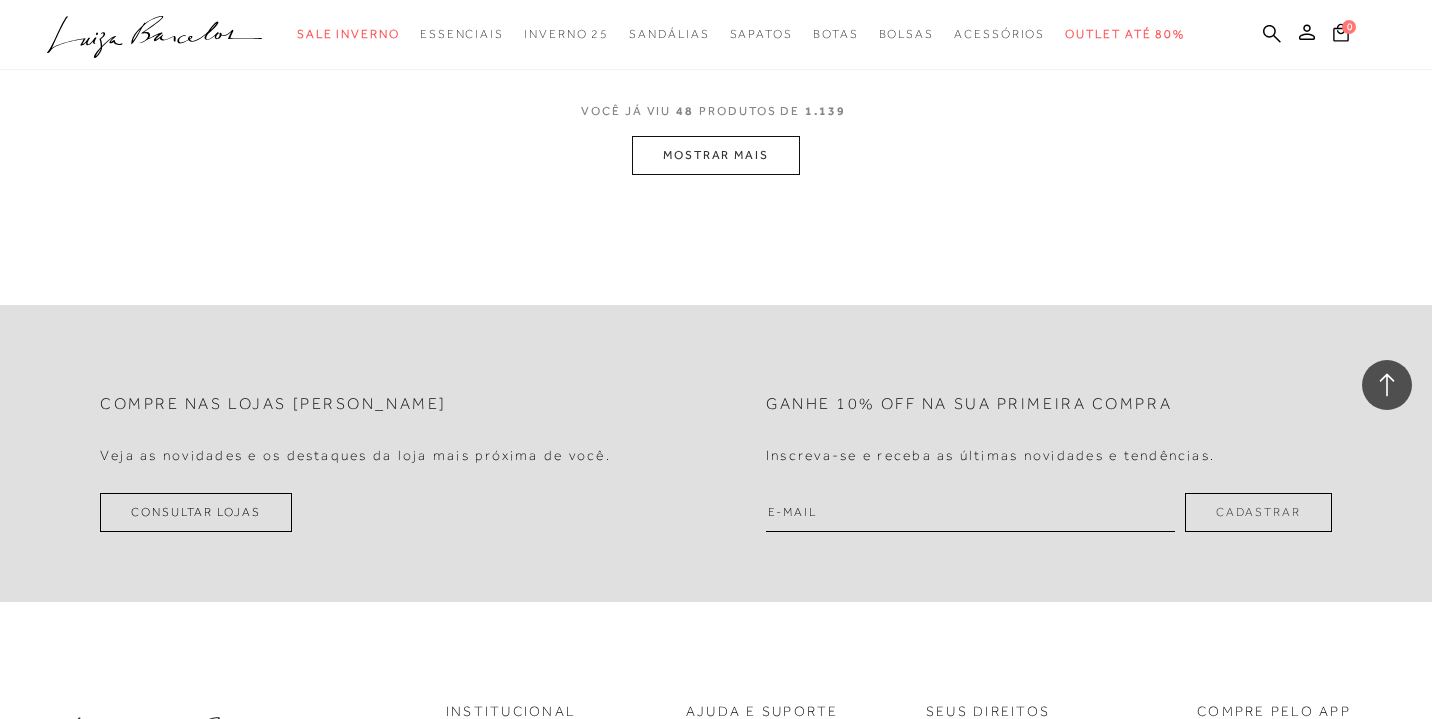 scroll, scrollTop: 8286, scrollLeft: 0, axis: vertical 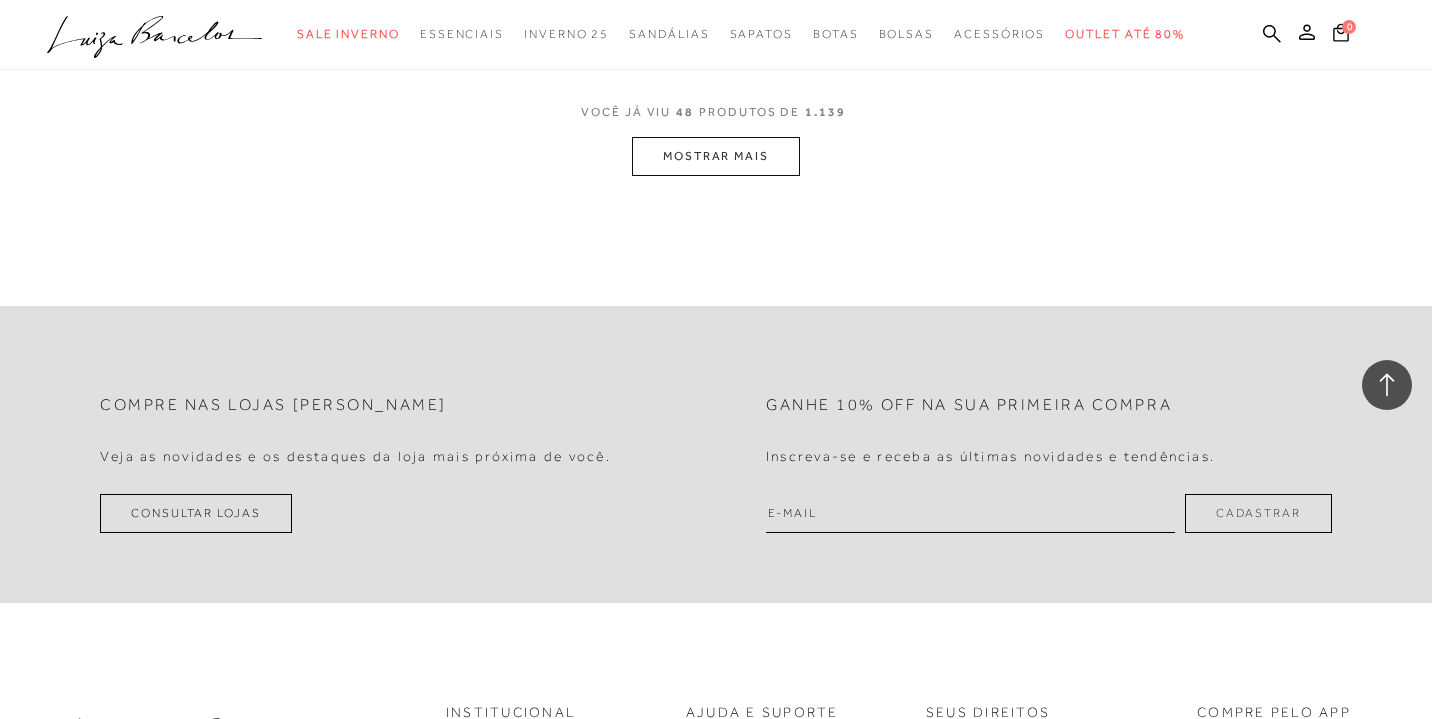 click on "MOSTRAR MAIS" at bounding box center [716, 156] 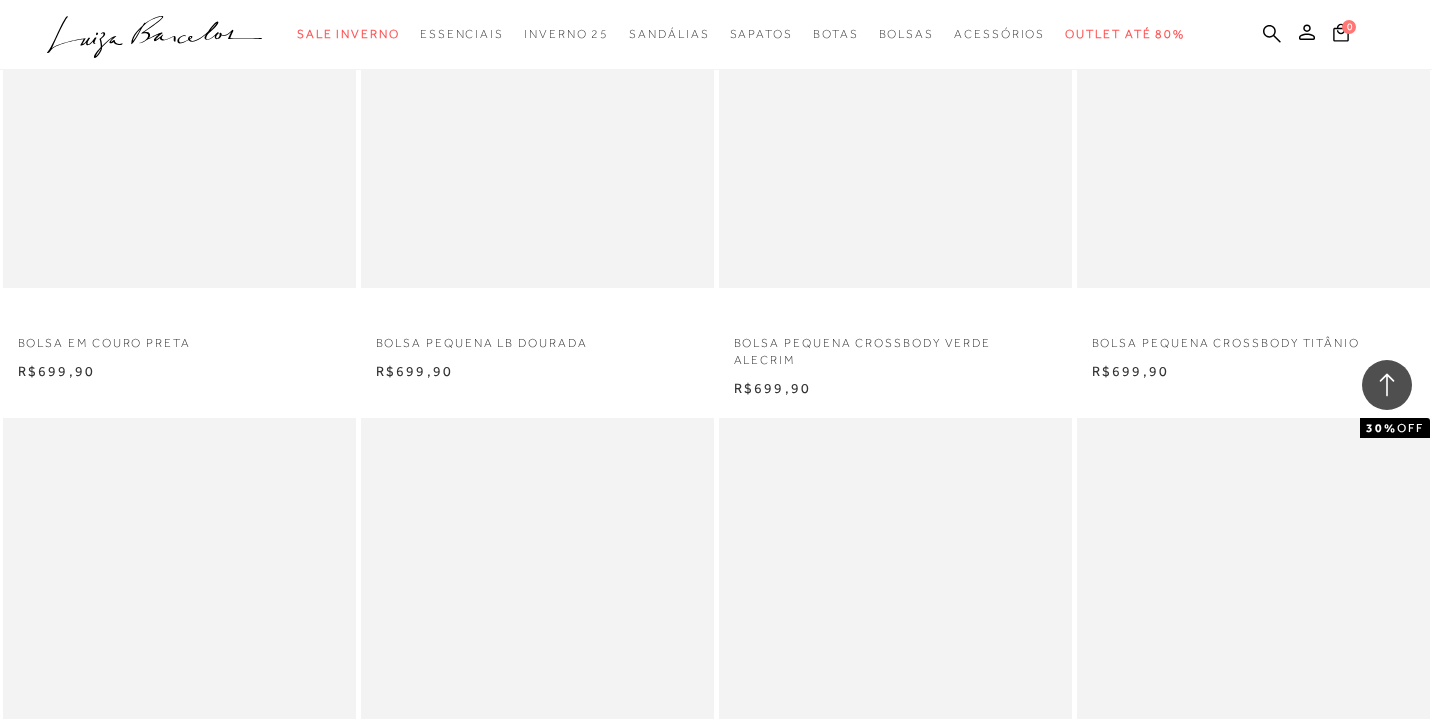 scroll, scrollTop: 10612, scrollLeft: 0, axis: vertical 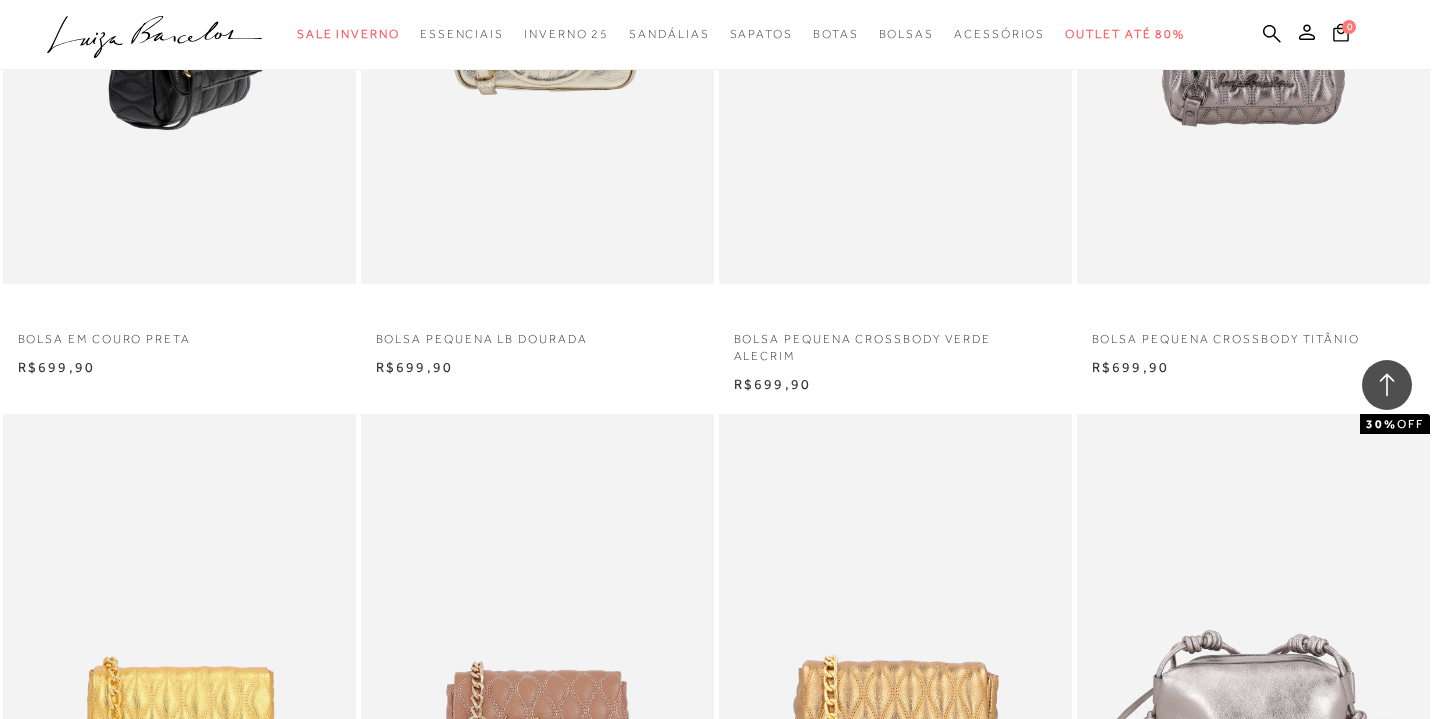 click at bounding box center [180, 20] 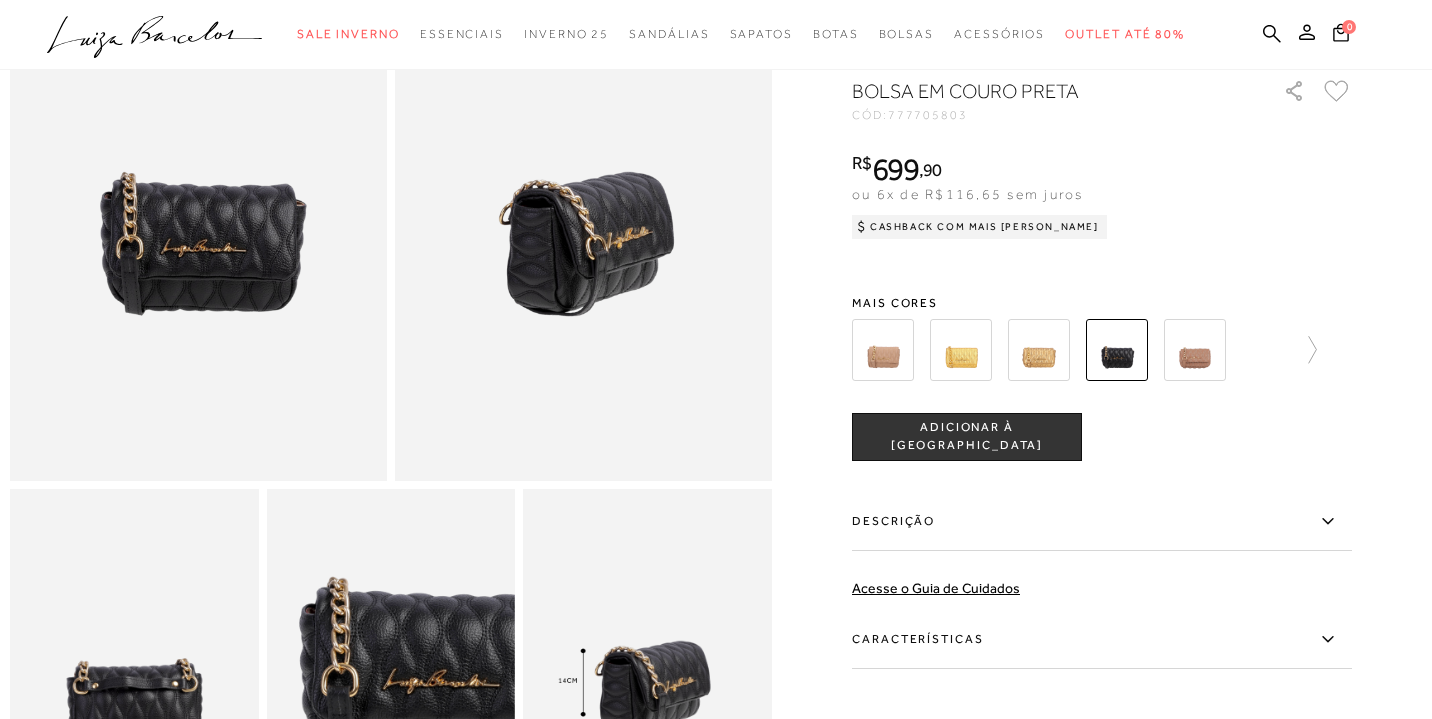 scroll, scrollTop: 0, scrollLeft: 0, axis: both 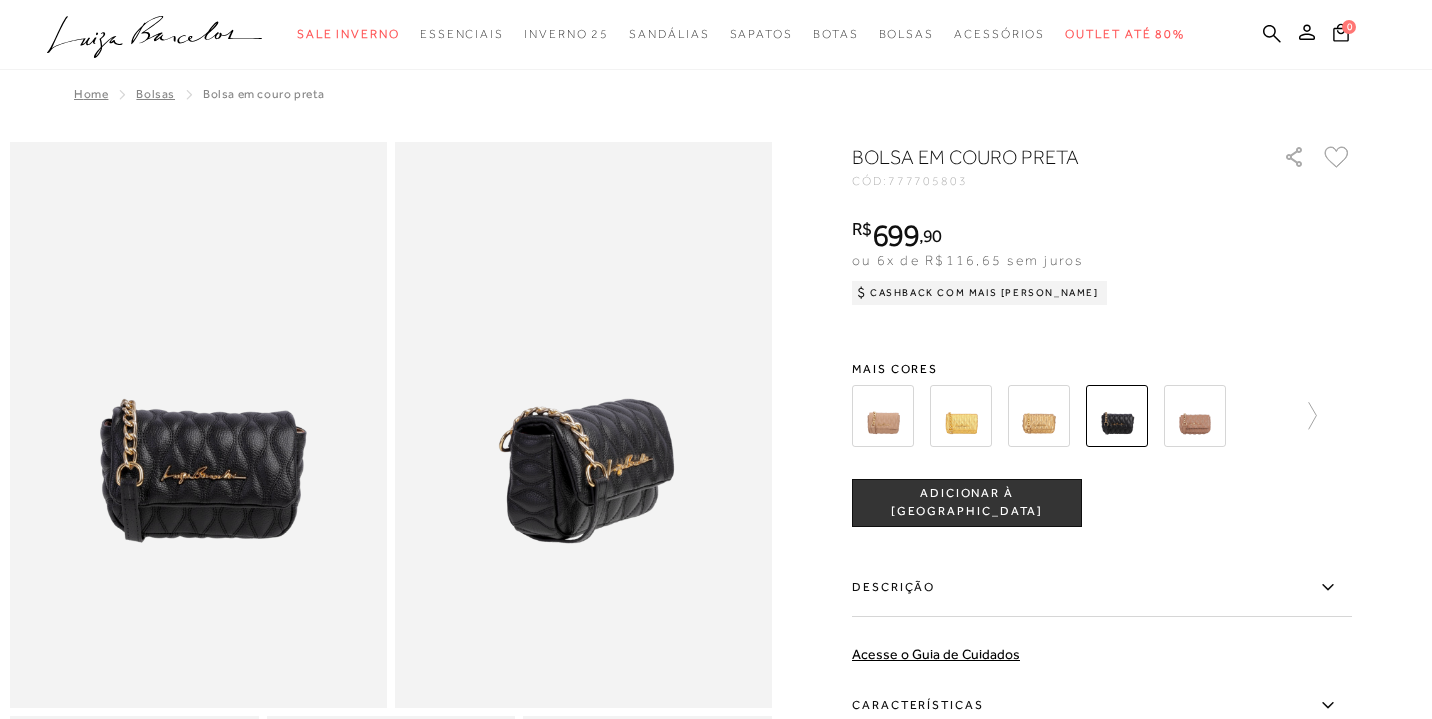 click at bounding box center (198, 425) 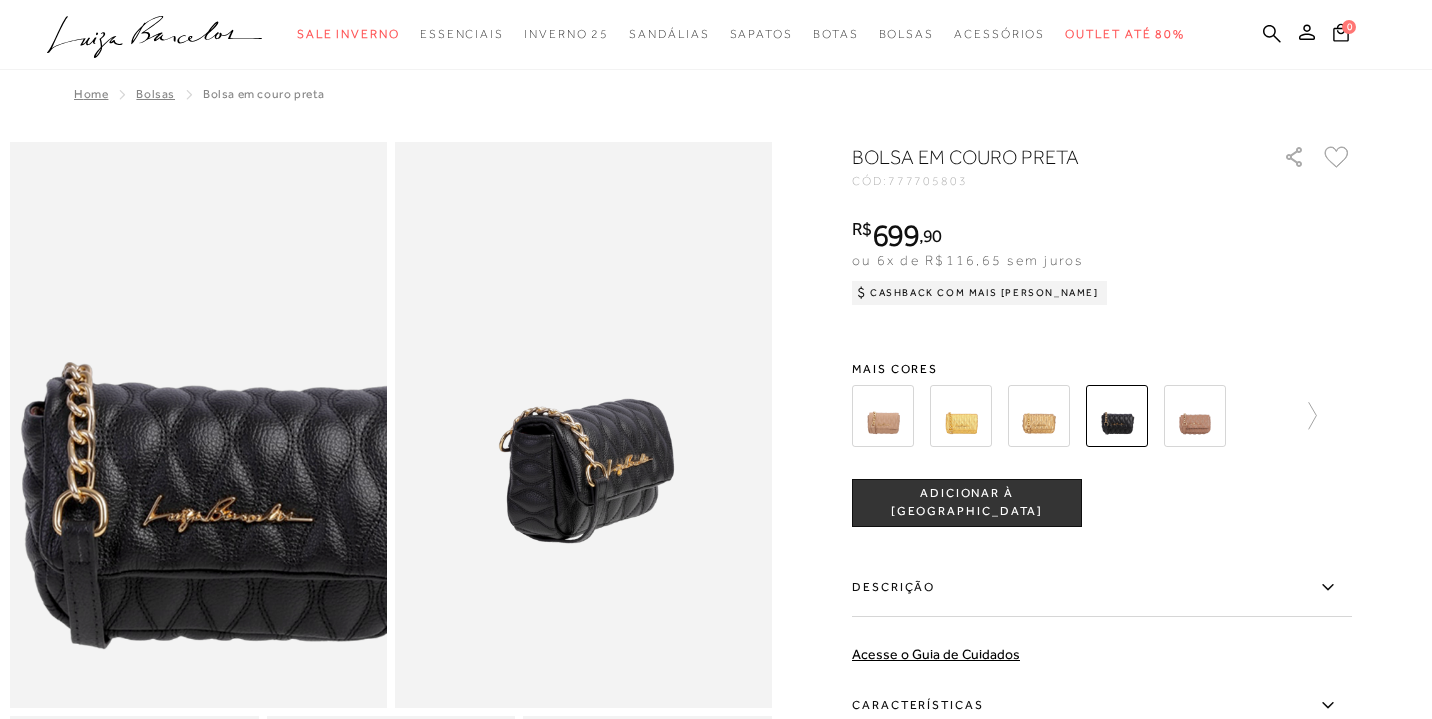 click at bounding box center [218, 413] 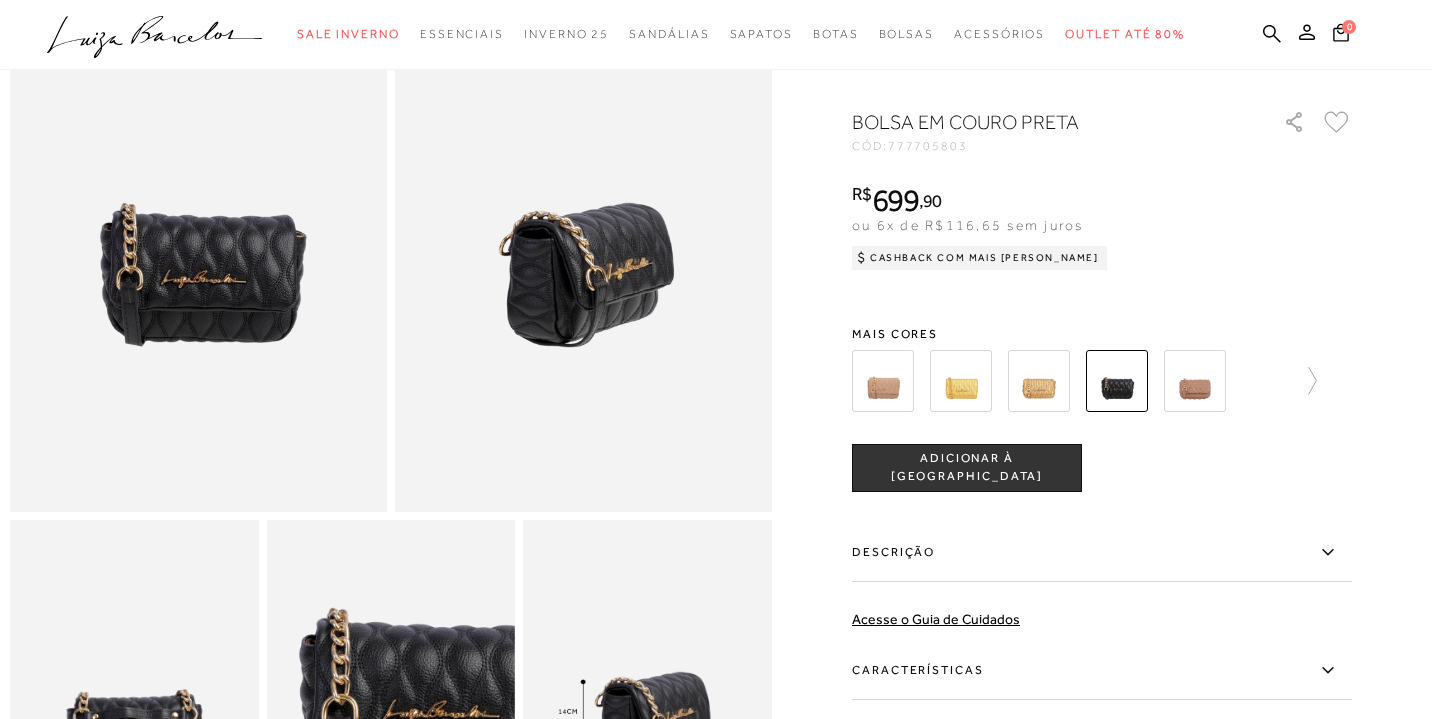scroll, scrollTop: 330, scrollLeft: 0, axis: vertical 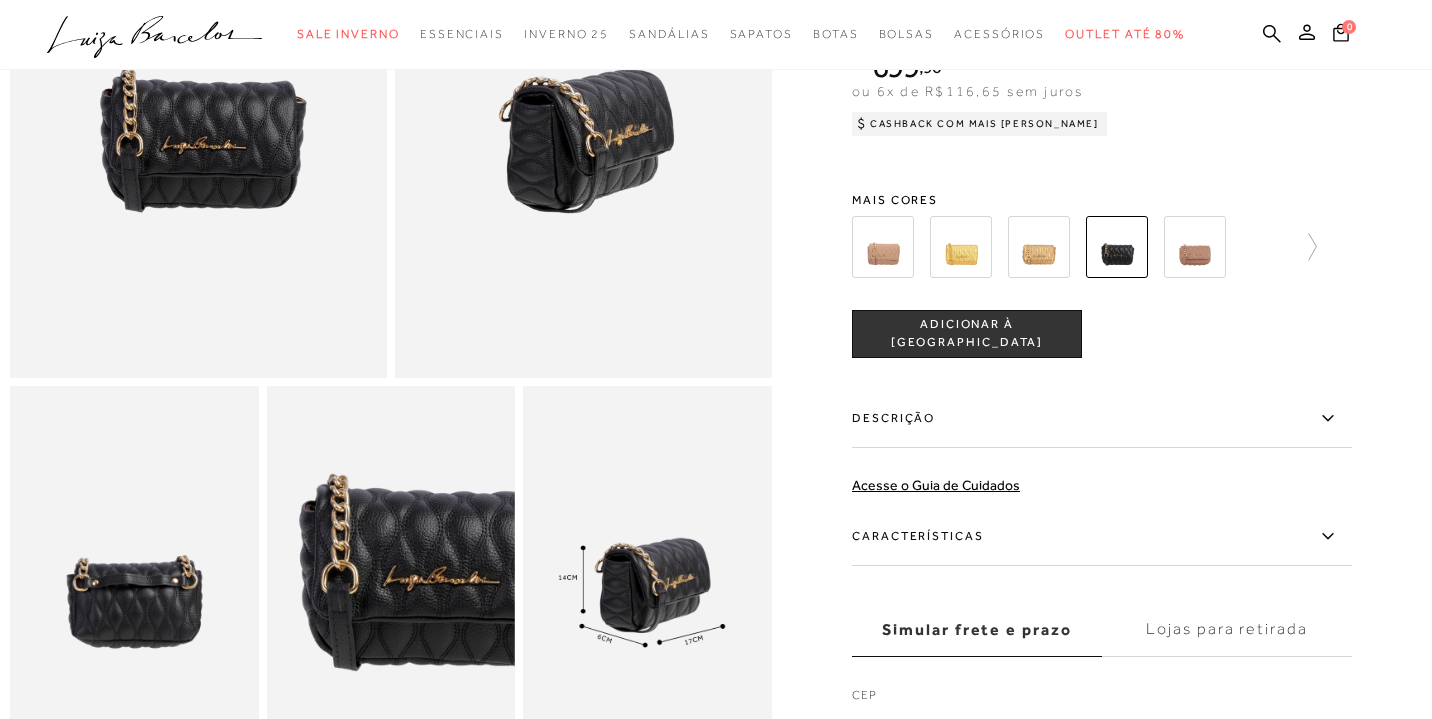 click at bounding box center (647, 572) 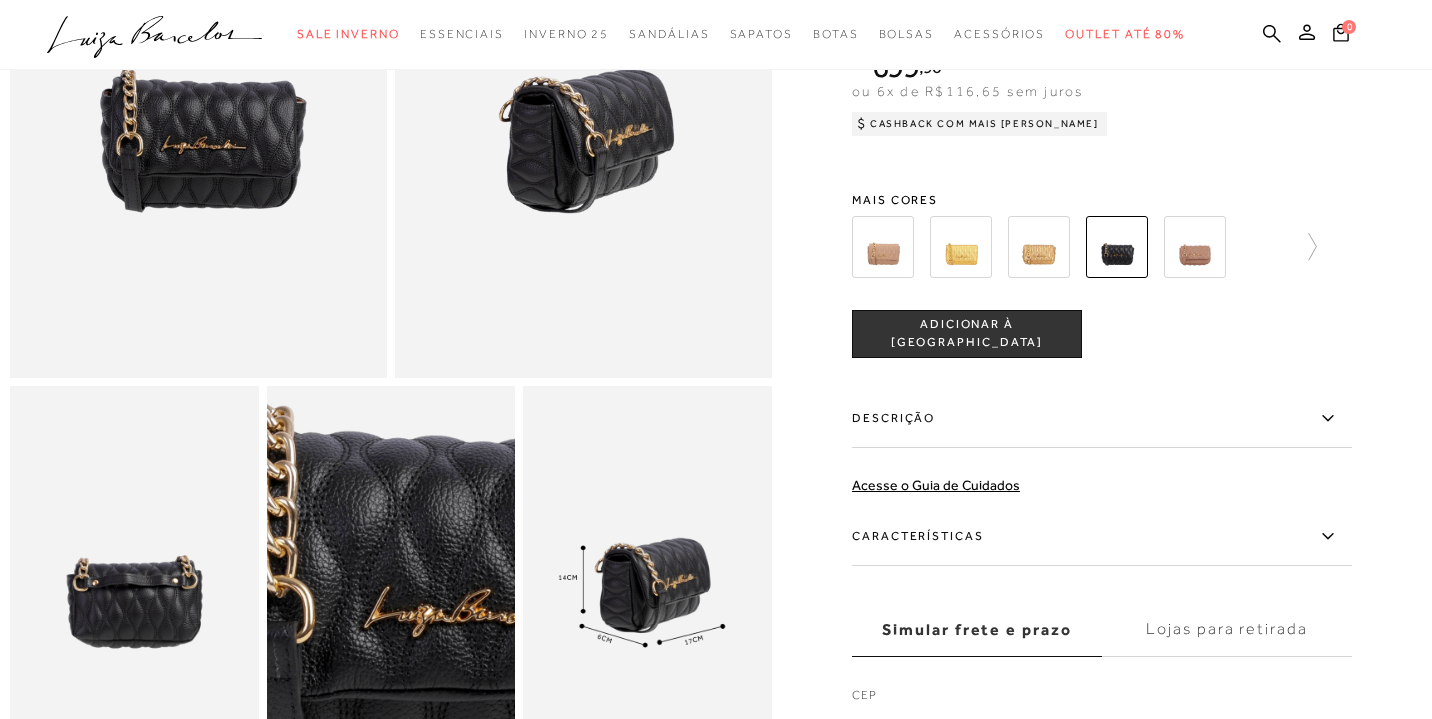 click at bounding box center (378, 600) 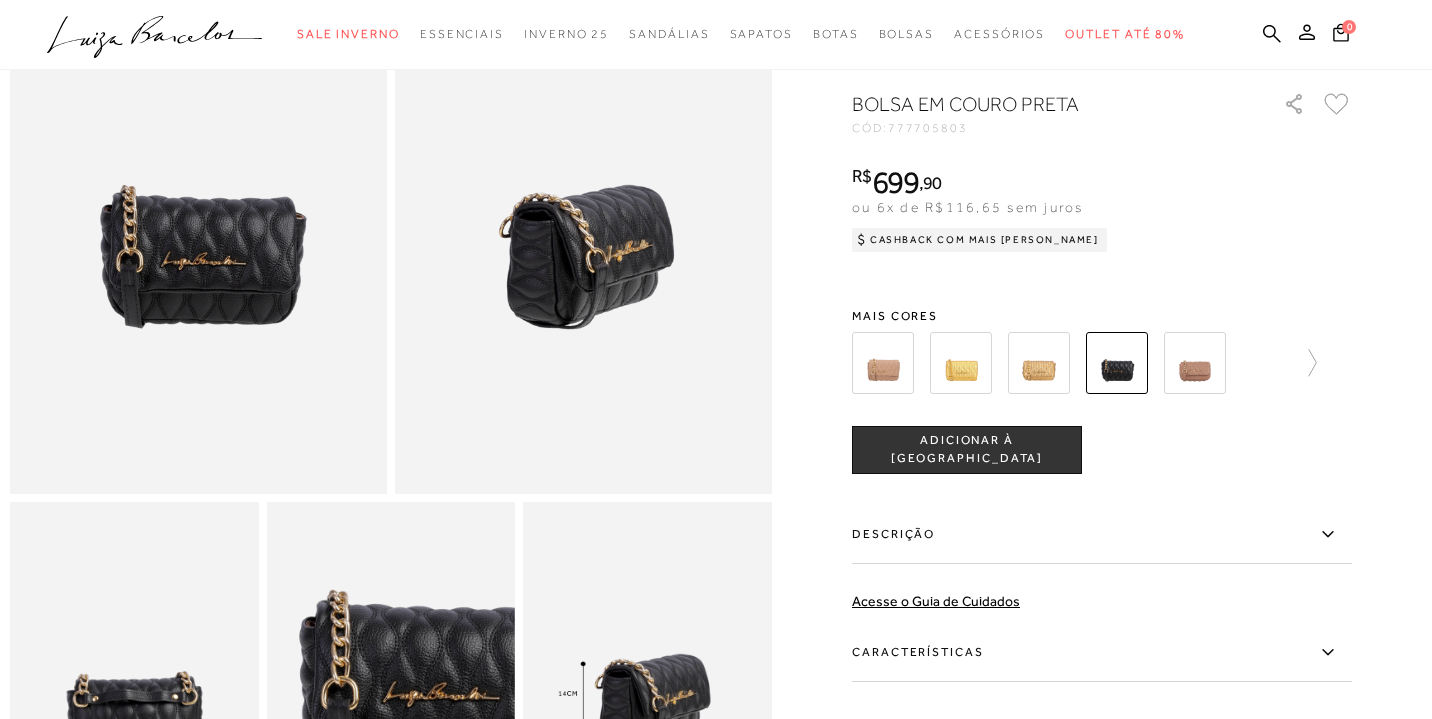 scroll, scrollTop: 0, scrollLeft: 0, axis: both 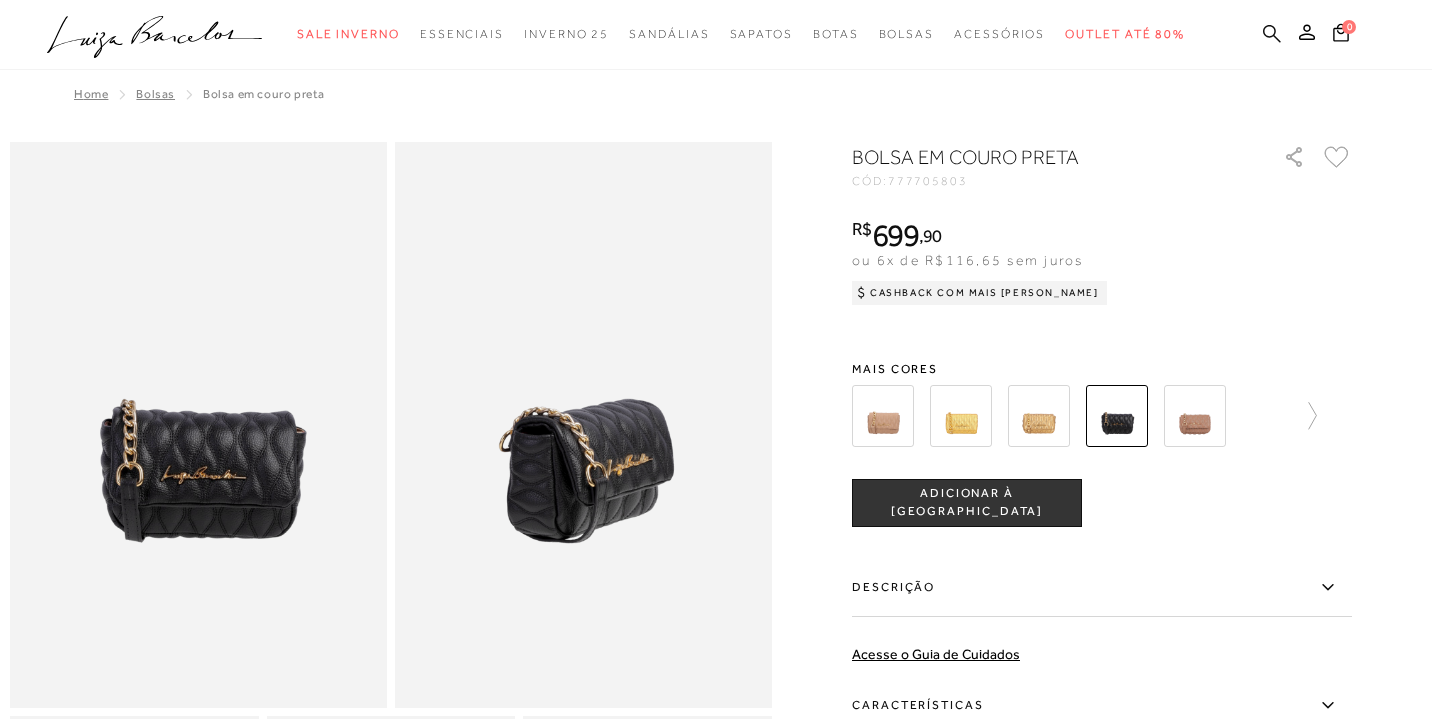 click 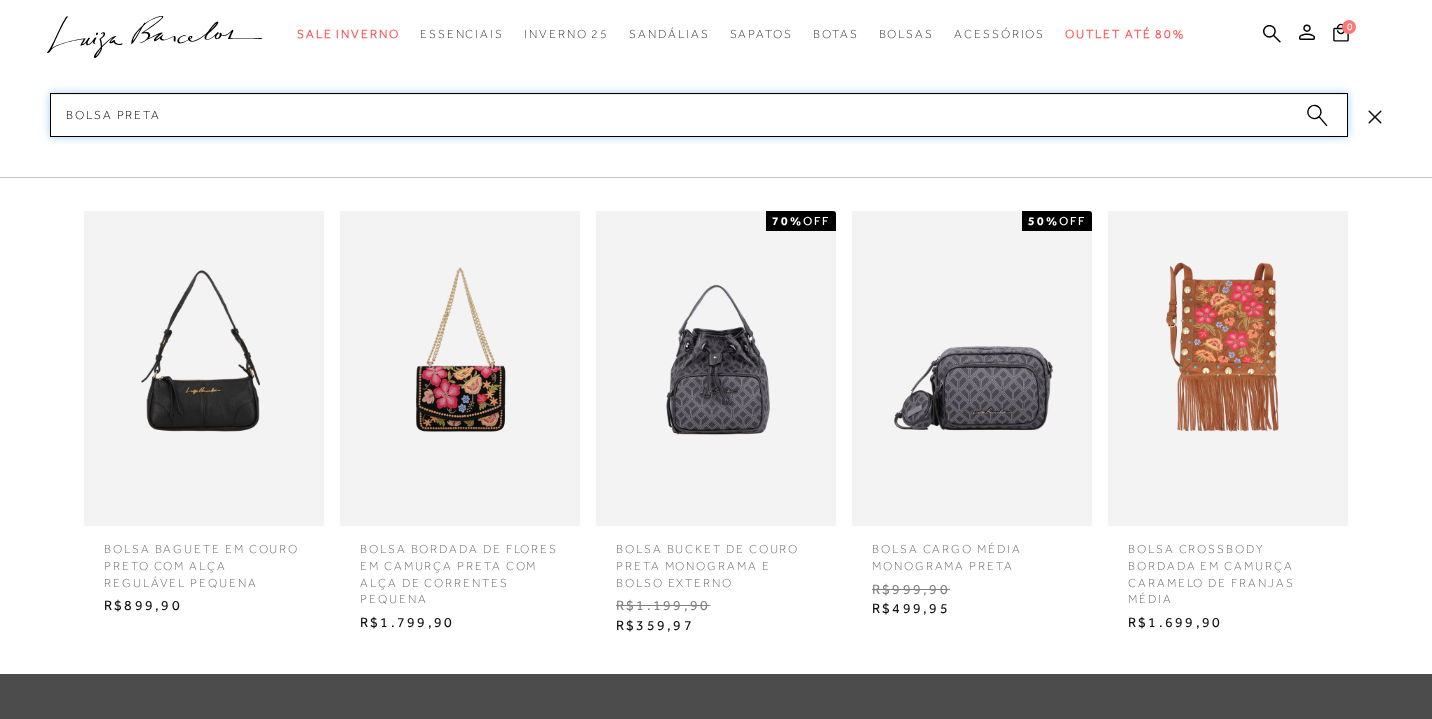 scroll, scrollTop: 562, scrollLeft: 0, axis: vertical 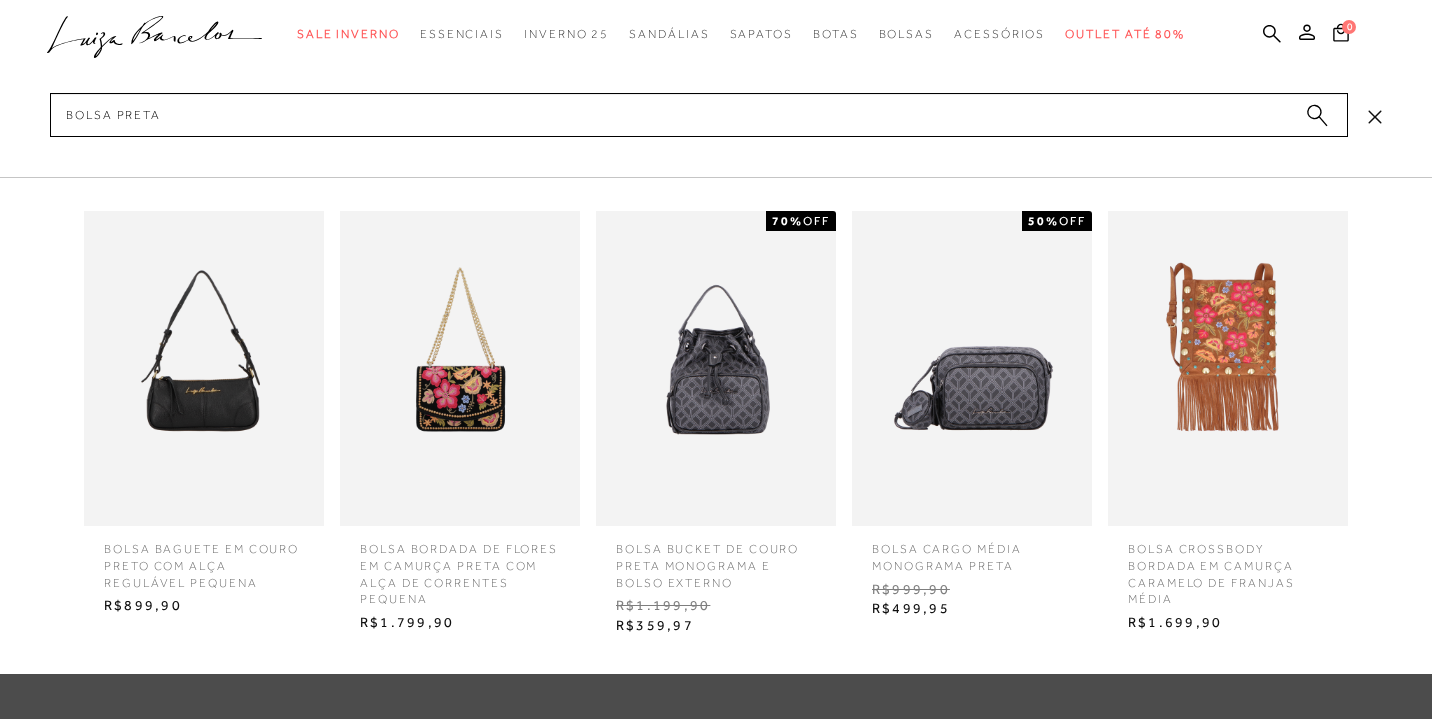 click 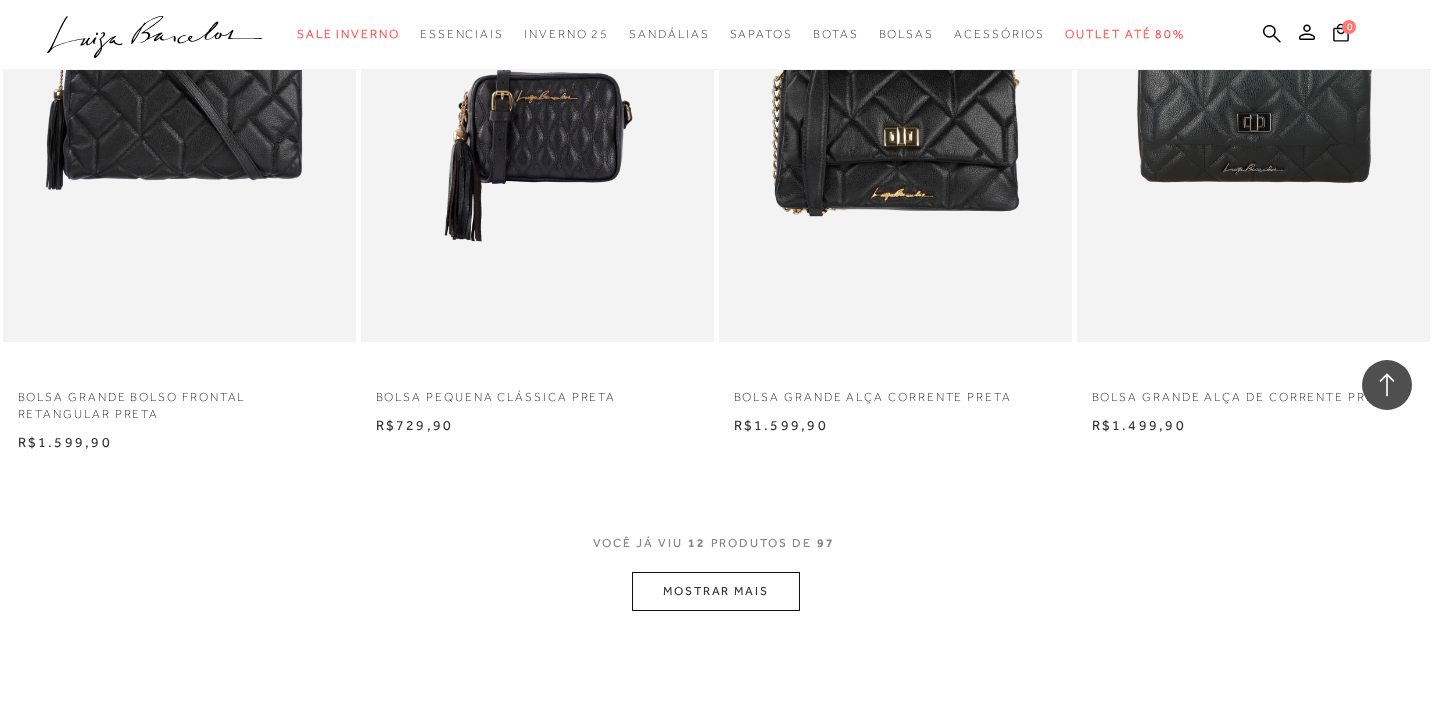 scroll, scrollTop: 1750, scrollLeft: 0, axis: vertical 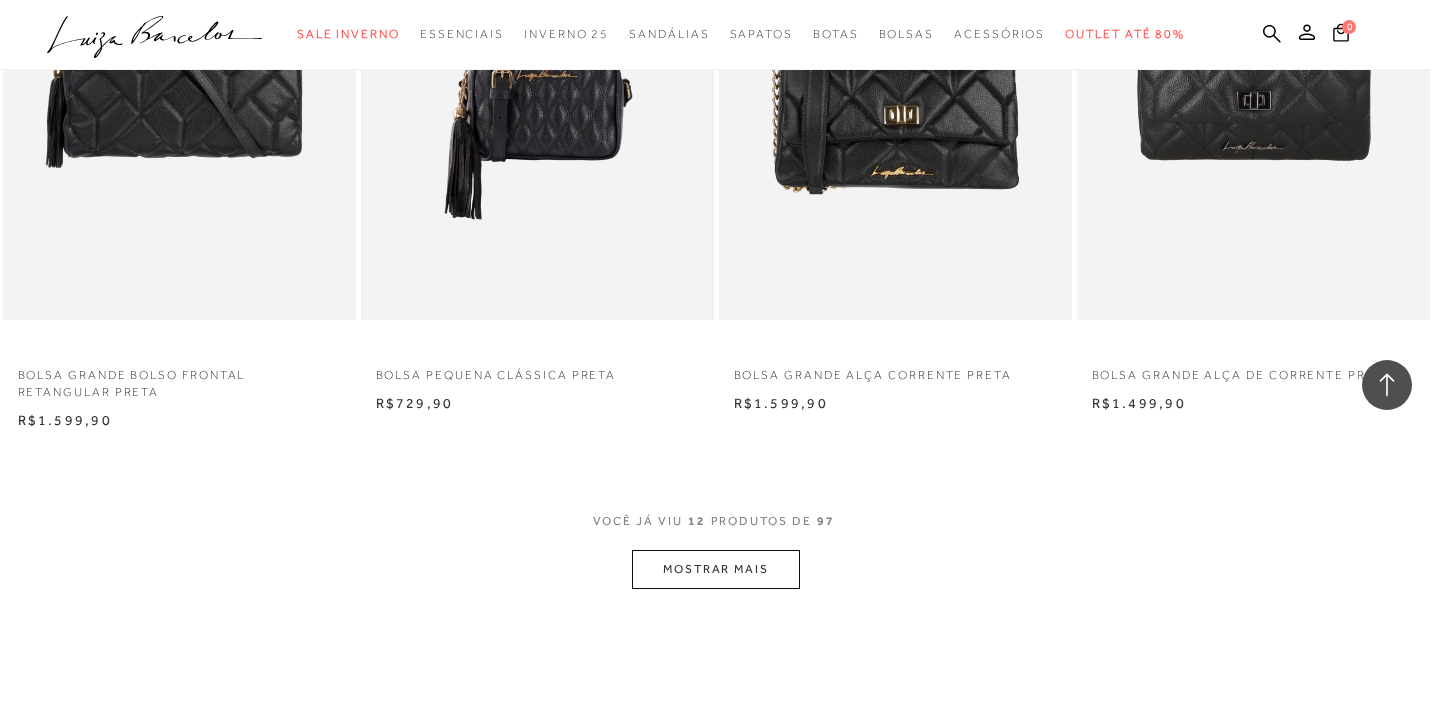 click at bounding box center (537, 56) 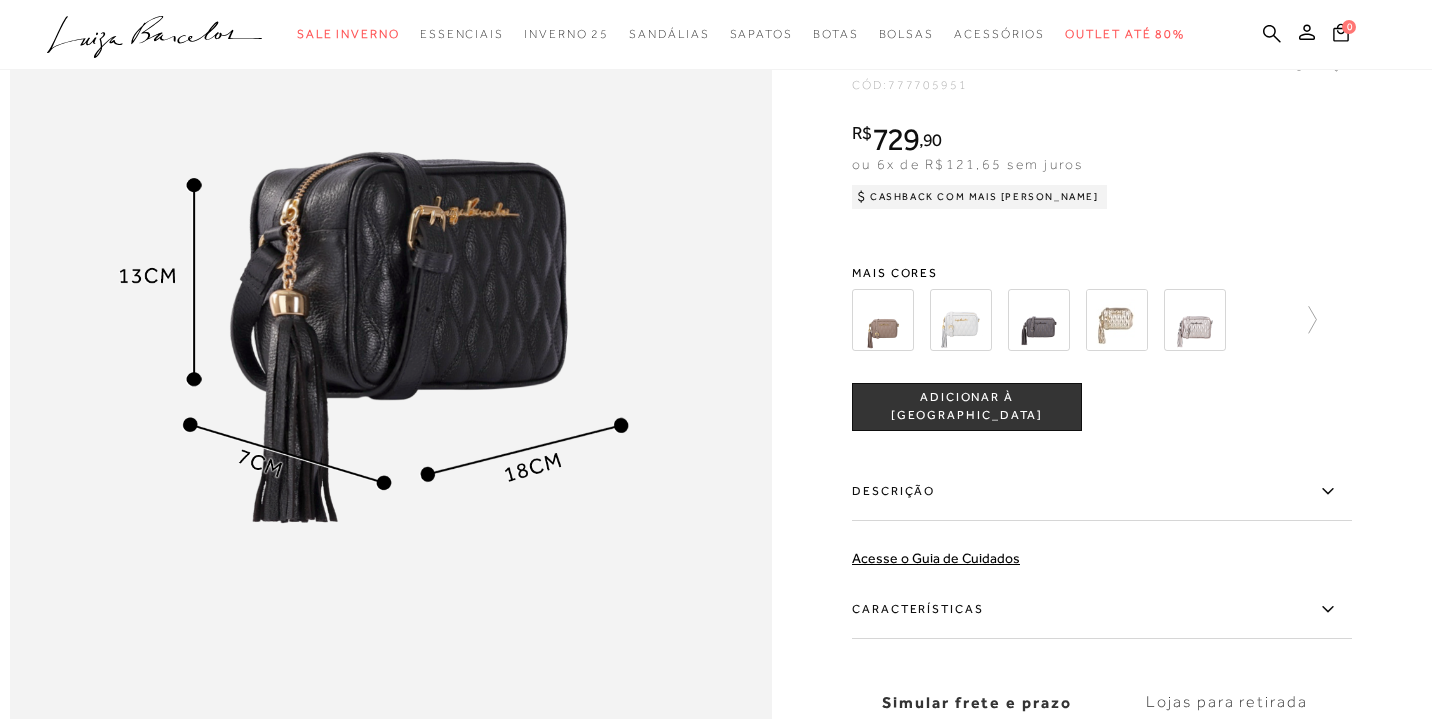 scroll, scrollTop: 1404, scrollLeft: 0, axis: vertical 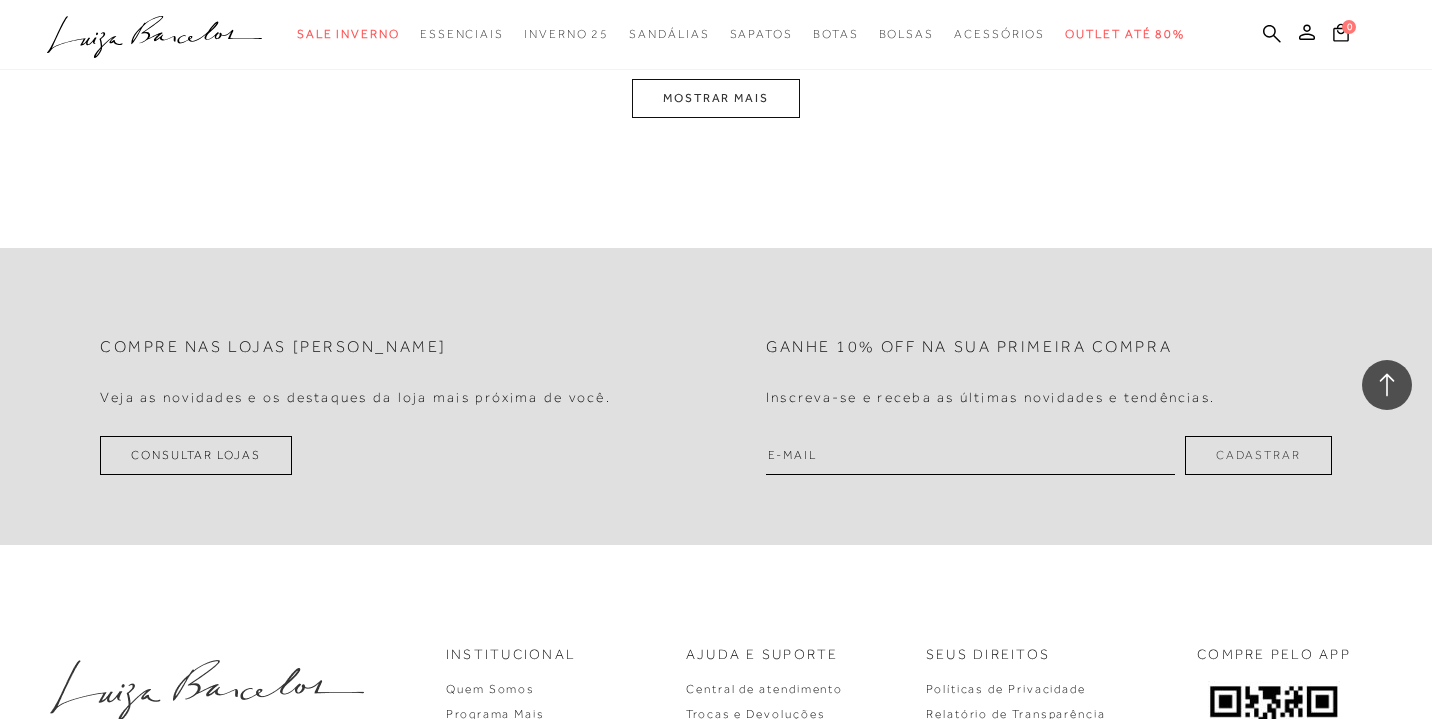 click on "MOSTRAR MAIS" at bounding box center (716, 98) 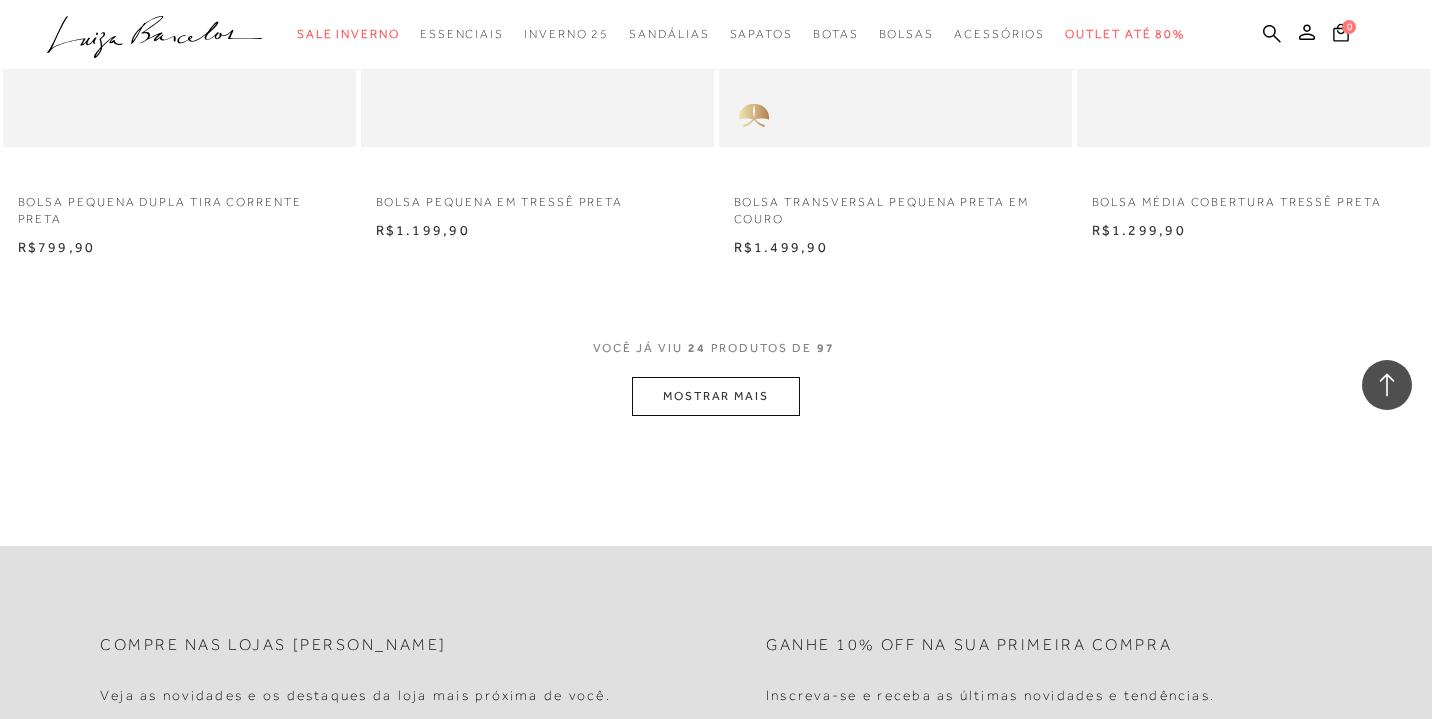 scroll, scrollTop: 3924, scrollLeft: 0, axis: vertical 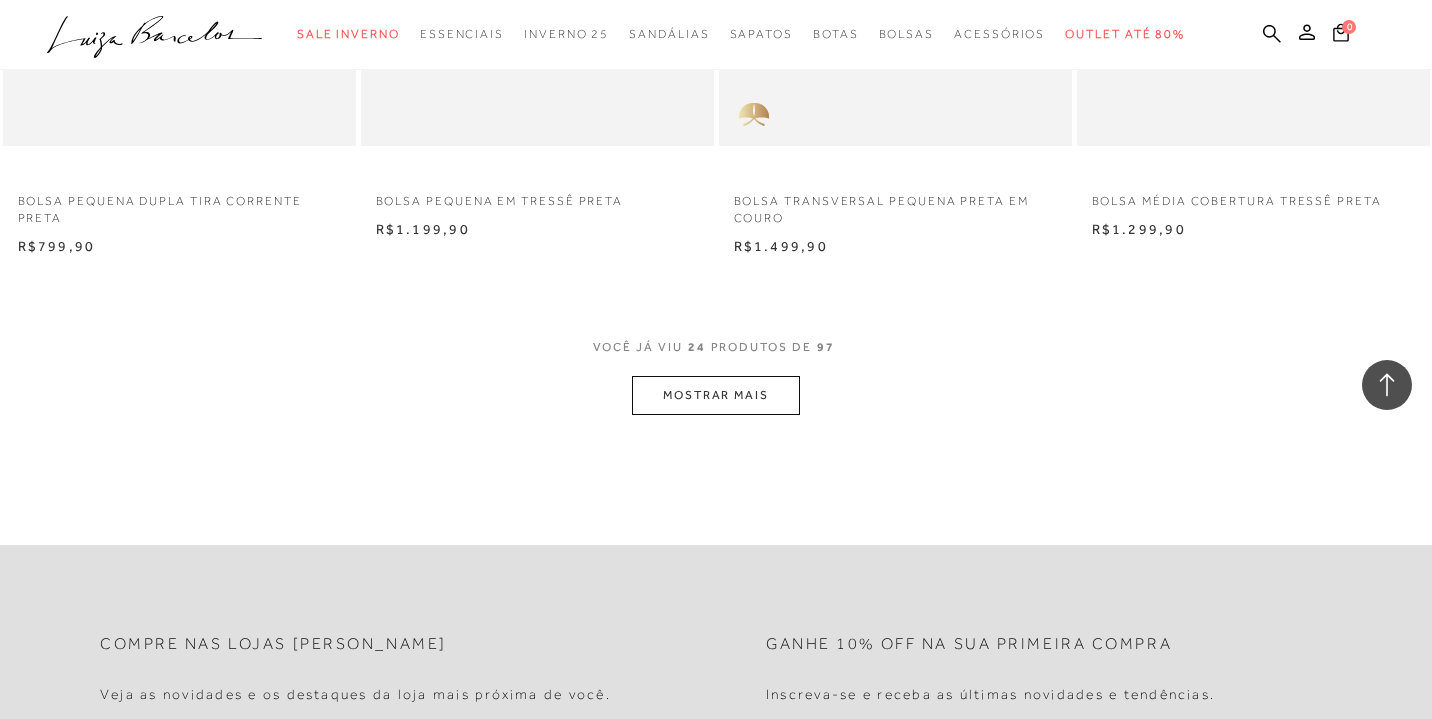 click on "MOSTRAR MAIS" at bounding box center [716, 395] 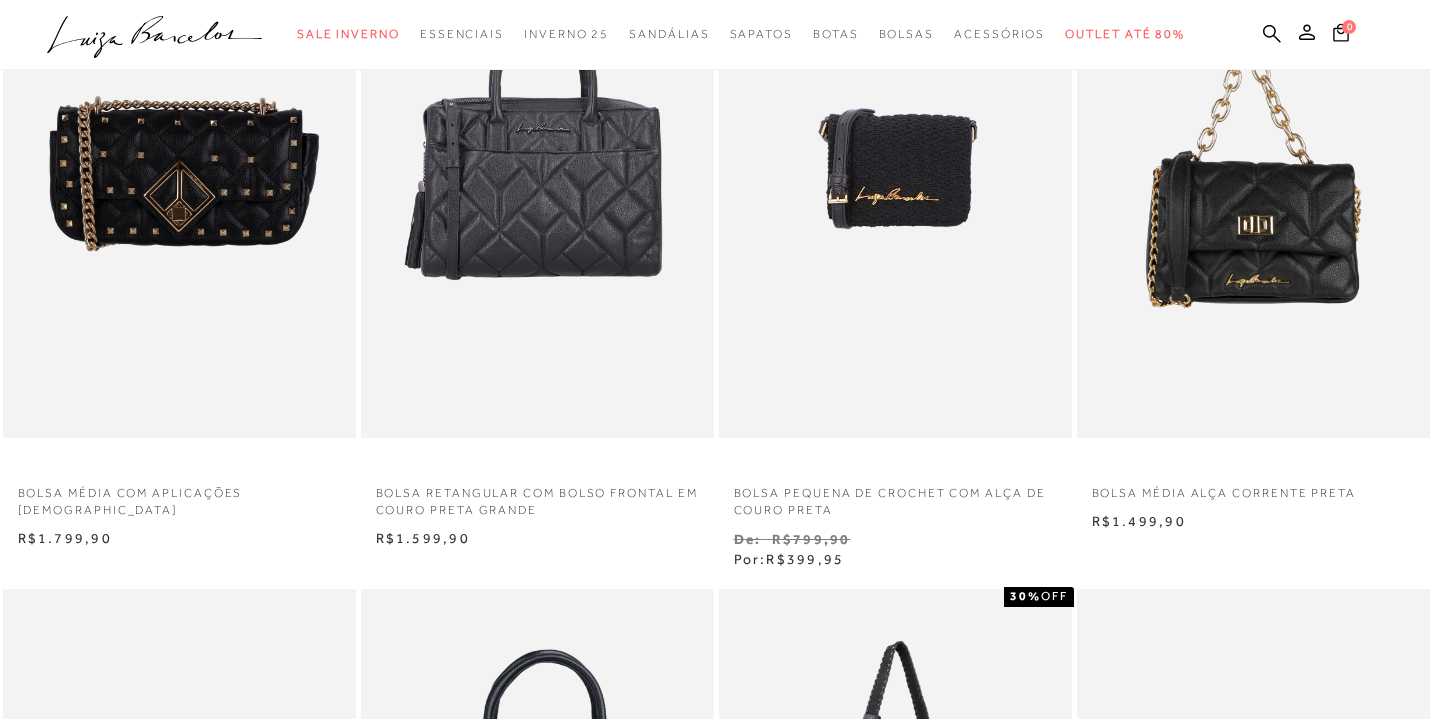 scroll, scrollTop: 0, scrollLeft: 0, axis: both 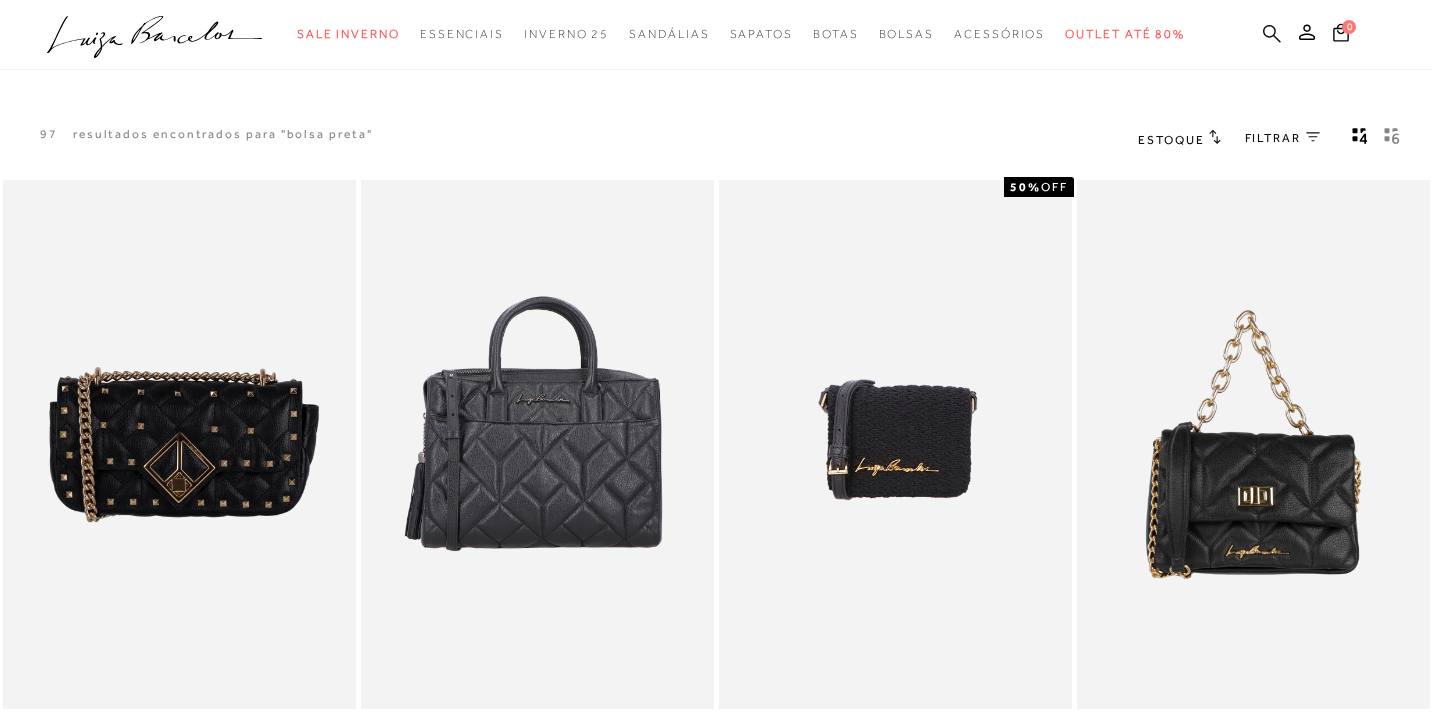 click 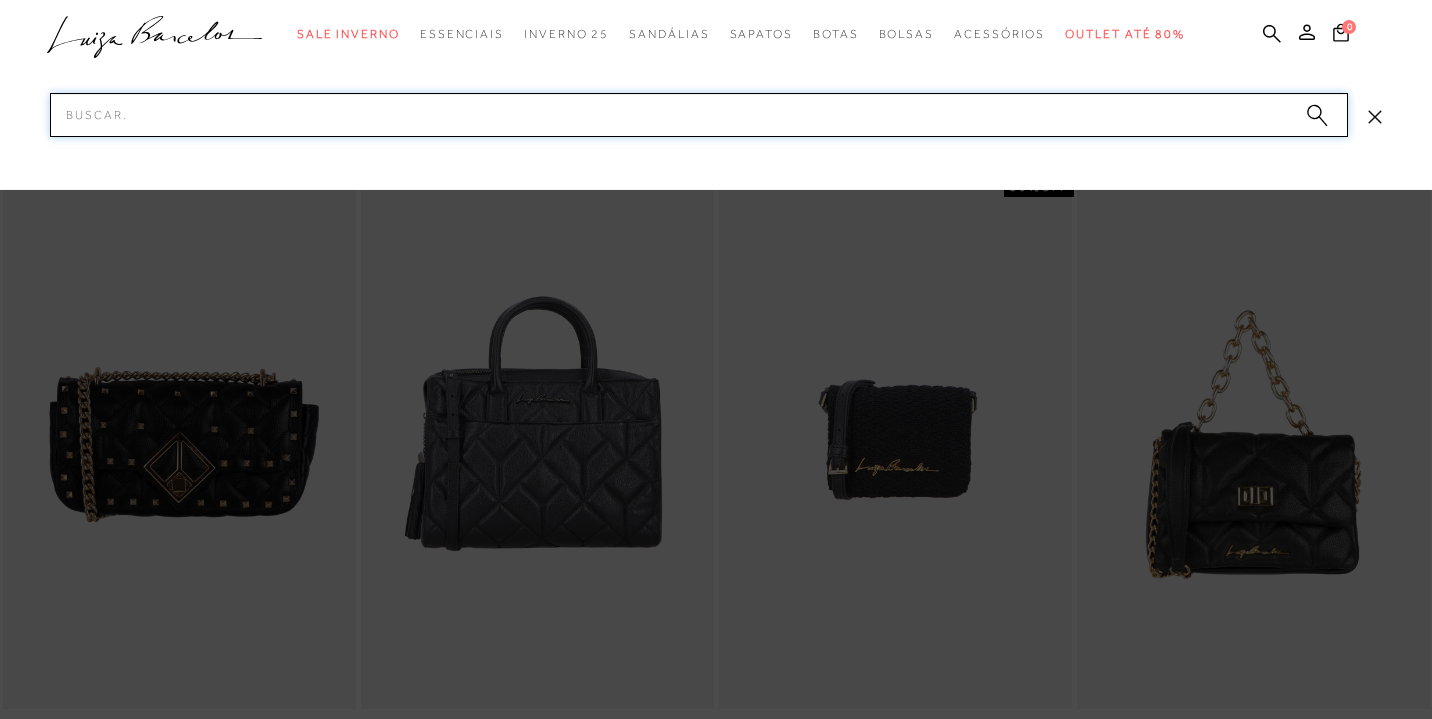 click on "Pesquisar" at bounding box center (699, 115) 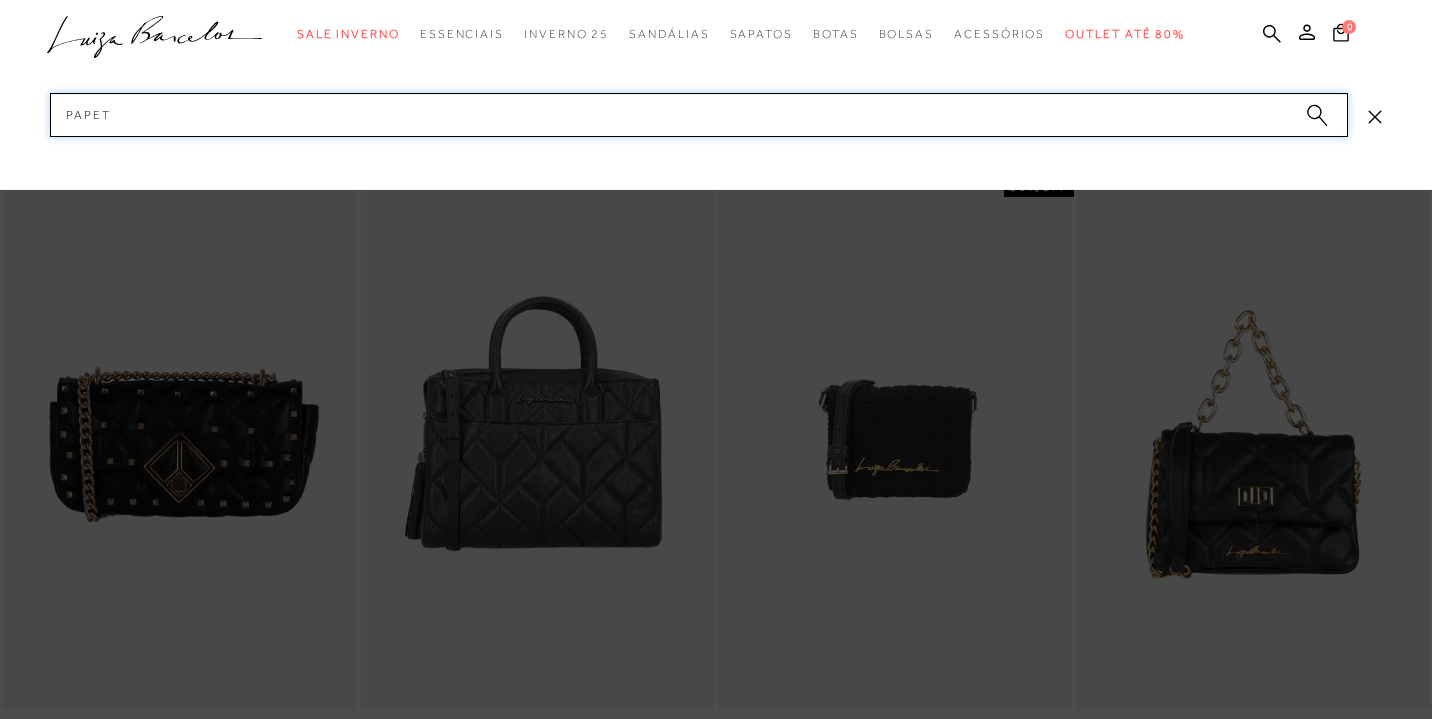 type on "papete" 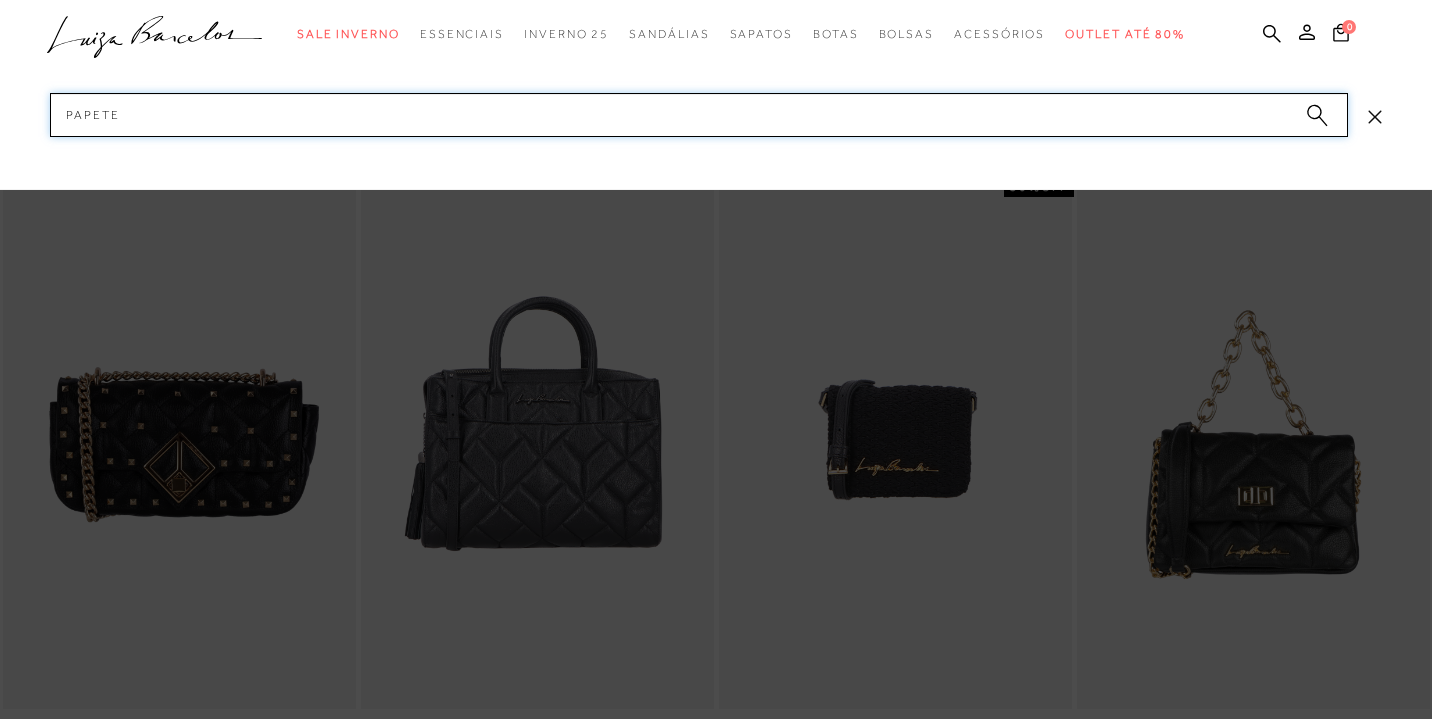 type 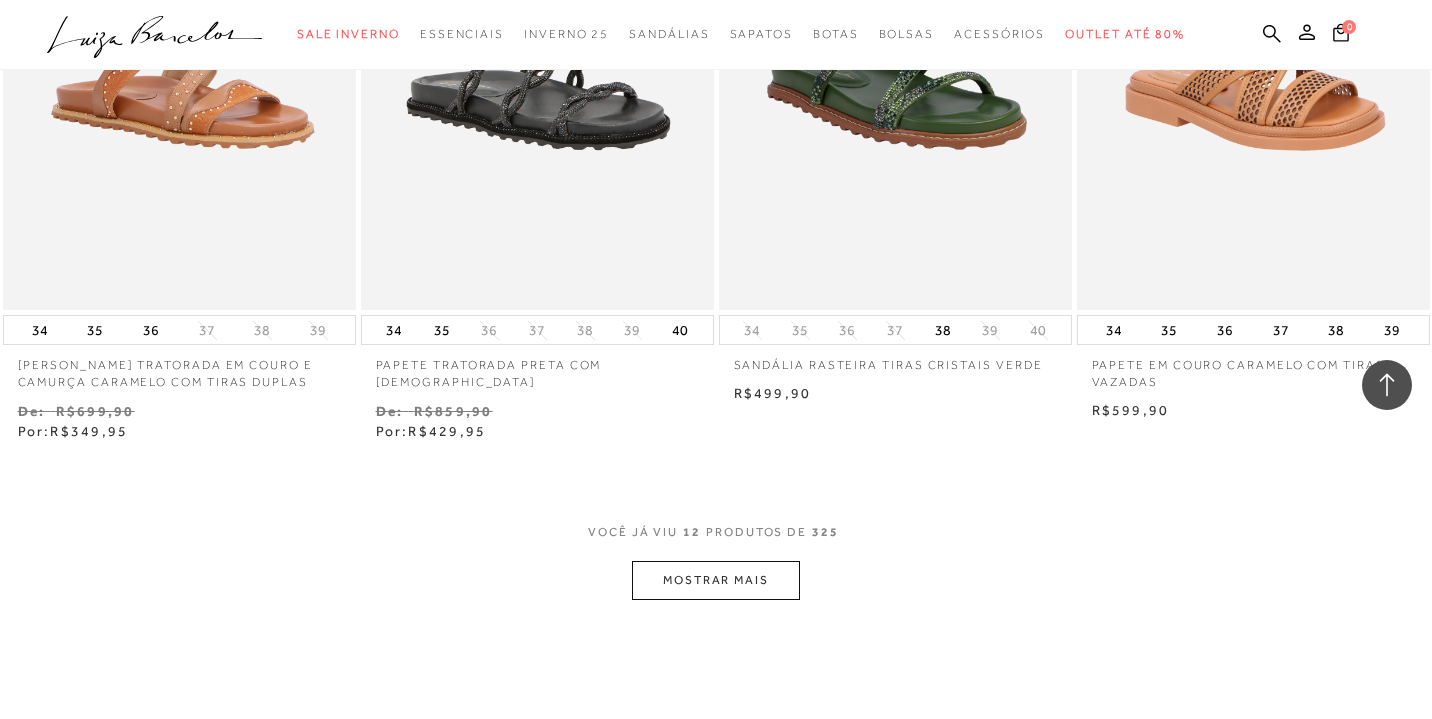 scroll, scrollTop: 1743, scrollLeft: 0, axis: vertical 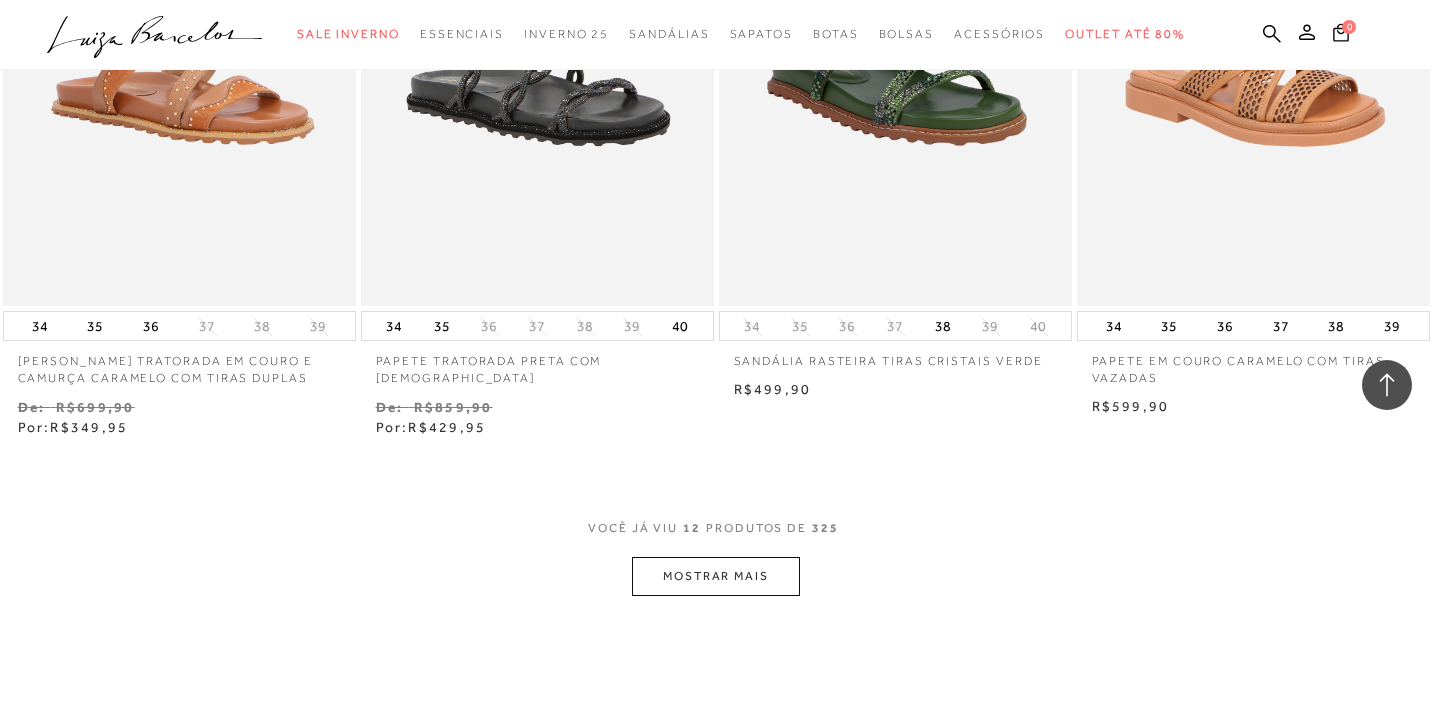 click on "MOSTRAR MAIS" at bounding box center (716, 576) 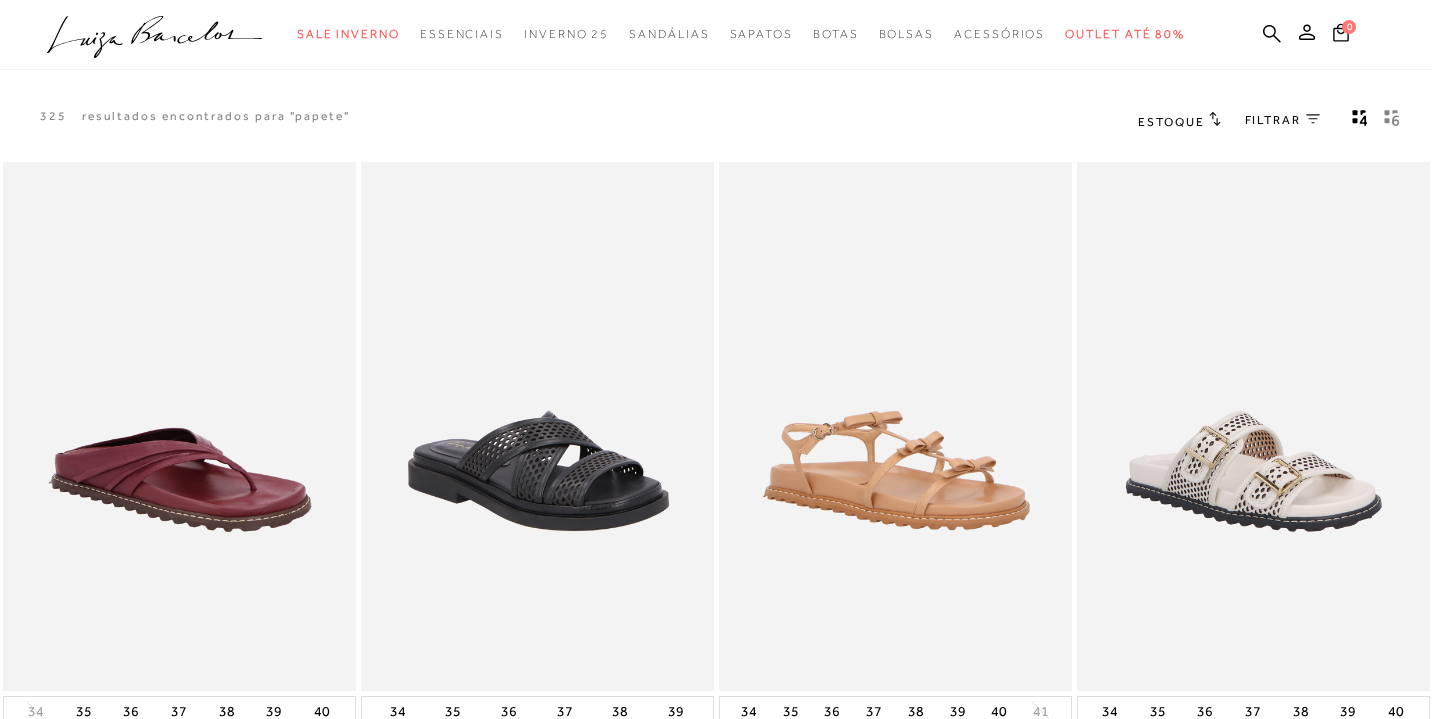 scroll, scrollTop: 0, scrollLeft: 0, axis: both 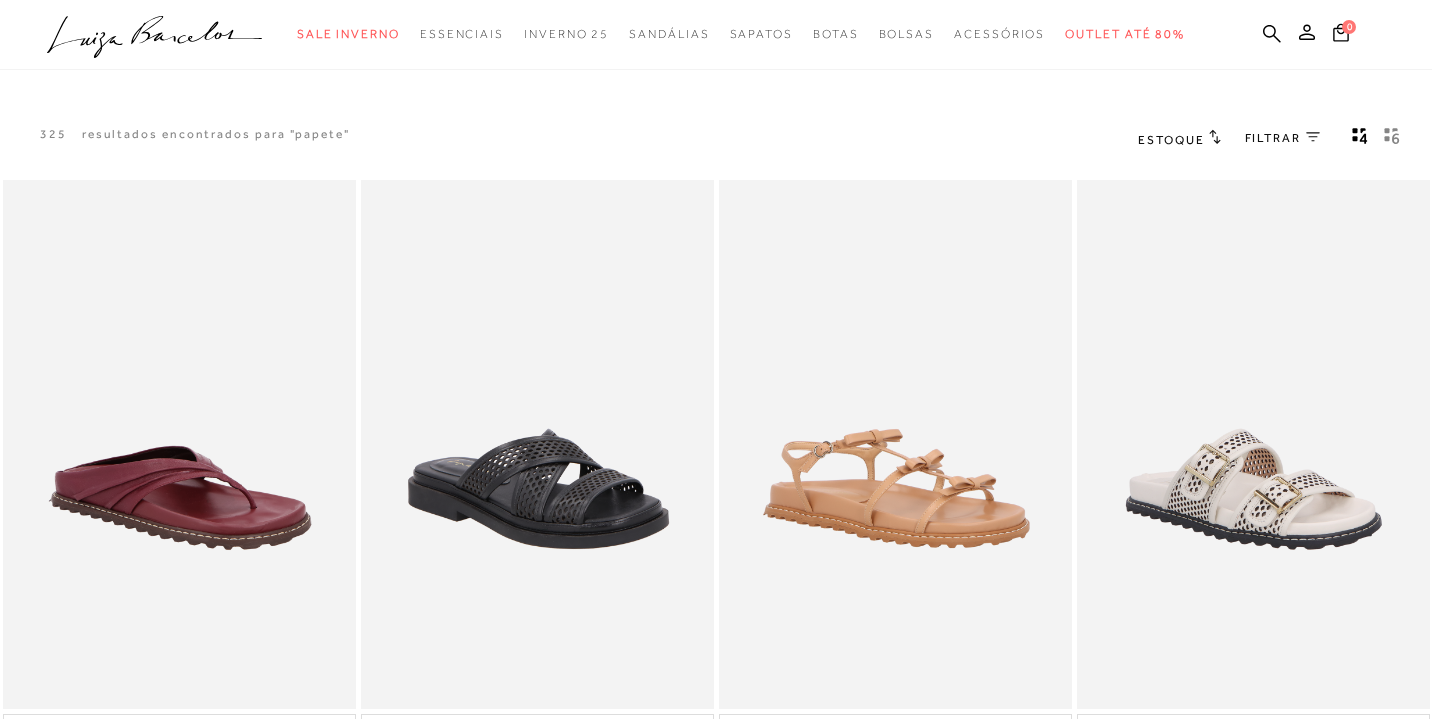 click on "Estoque" at bounding box center [1171, 140] 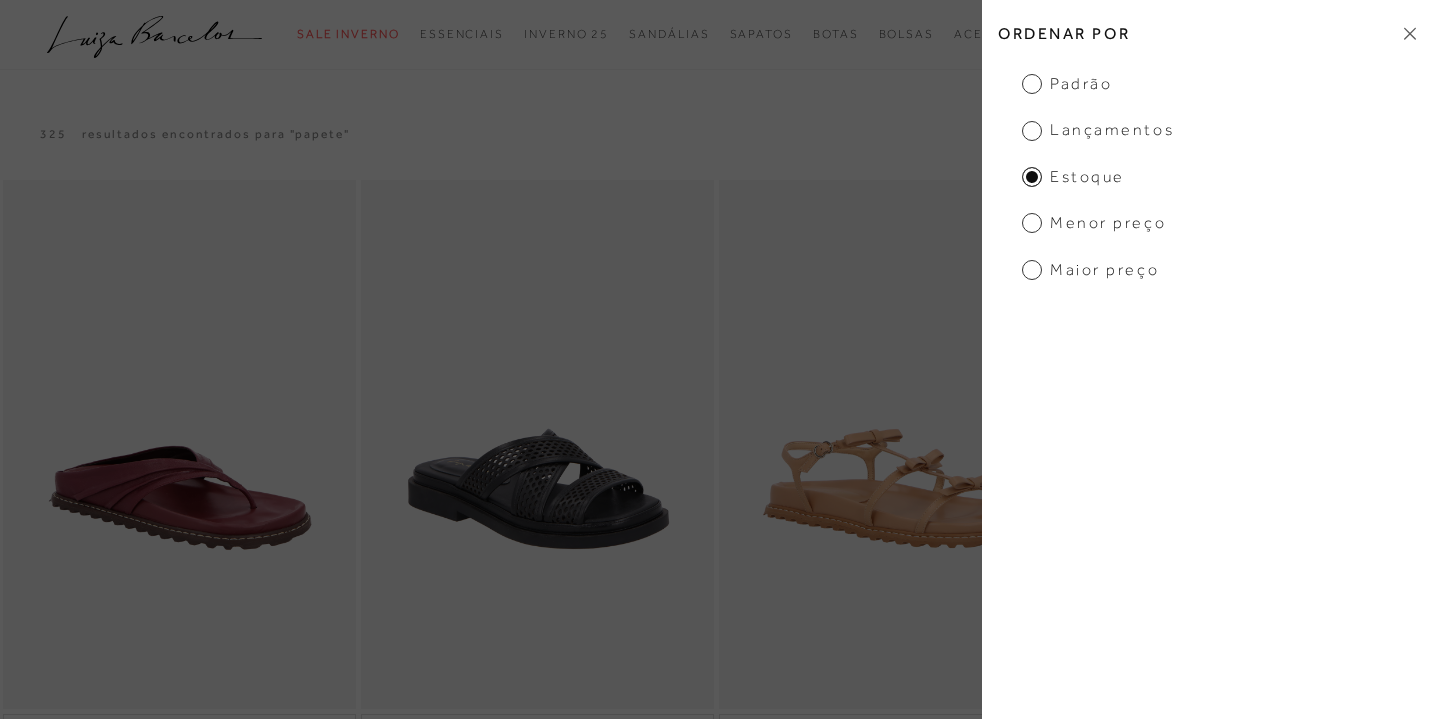 click on "Menor Preço" at bounding box center [1094, 223] 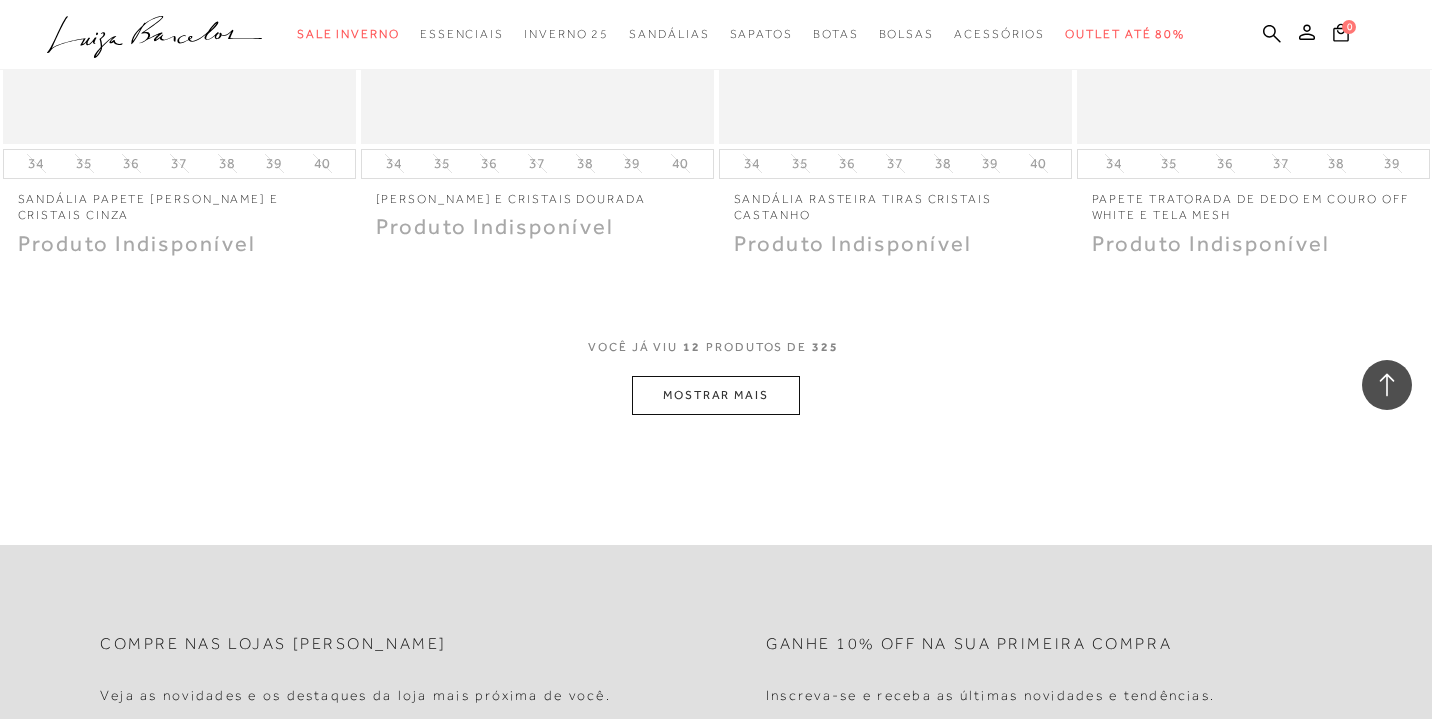 scroll, scrollTop: 1910, scrollLeft: 0, axis: vertical 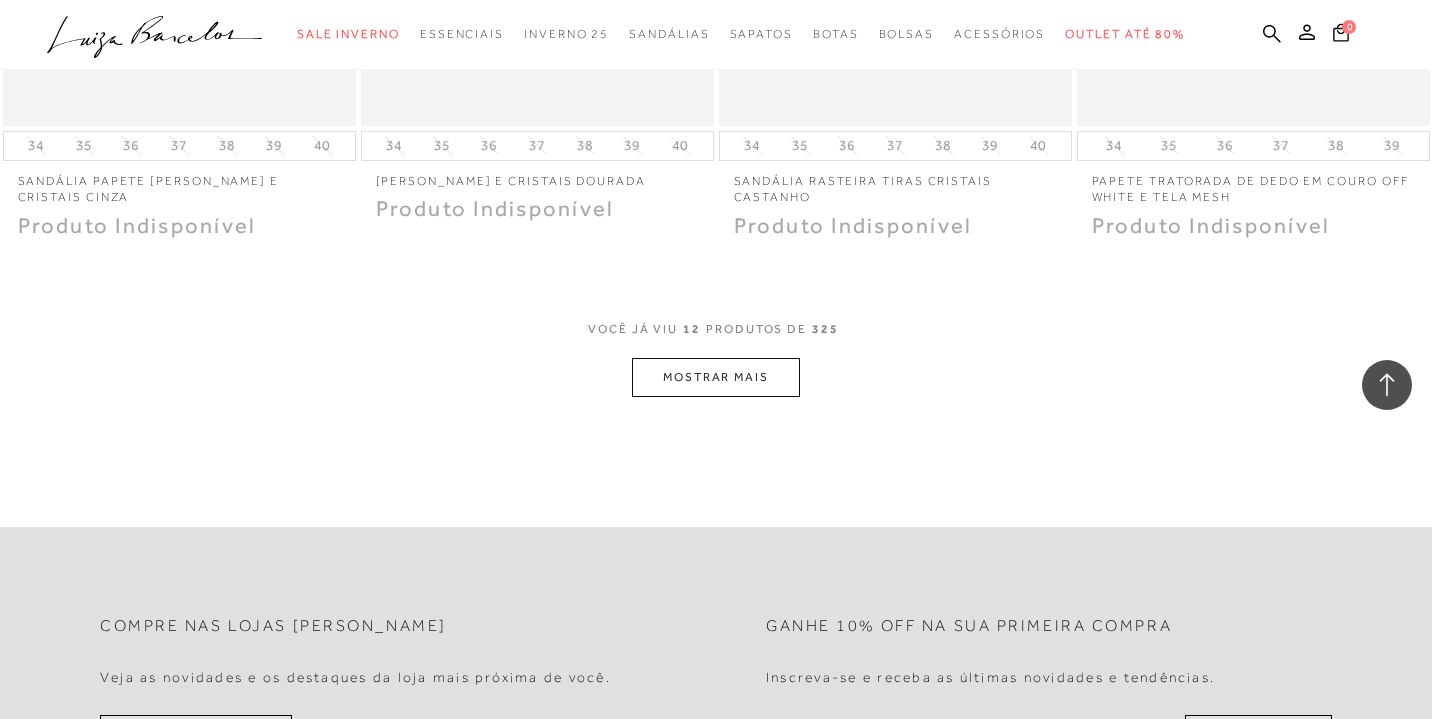 click on "MOSTRAR MAIS" at bounding box center (716, 377) 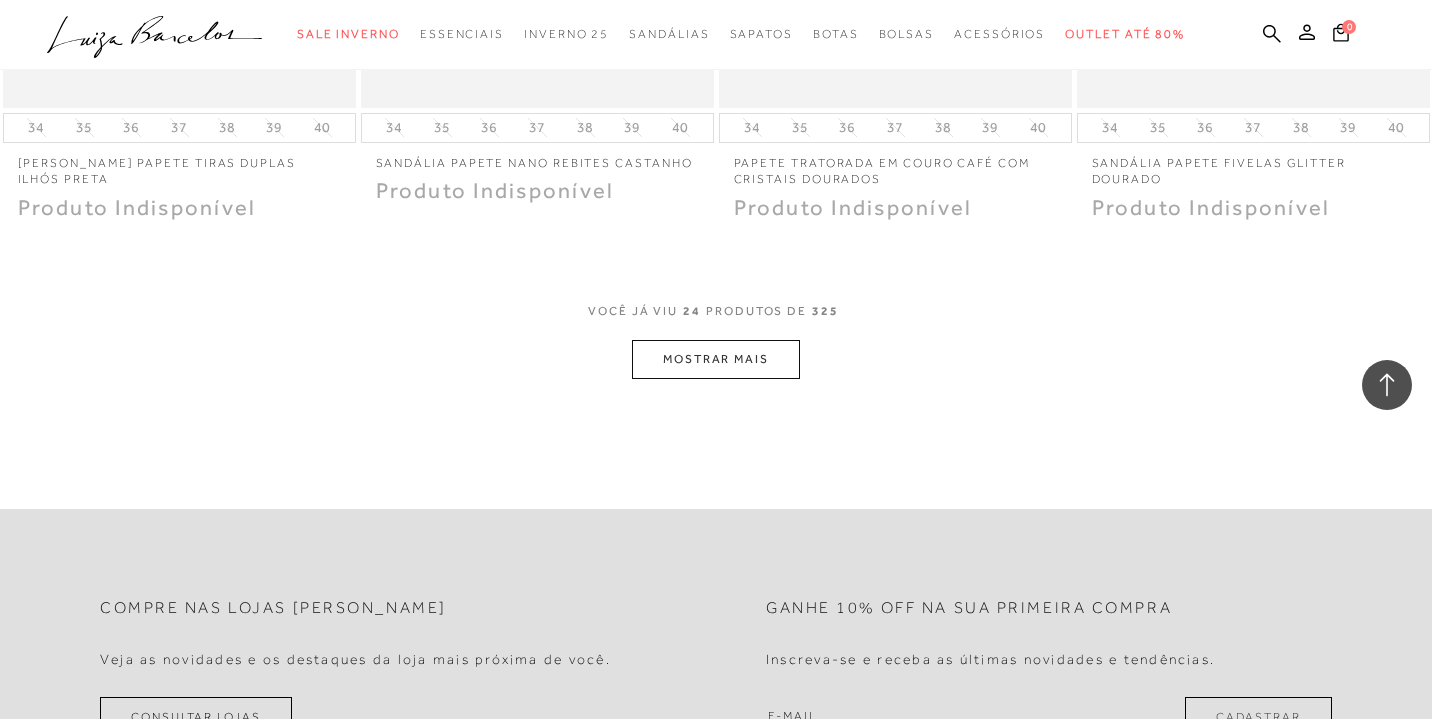 scroll, scrollTop: 3958, scrollLeft: 0, axis: vertical 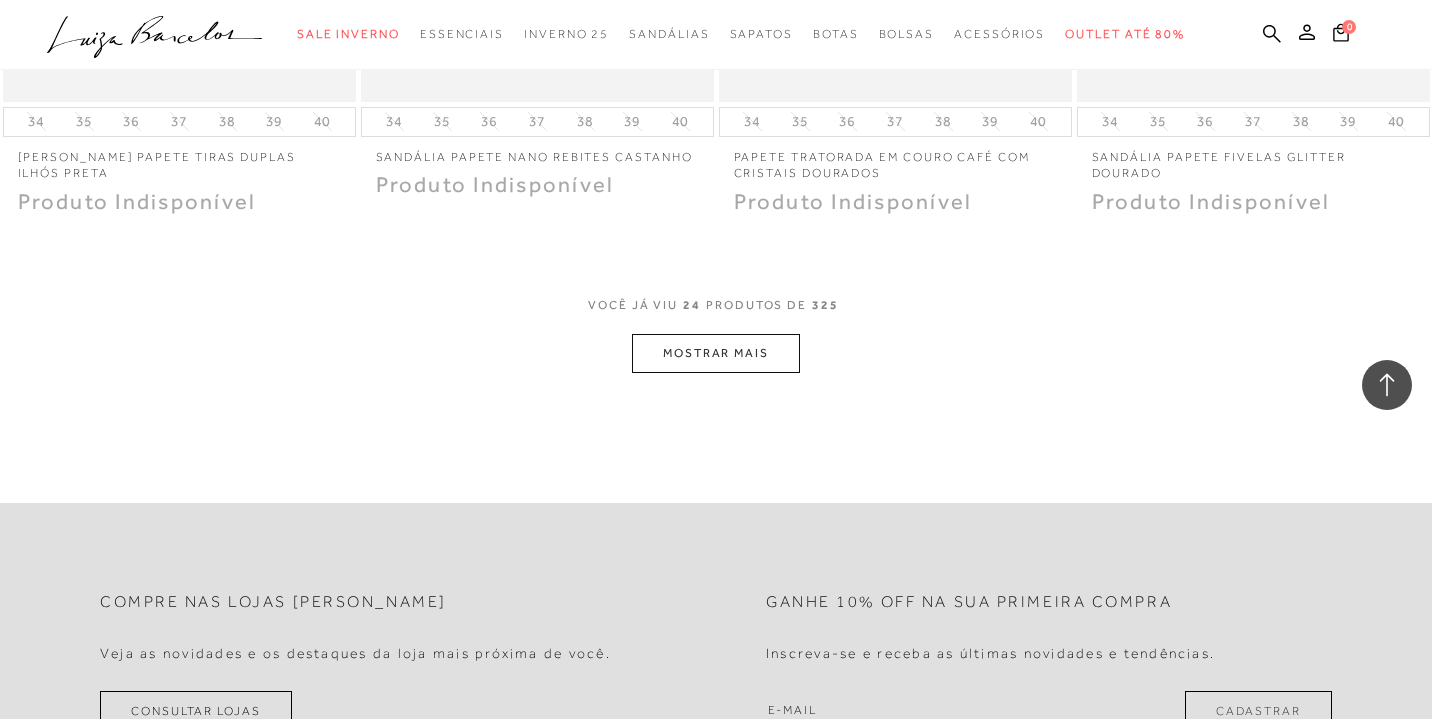 click on "MOSTRAR MAIS" at bounding box center (716, 353) 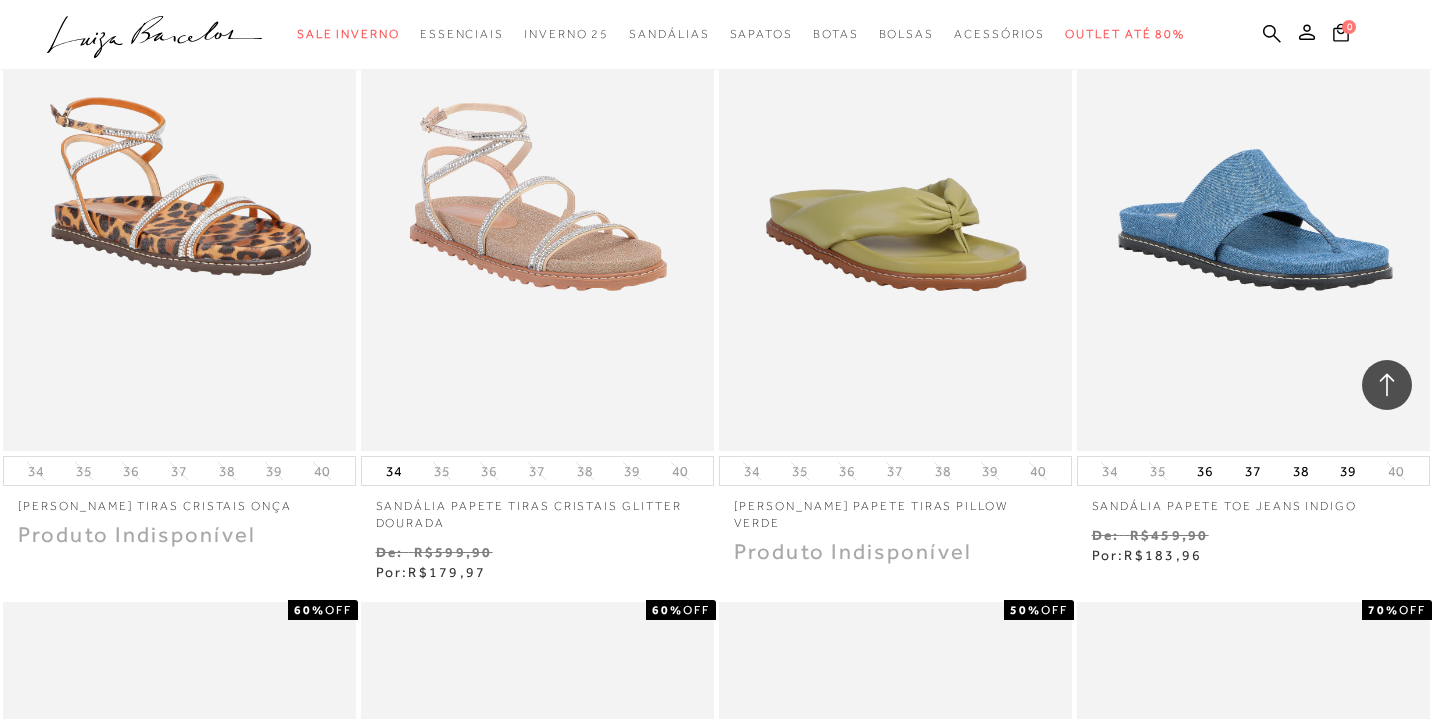 scroll, scrollTop: 4918, scrollLeft: 0, axis: vertical 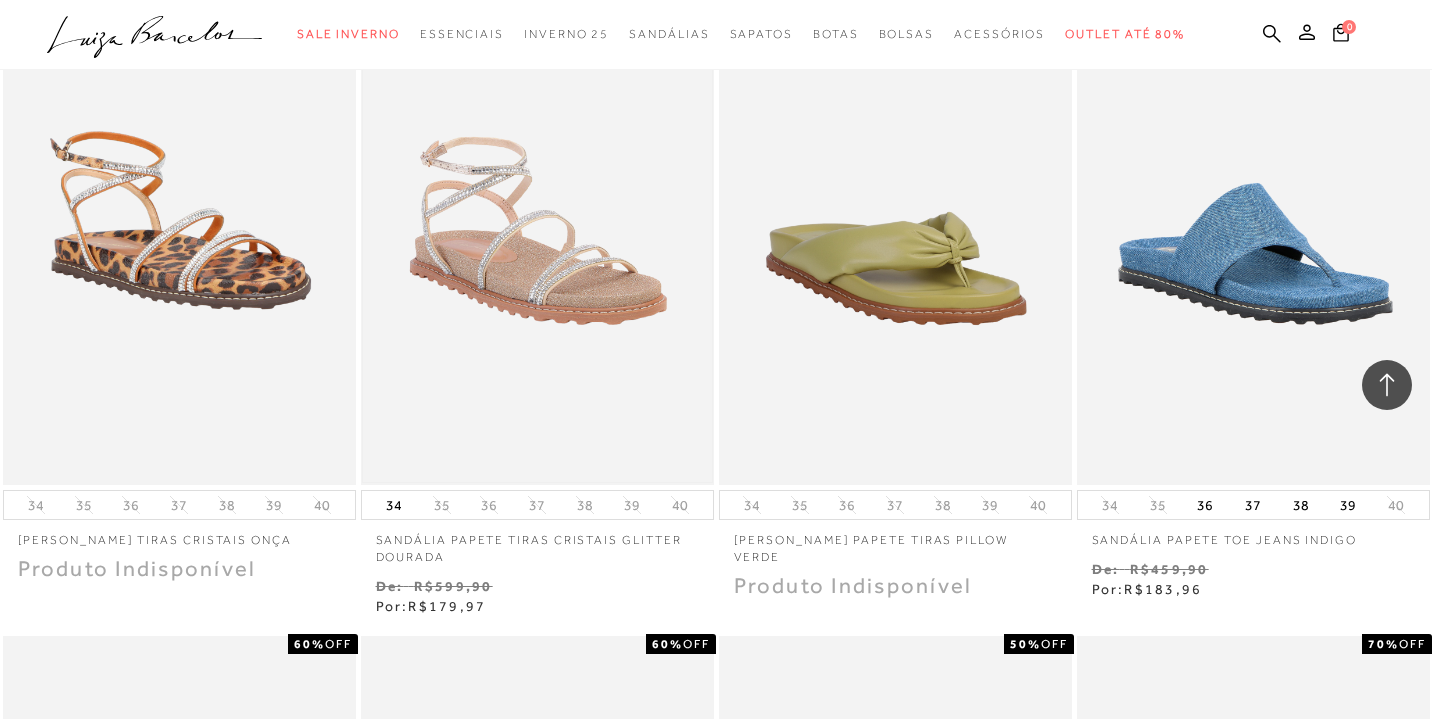 click at bounding box center (537, 221) 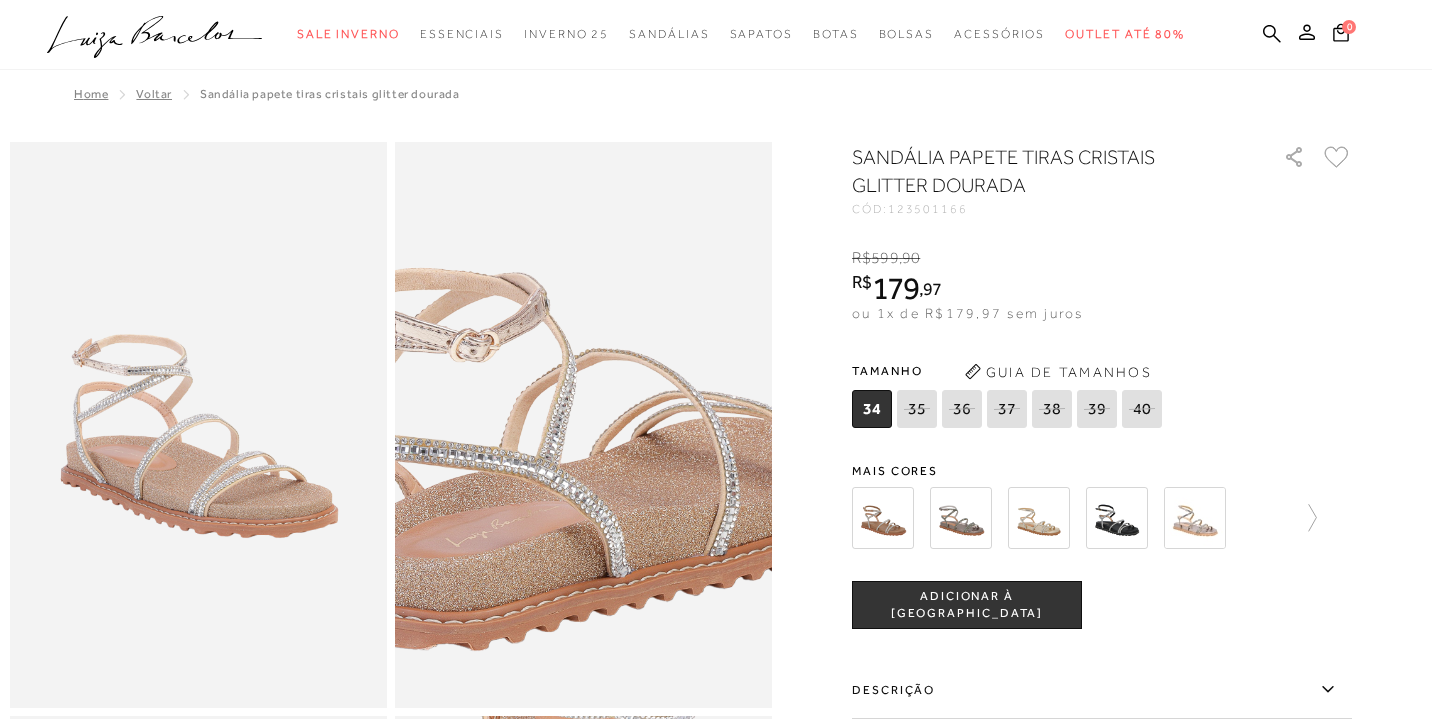scroll, scrollTop: 0, scrollLeft: 0, axis: both 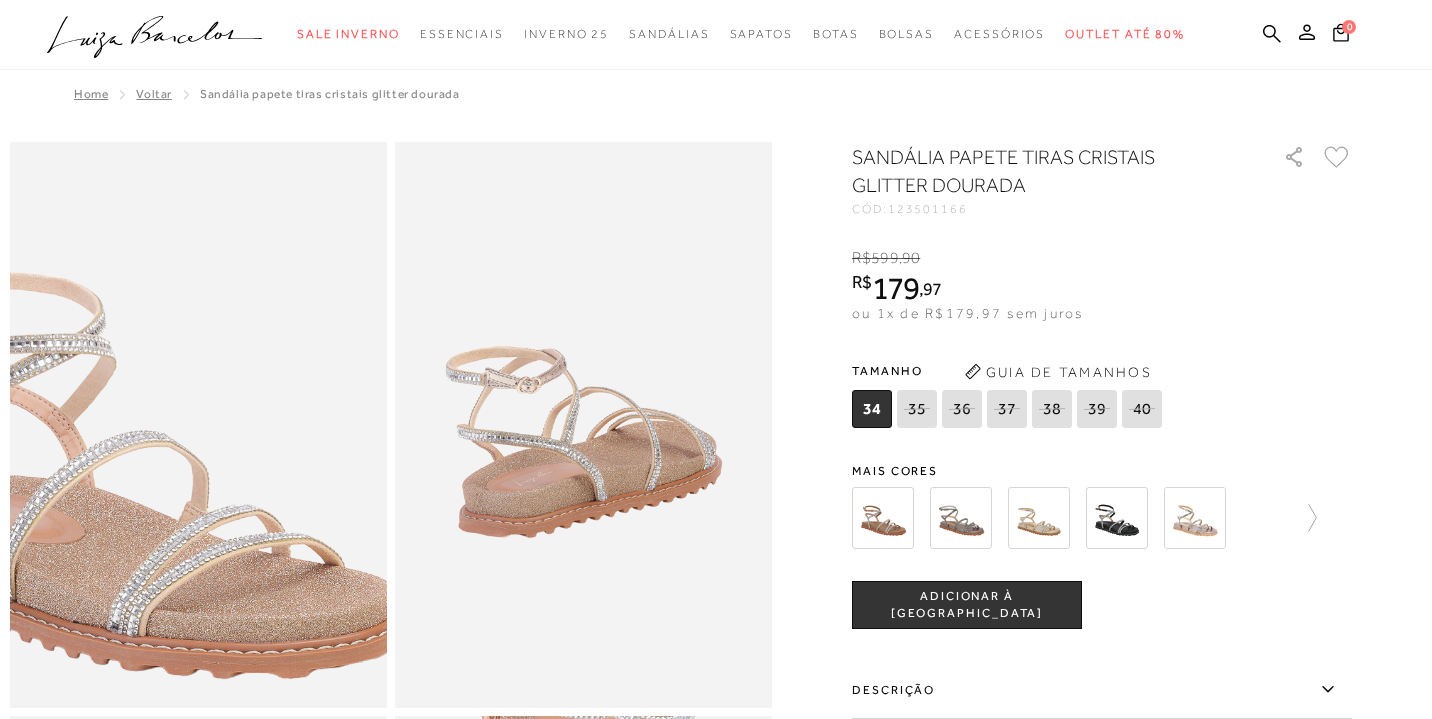 click at bounding box center [128, 452] 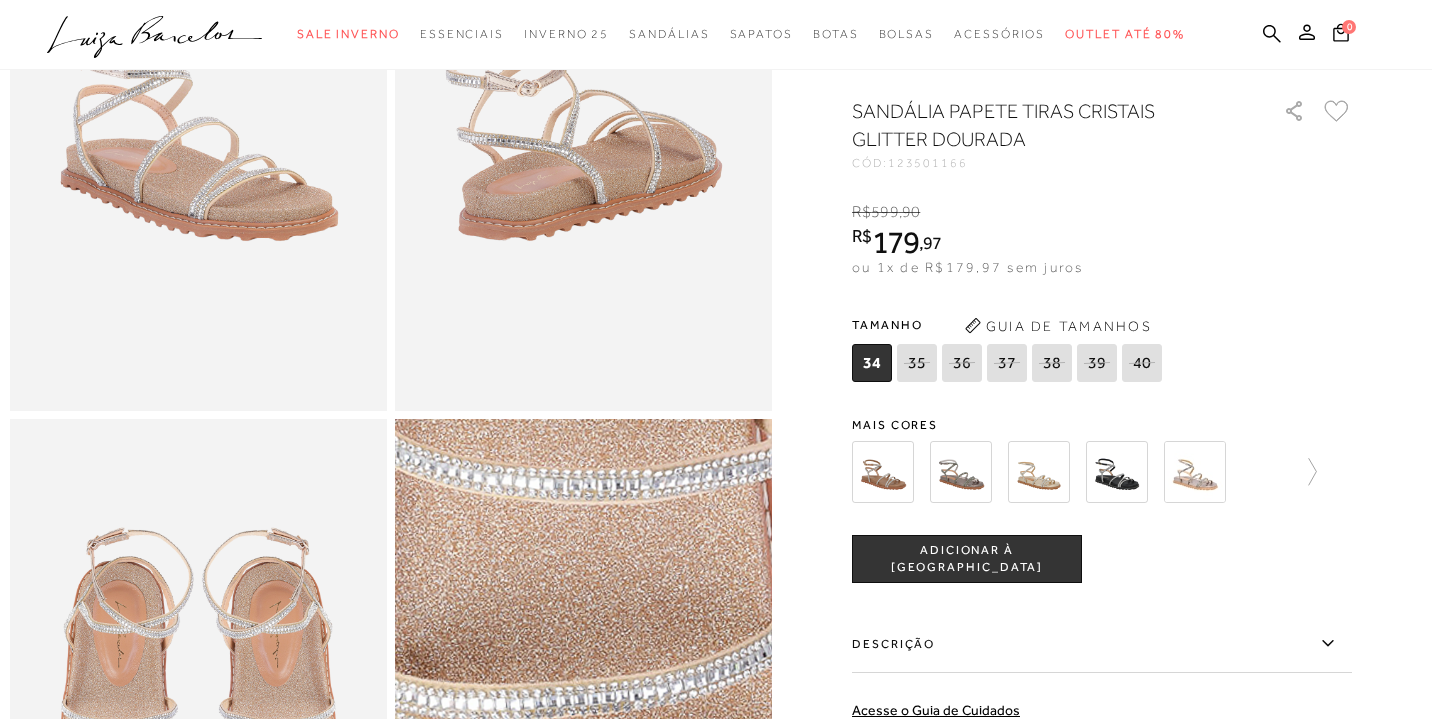 scroll, scrollTop: 294, scrollLeft: 0, axis: vertical 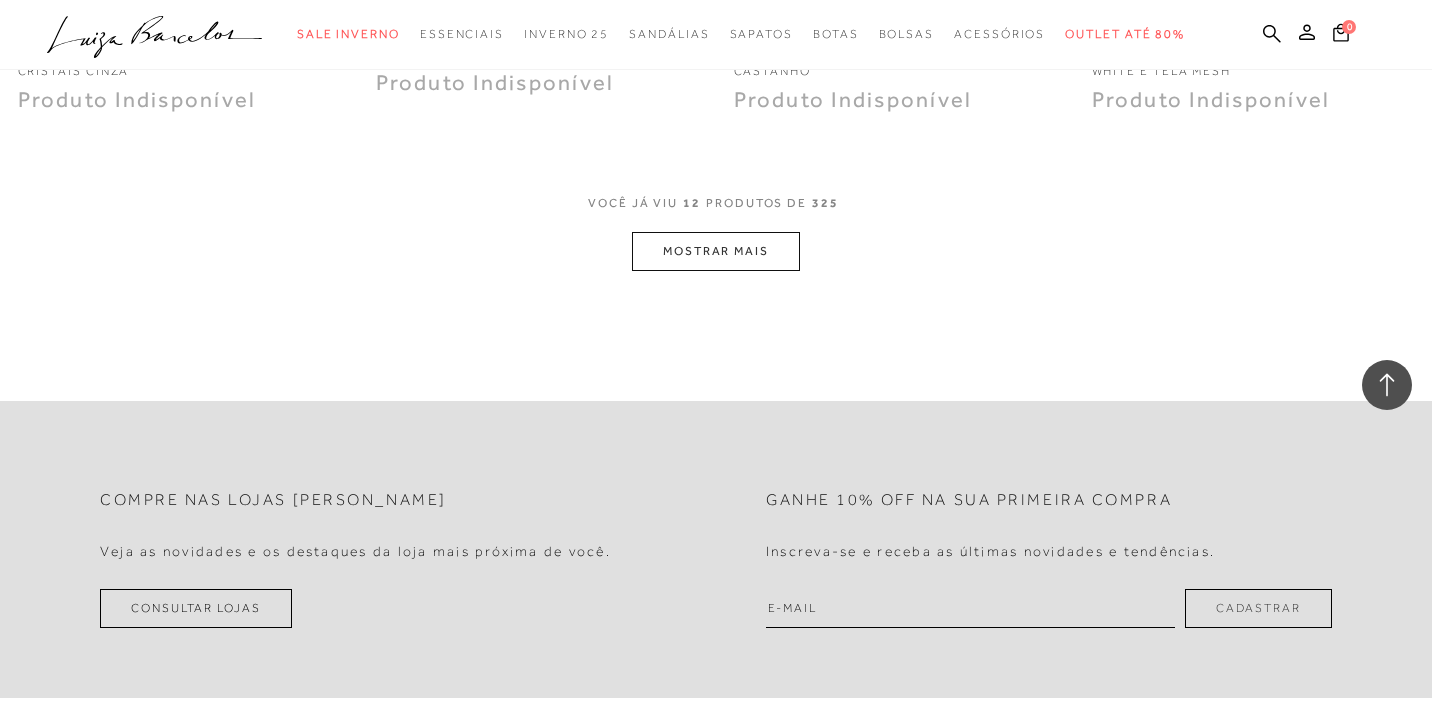 click on "MOSTRAR MAIS" at bounding box center (716, 251) 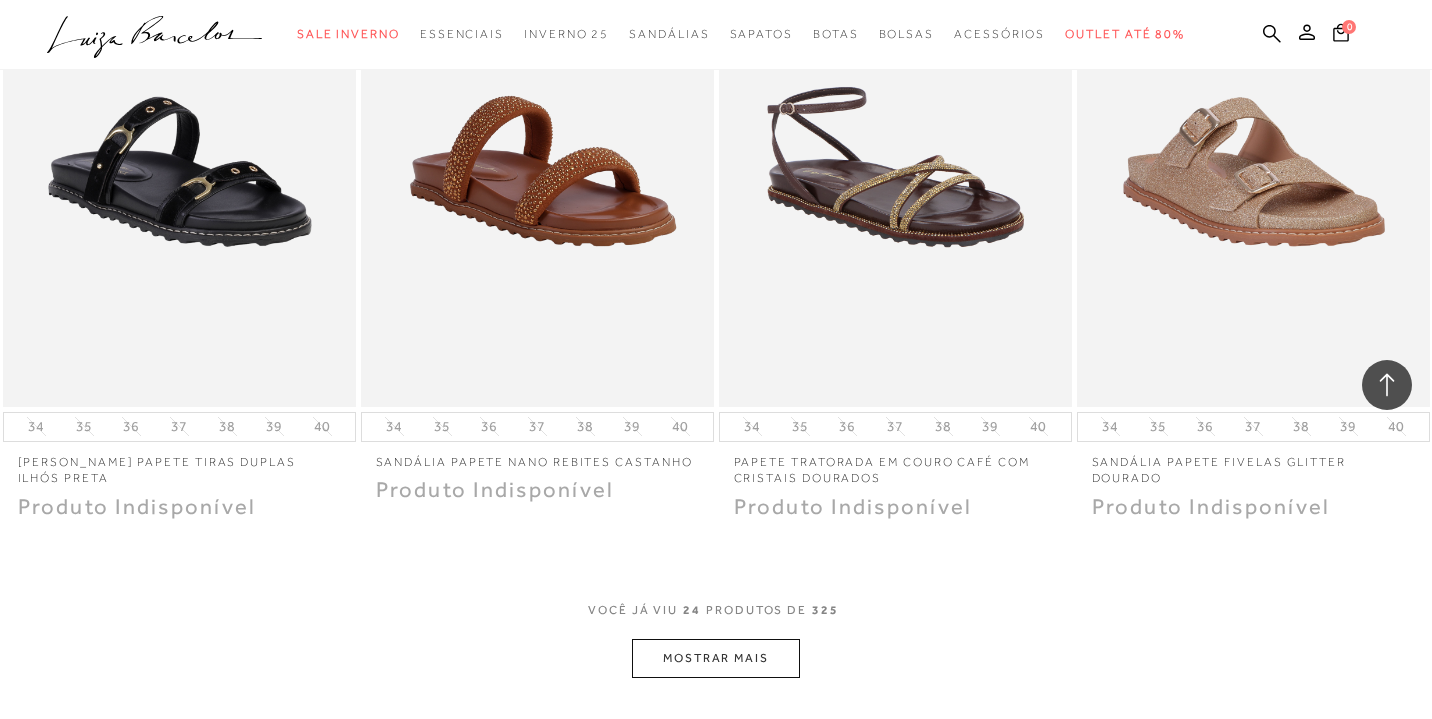 scroll, scrollTop: 3910, scrollLeft: 0, axis: vertical 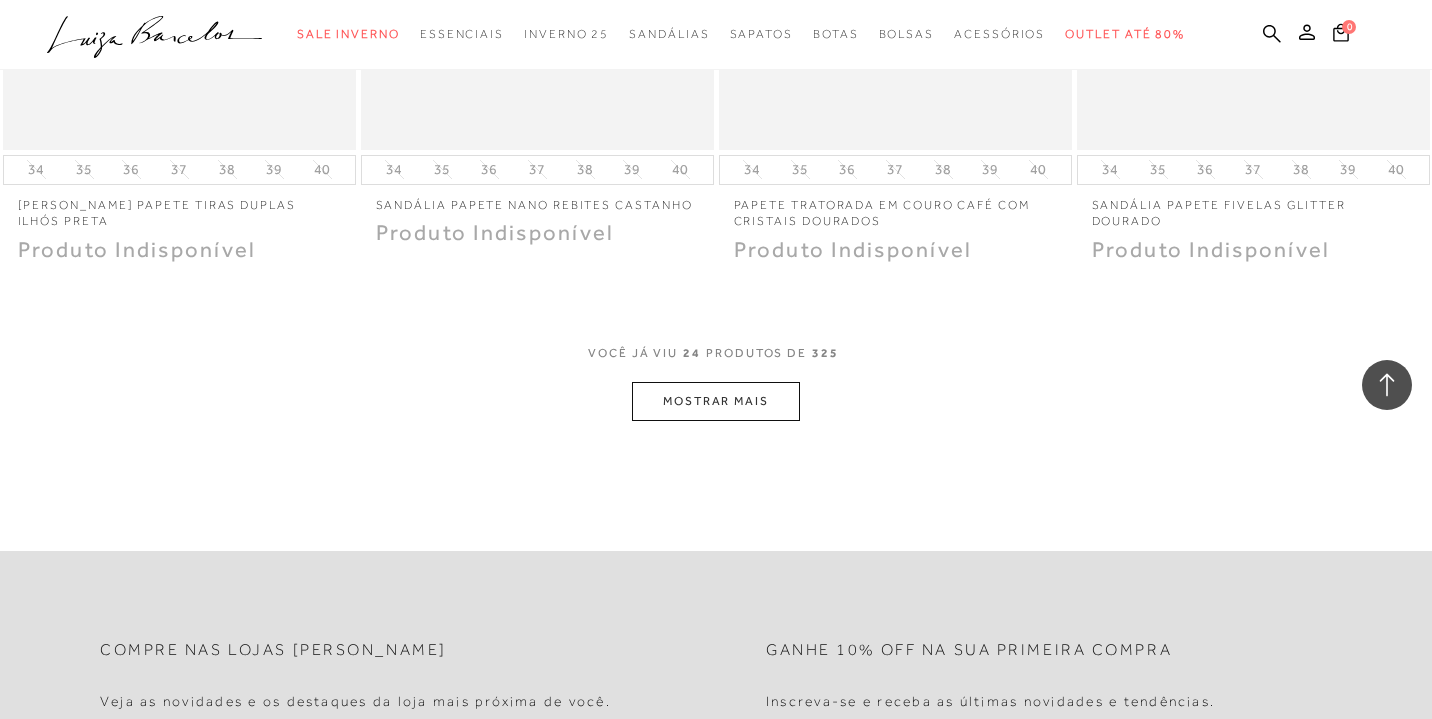 click on "MOSTRAR MAIS" at bounding box center (716, 401) 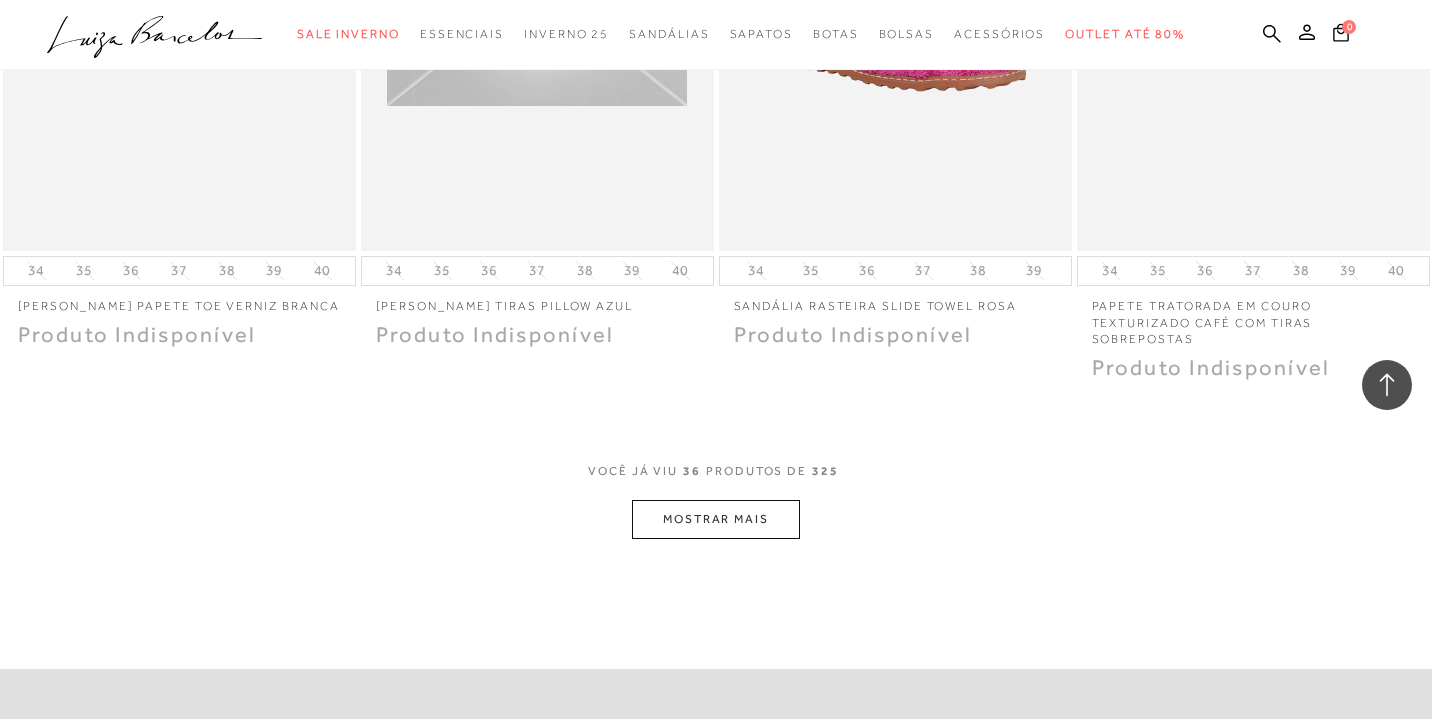 scroll, scrollTop: 5832, scrollLeft: 0, axis: vertical 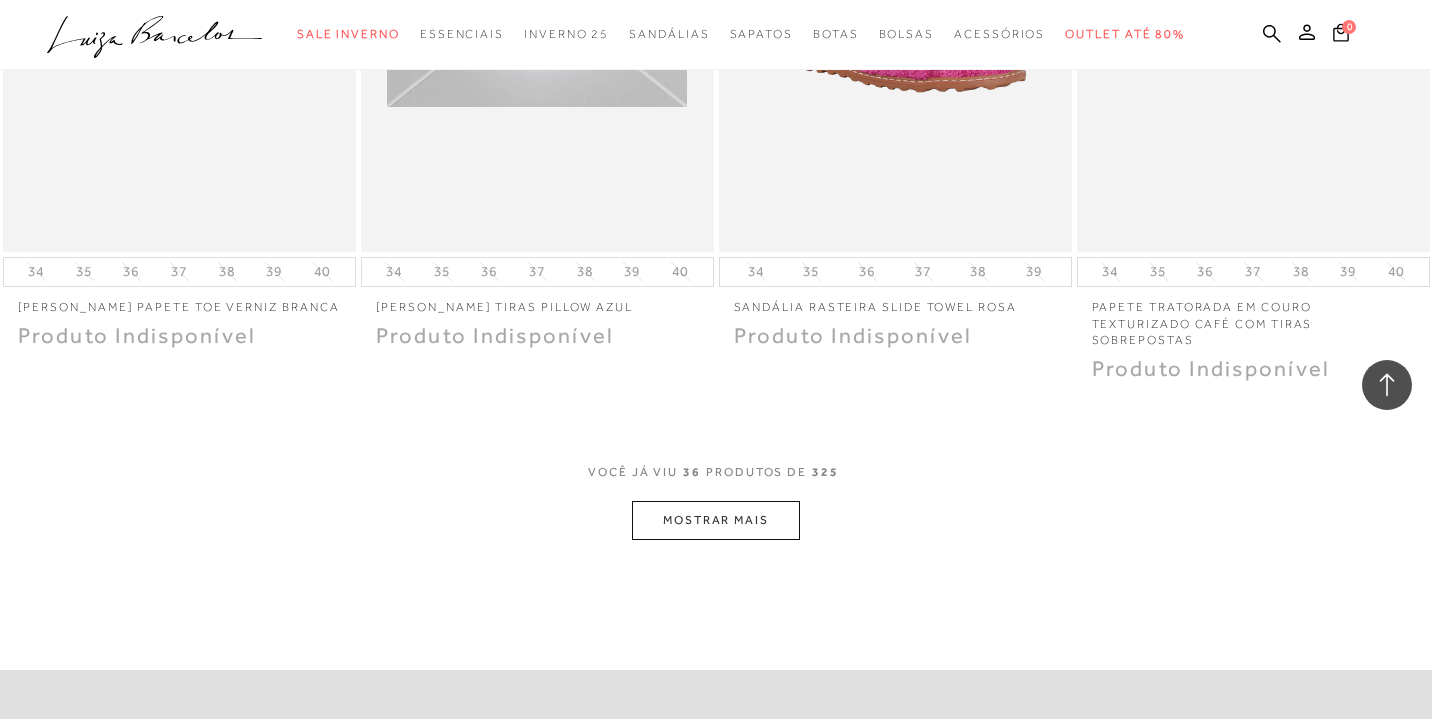 click on "MOSTRAR MAIS" at bounding box center (716, 520) 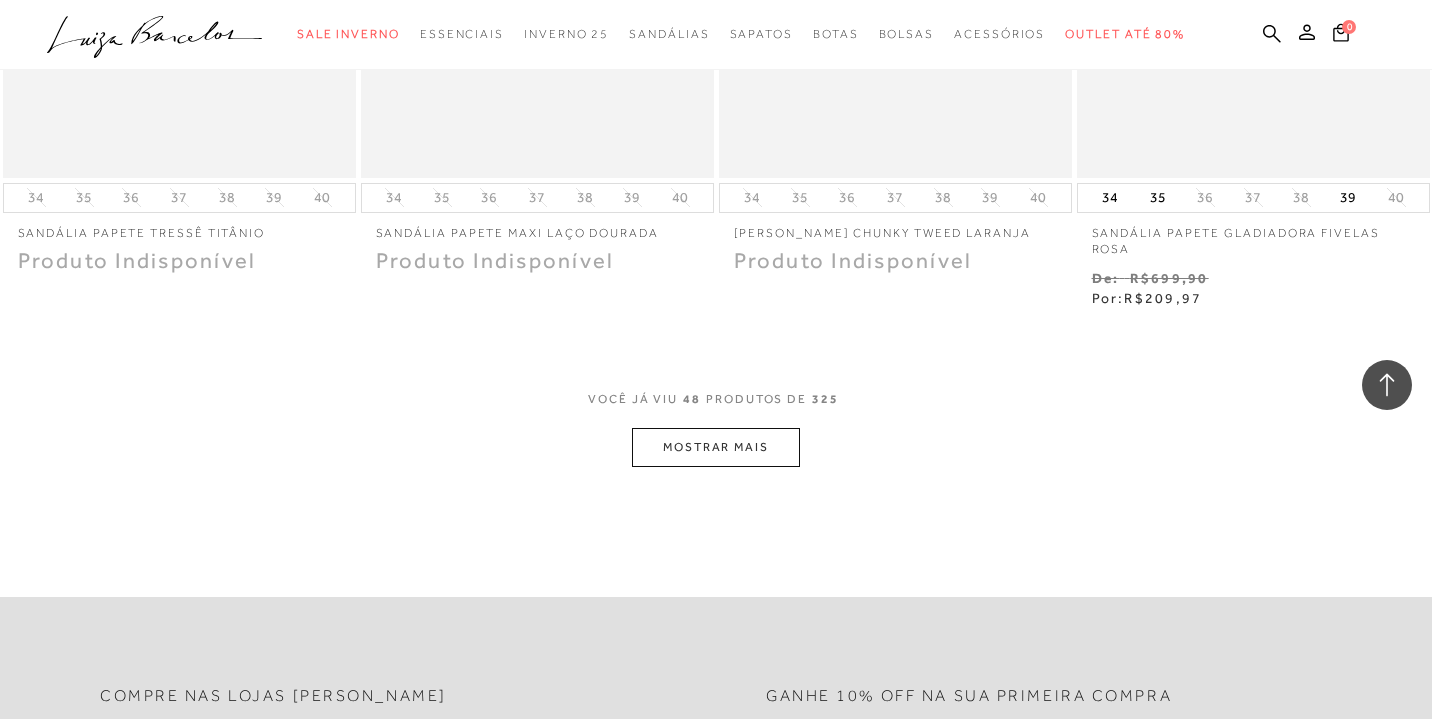 scroll, scrollTop: 7912, scrollLeft: 0, axis: vertical 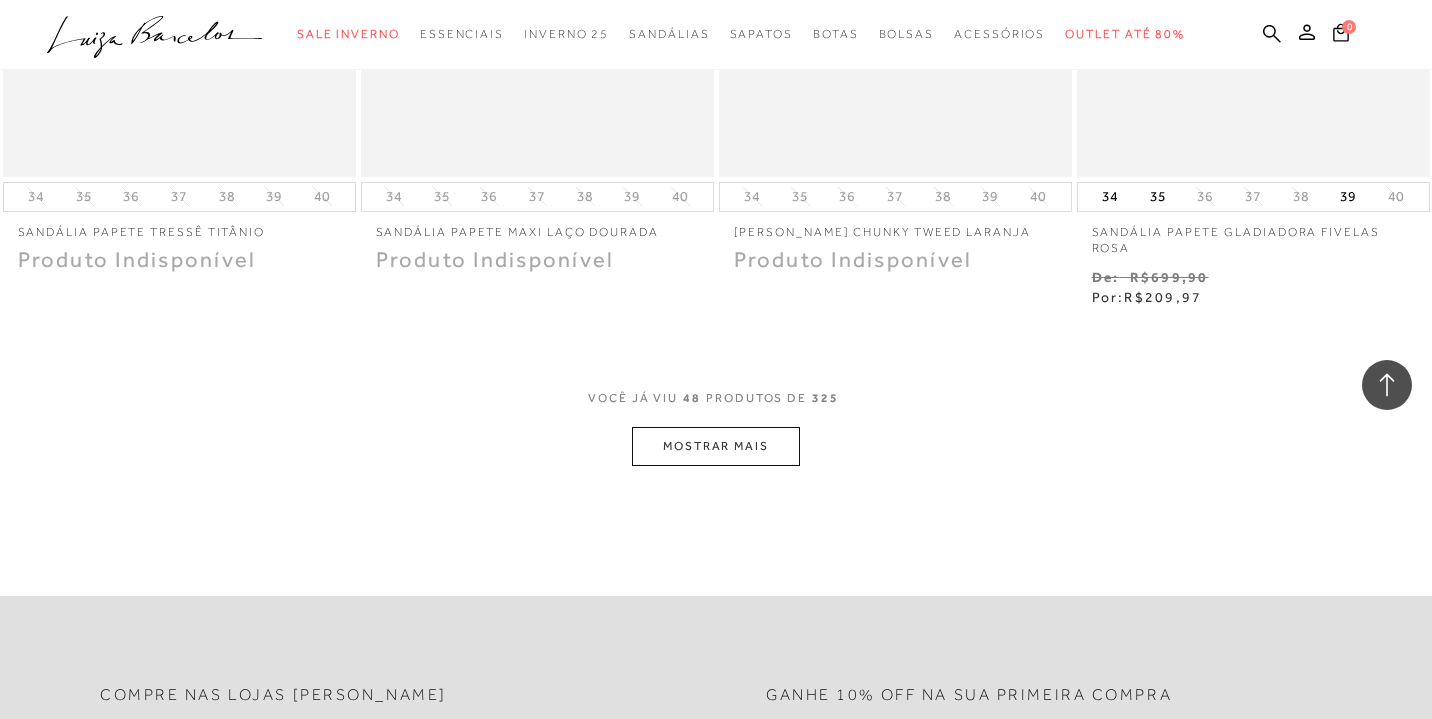click on "MOSTRAR MAIS" at bounding box center (716, 446) 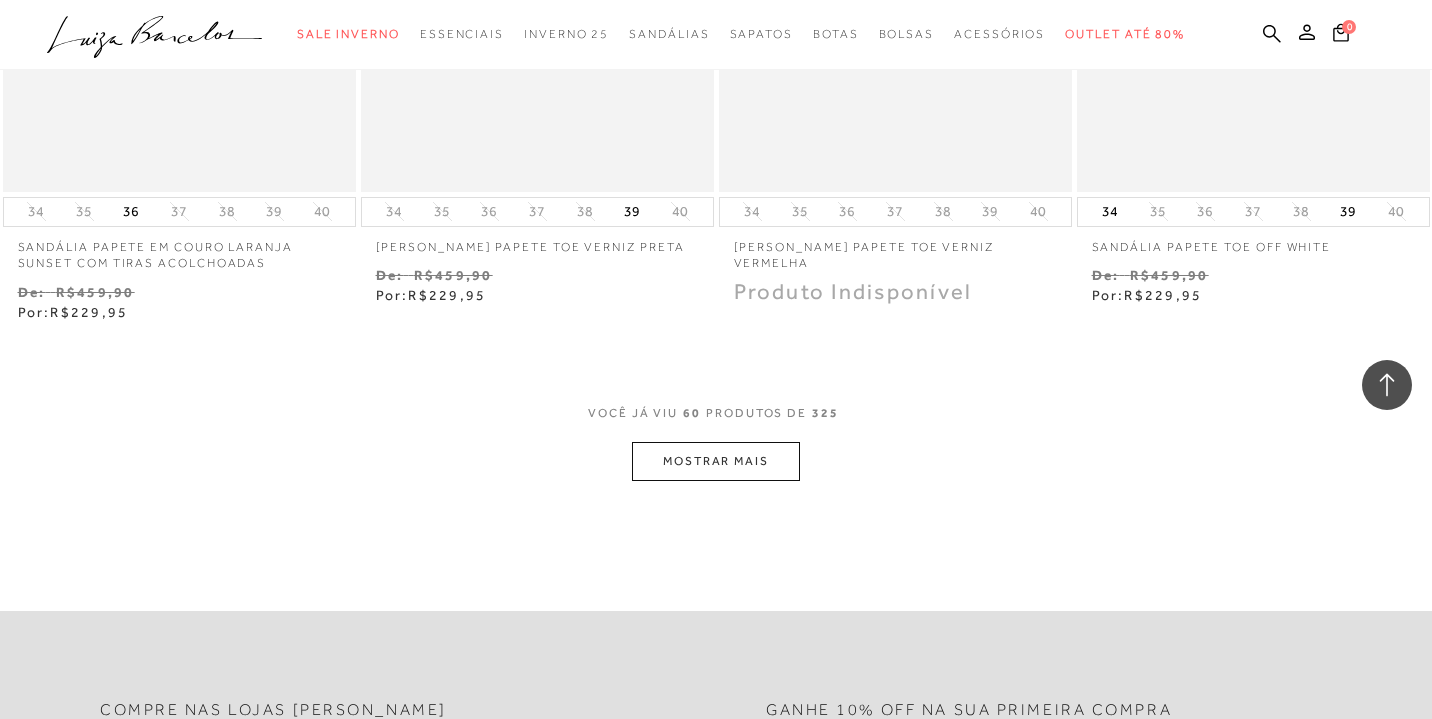 scroll, scrollTop: 10010, scrollLeft: 0, axis: vertical 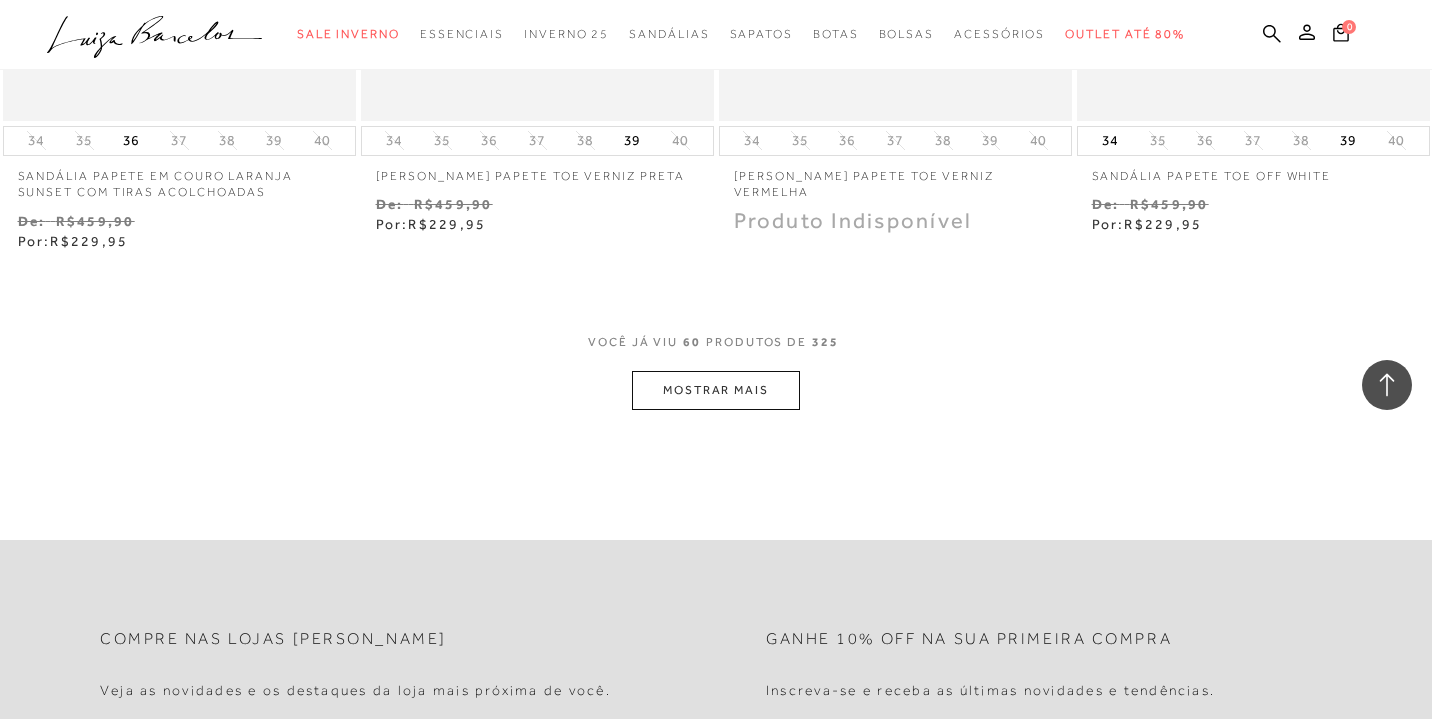 click on "MOSTRAR MAIS" at bounding box center (716, 390) 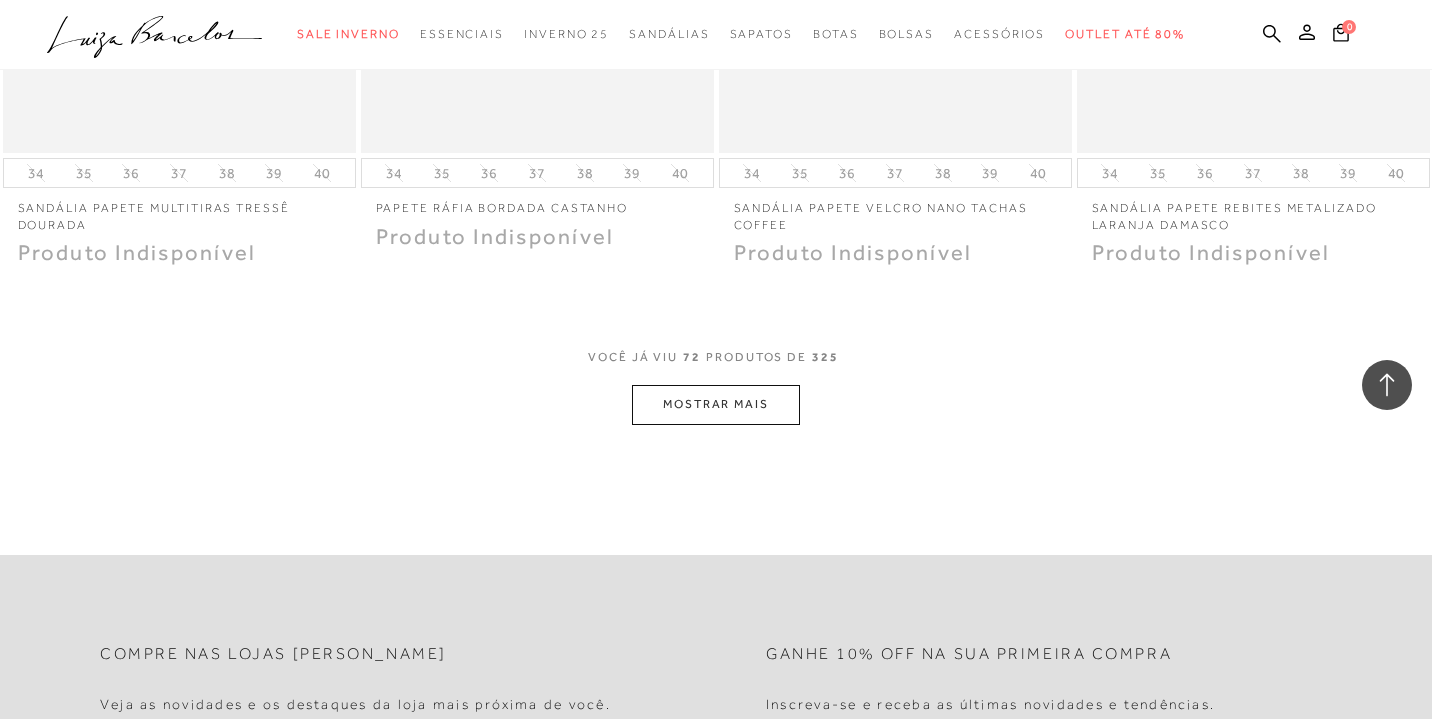 scroll, scrollTop: 12034, scrollLeft: 0, axis: vertical 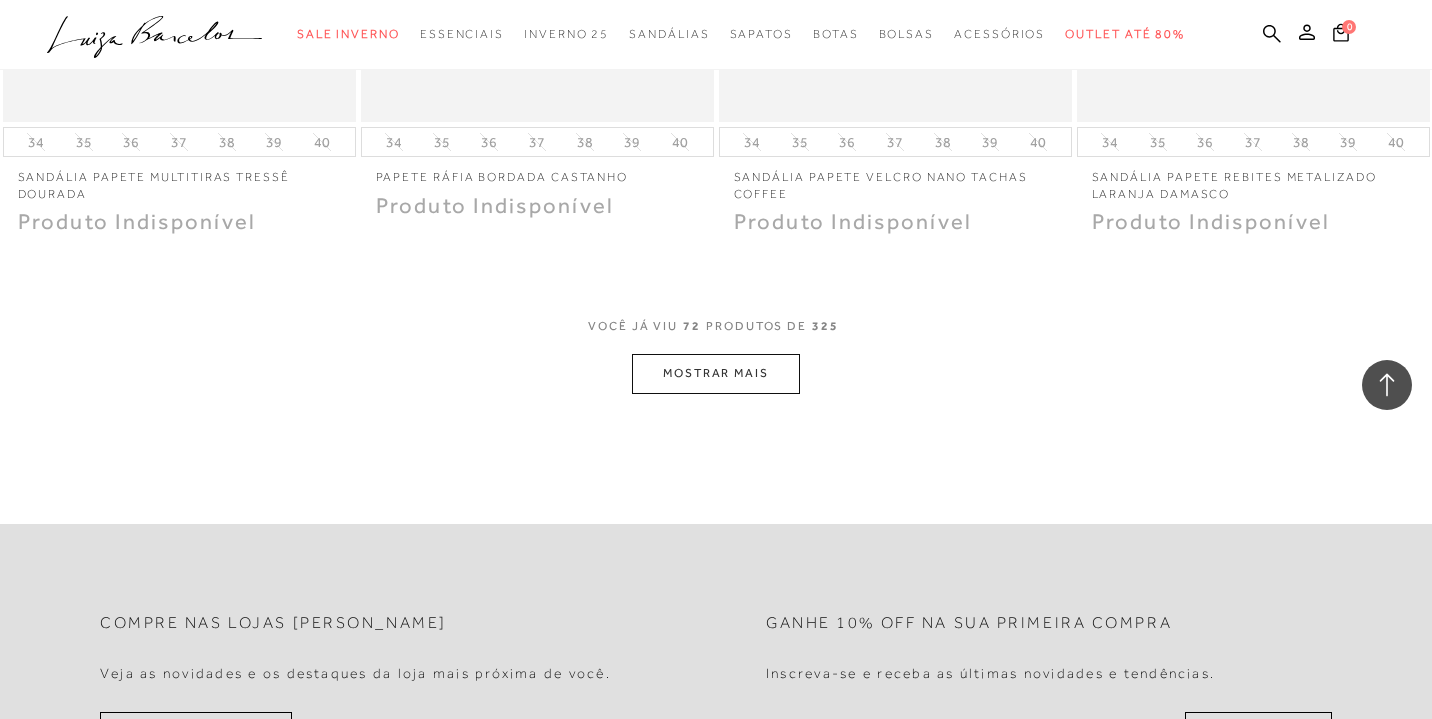 click on "MOSTRAR MAIS" at bounding box center [716, 373] 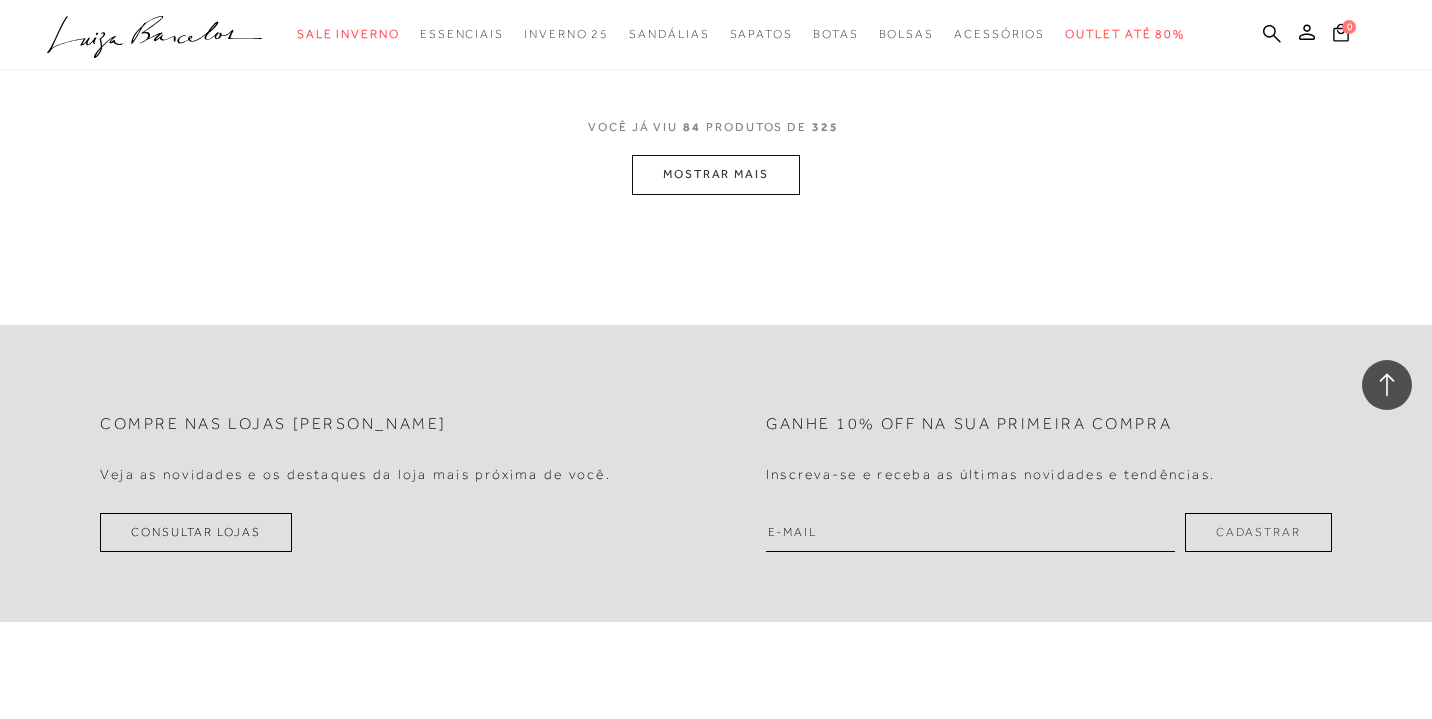 scroll, scrollTop: 14282, scrollLeft: 0, axis: vertical 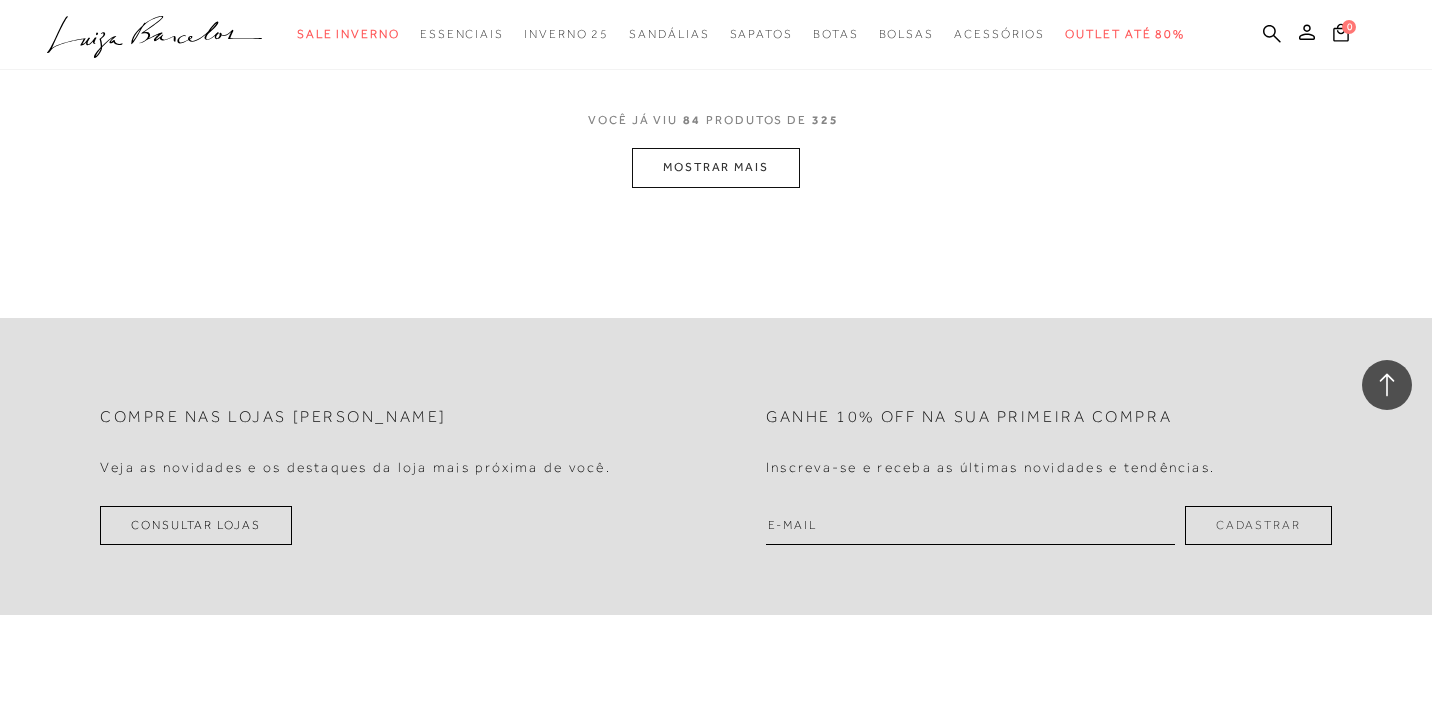 click on "MOSTRAR MAIS" at bounding box center (716, 167) 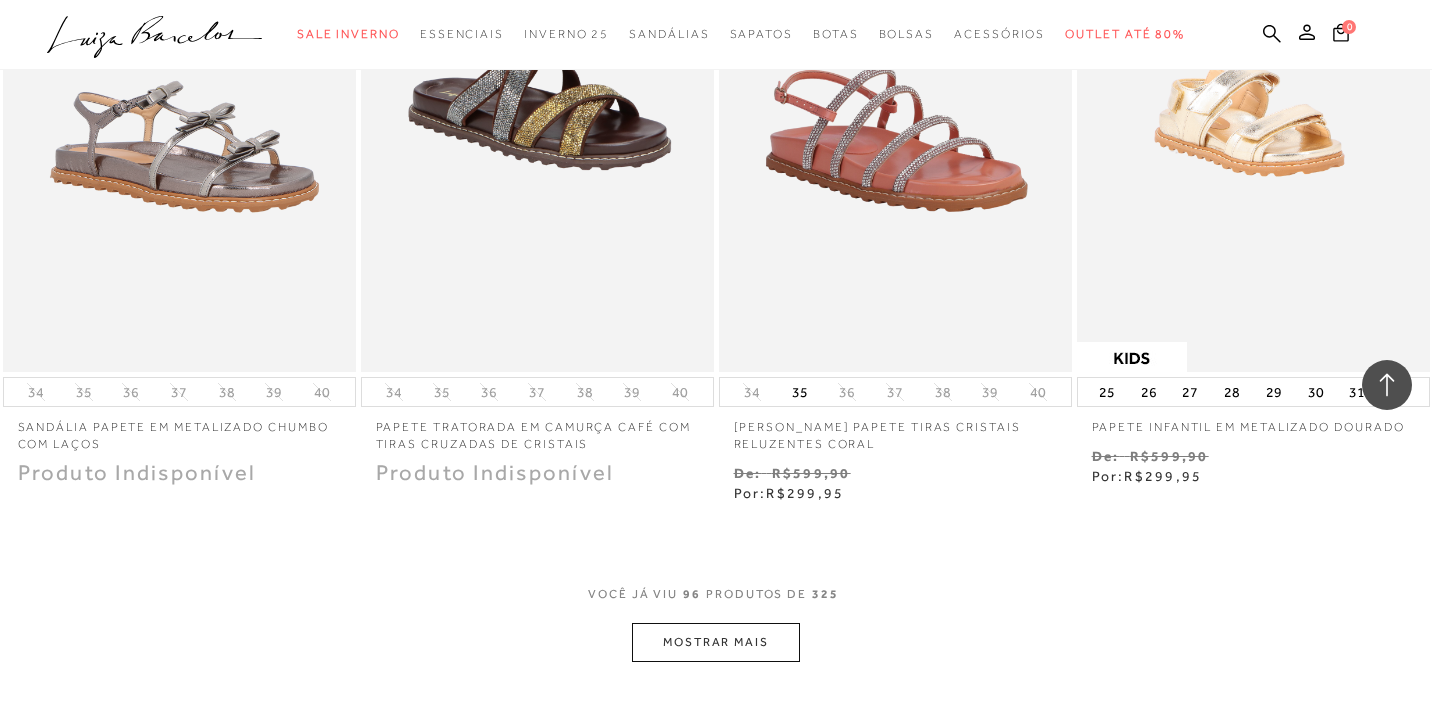 scroll, scrollTop: 15858, scrollLeft: 0, axis: vertical 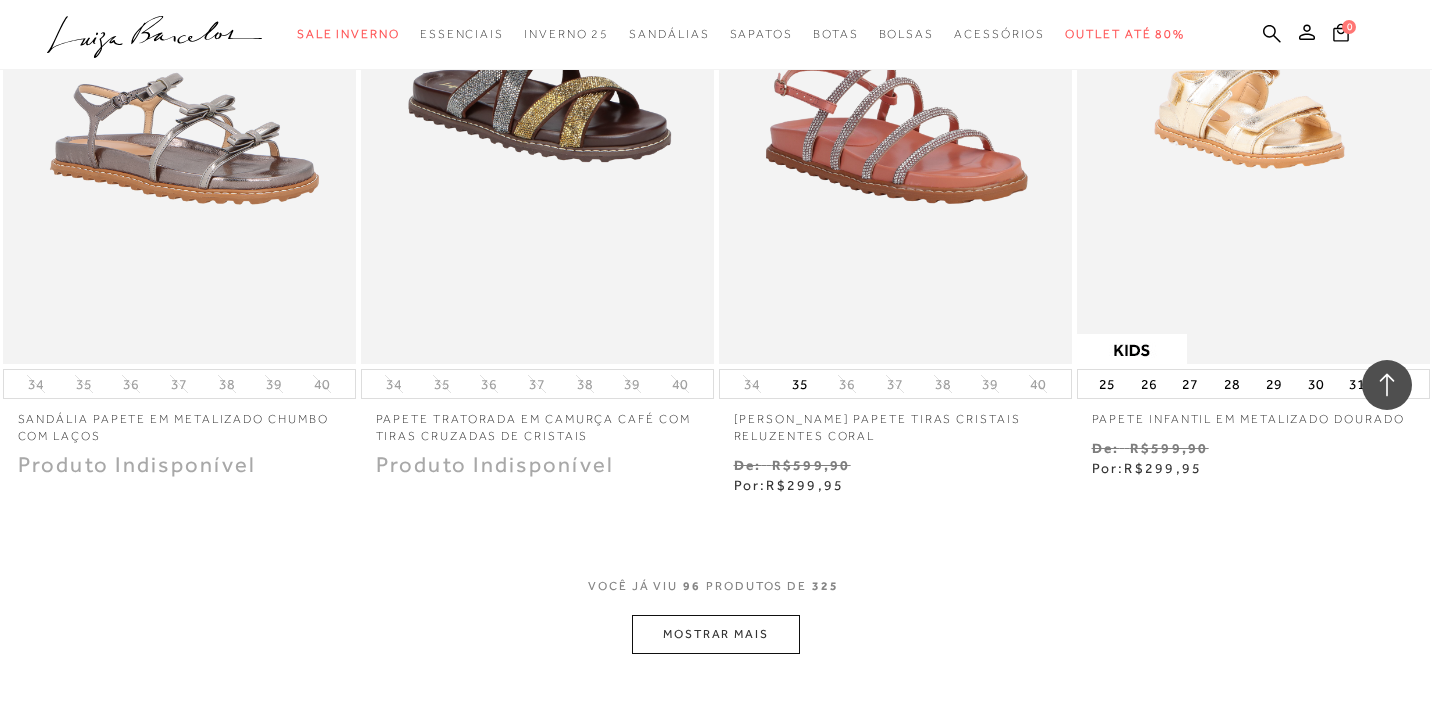 click on "MOSTRAR MAIS" at bounding box center [716, 634] 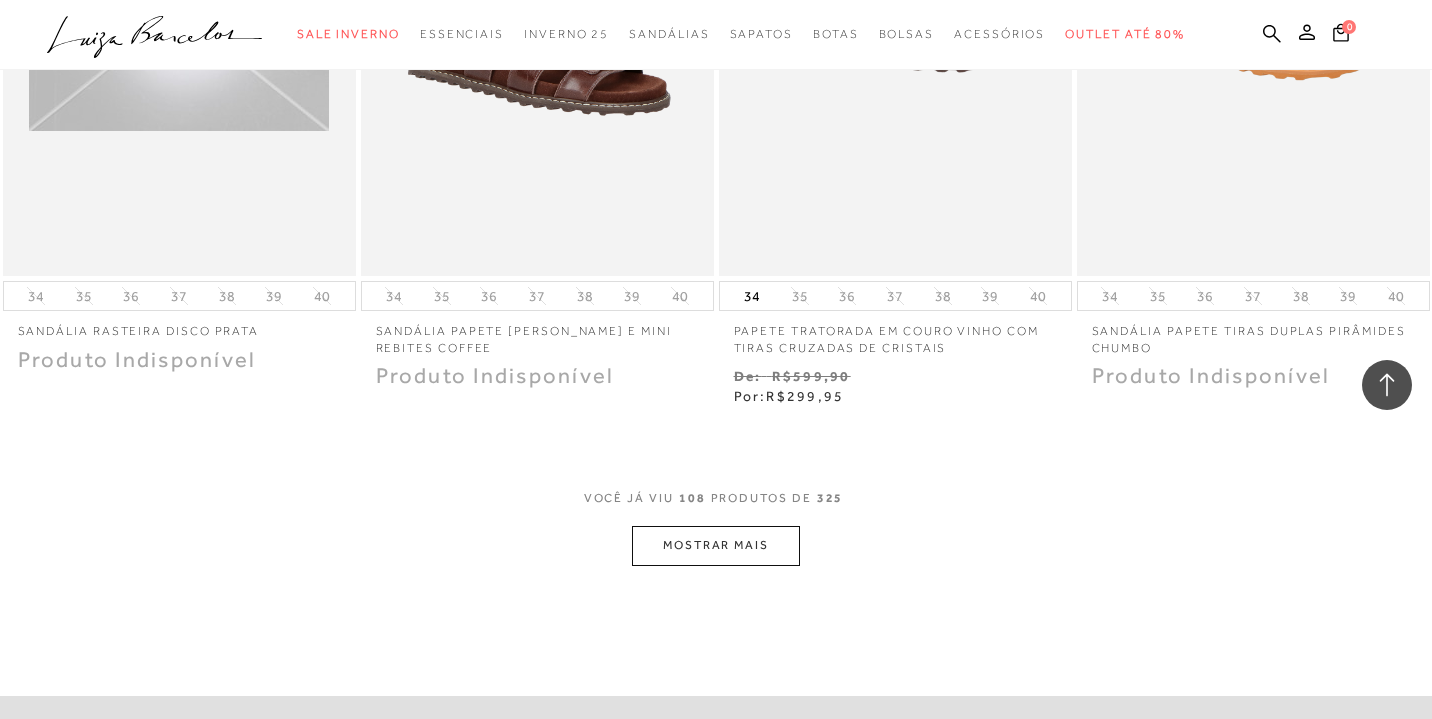 scroll, scrollTop: 18125, scrollLeft: 0, axis: vertical 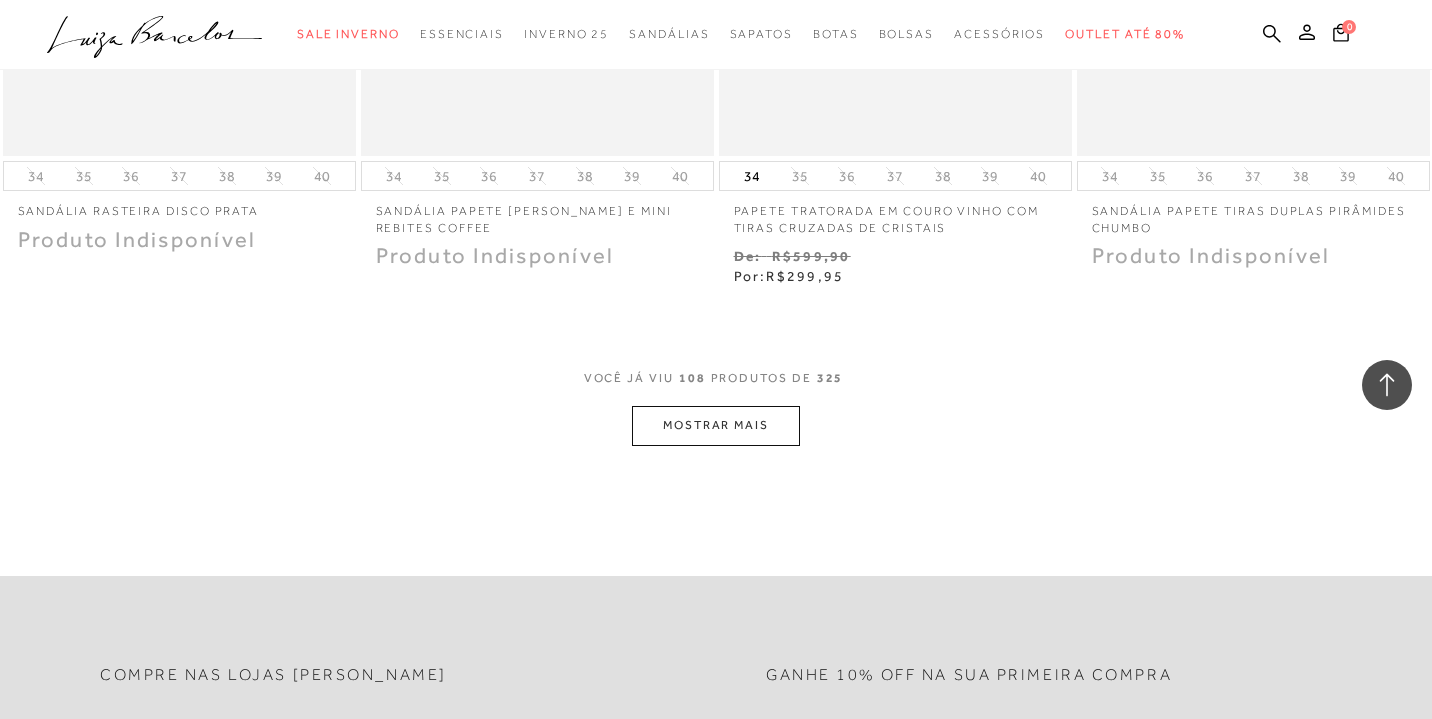 click on "MOSTRAR MAIS" at bounding box center (716, 425) 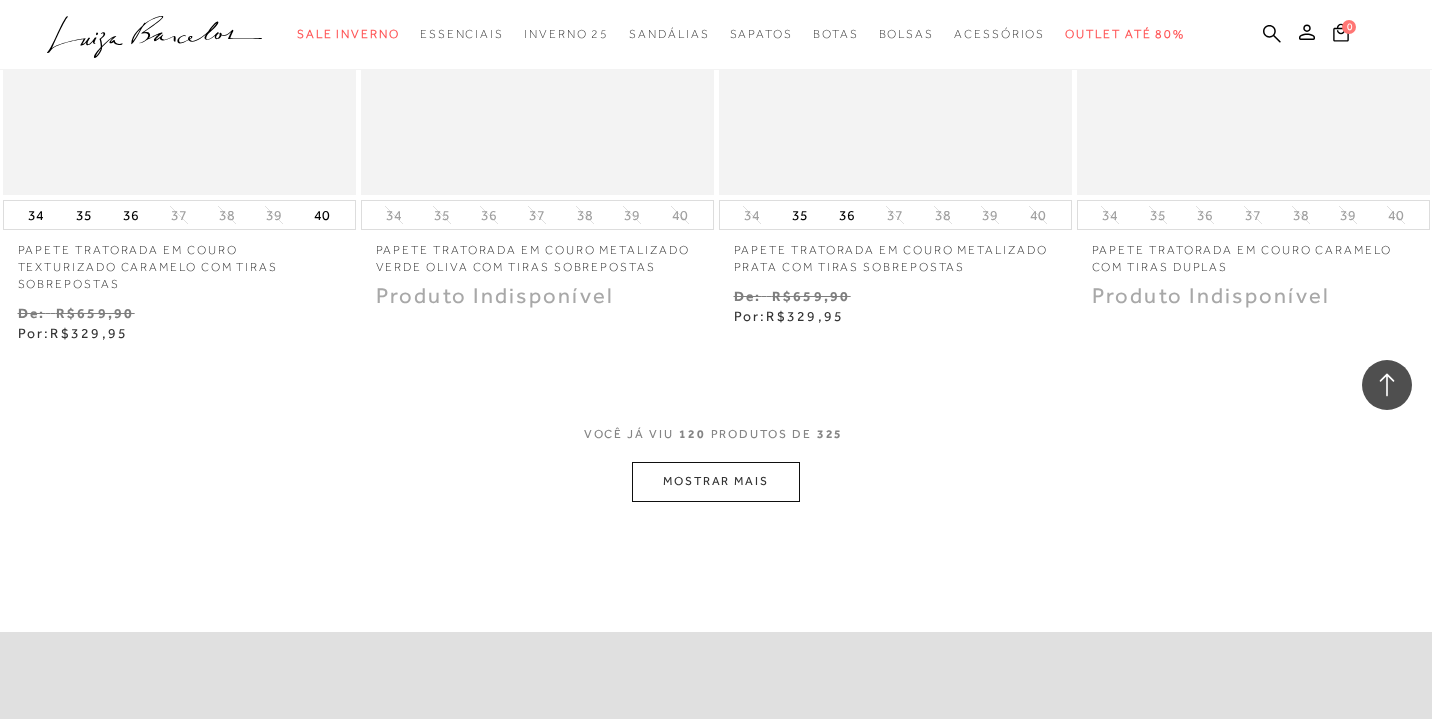 scroll, scrollTop: 20119, scrollLeft: 0, axis: vertical 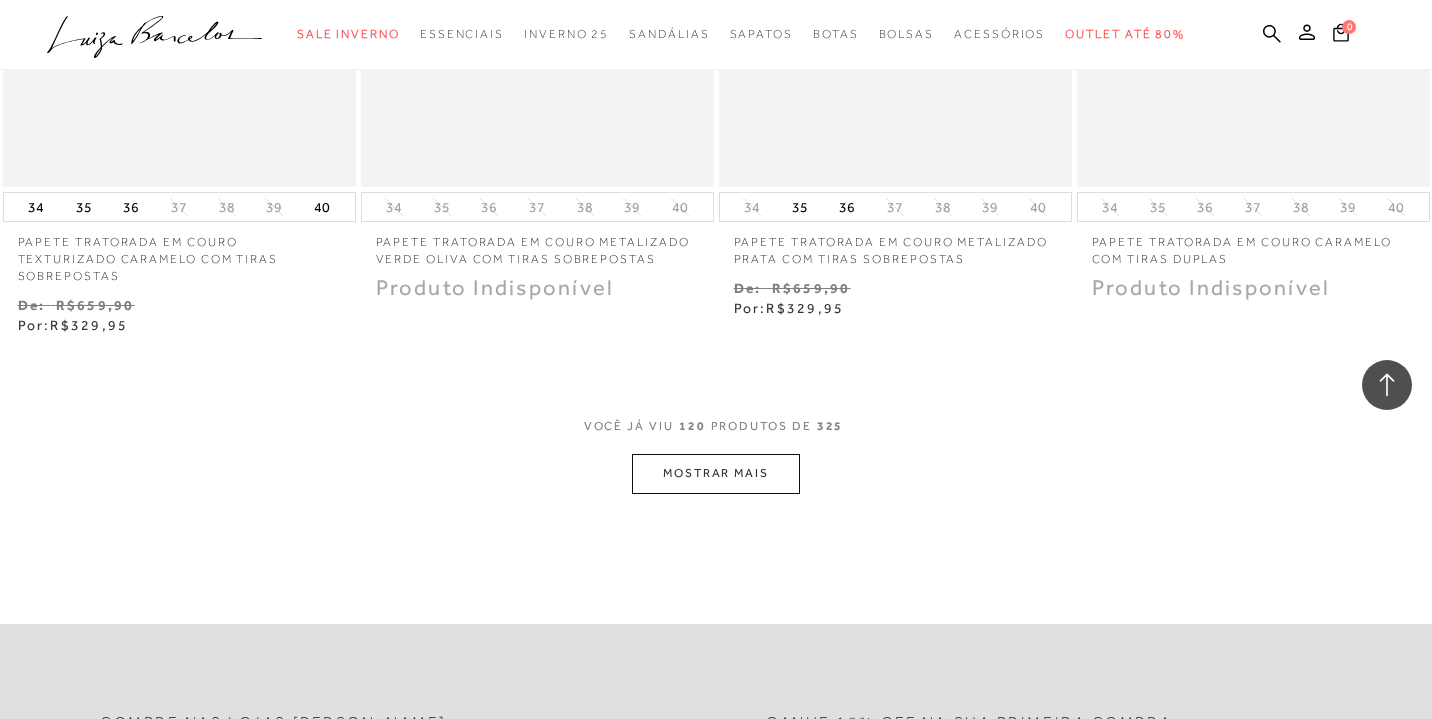 click on "MOSTRAR MAIS" at bounding box center [716, 473] 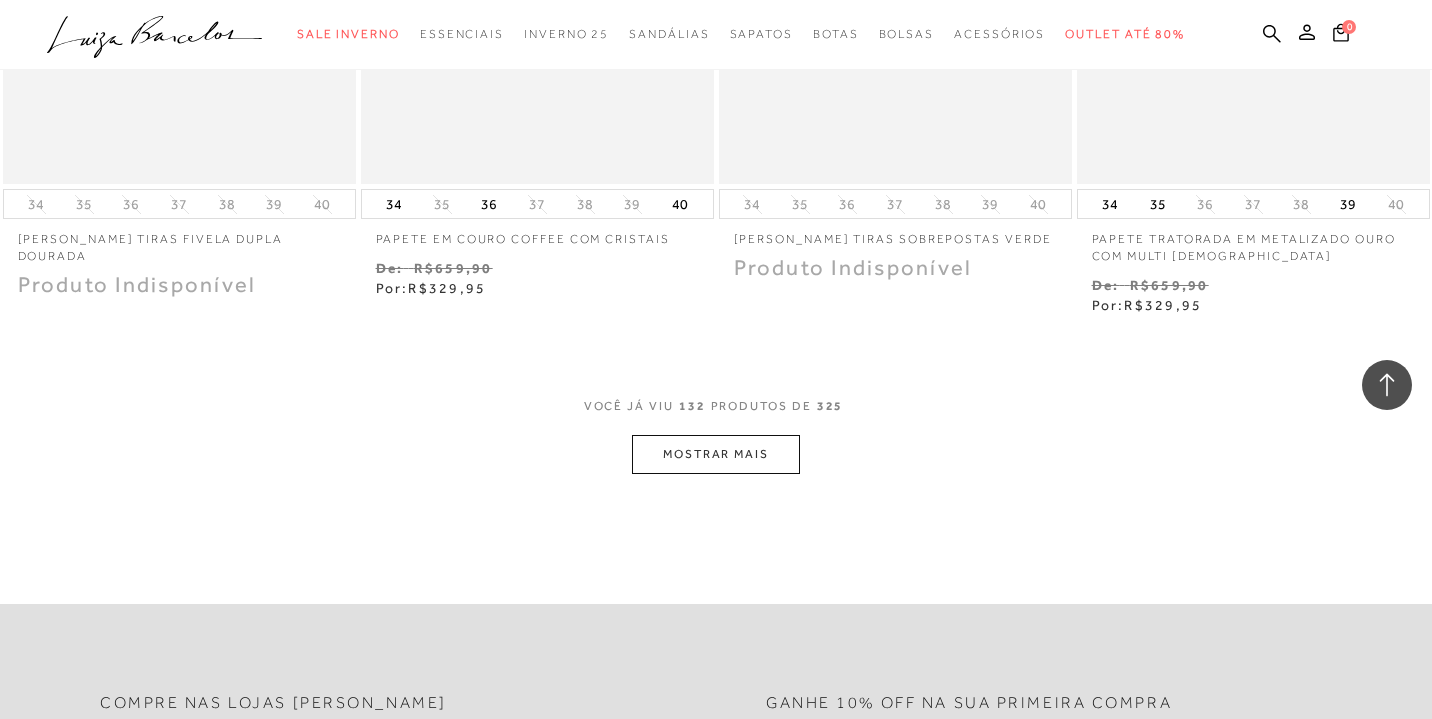 scroll, scrollTop: 22165, scrollLeft: 0, axis: vertical 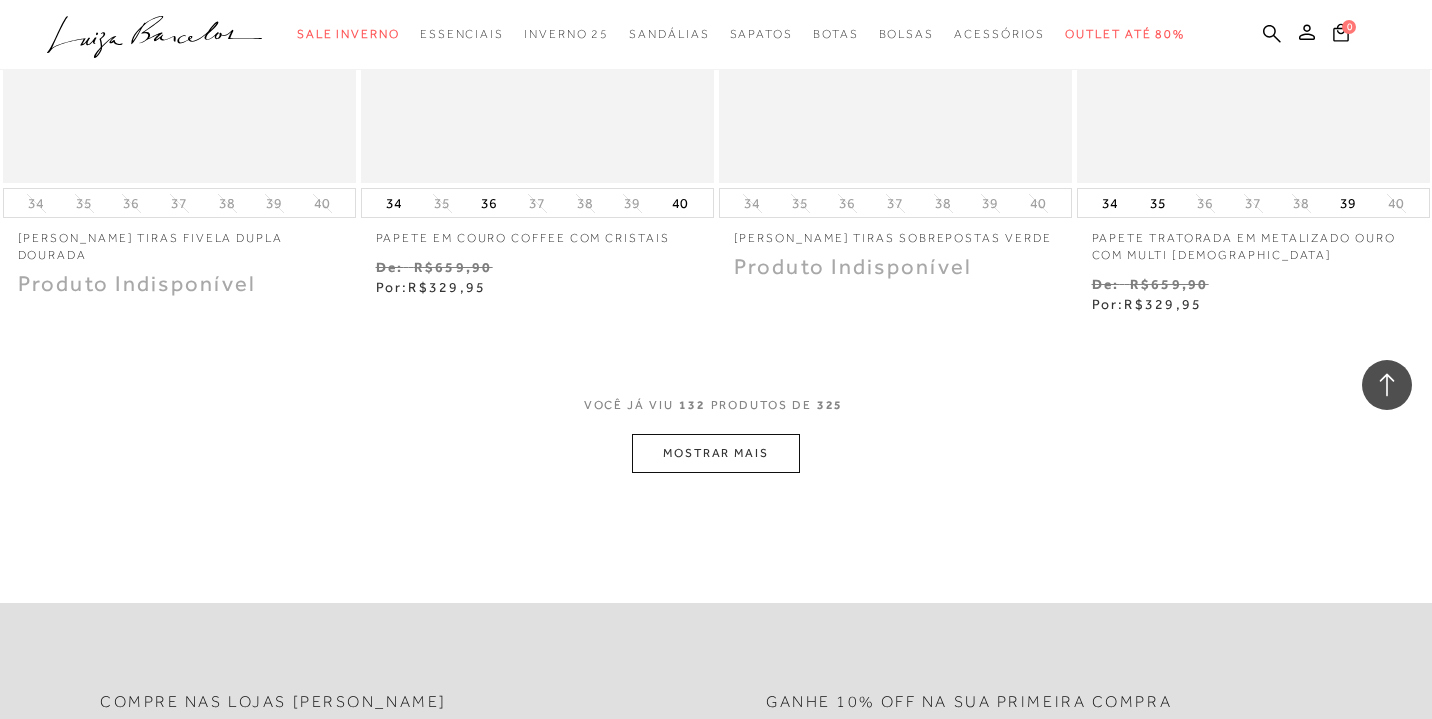 click on "MOSTRAR MAIS" at bounding box center (716, 453) 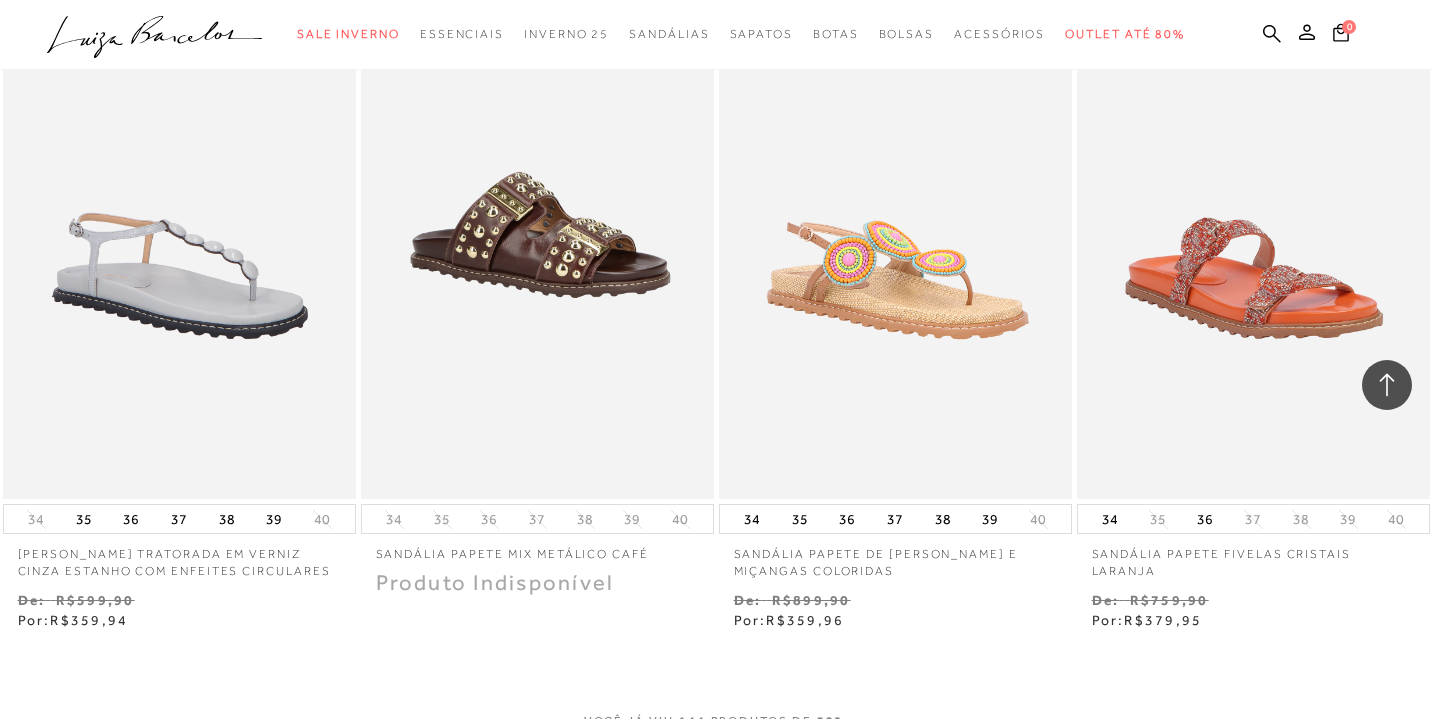 scroll, scrollTop: 24154, scrollLeft: 0, axis: vertical 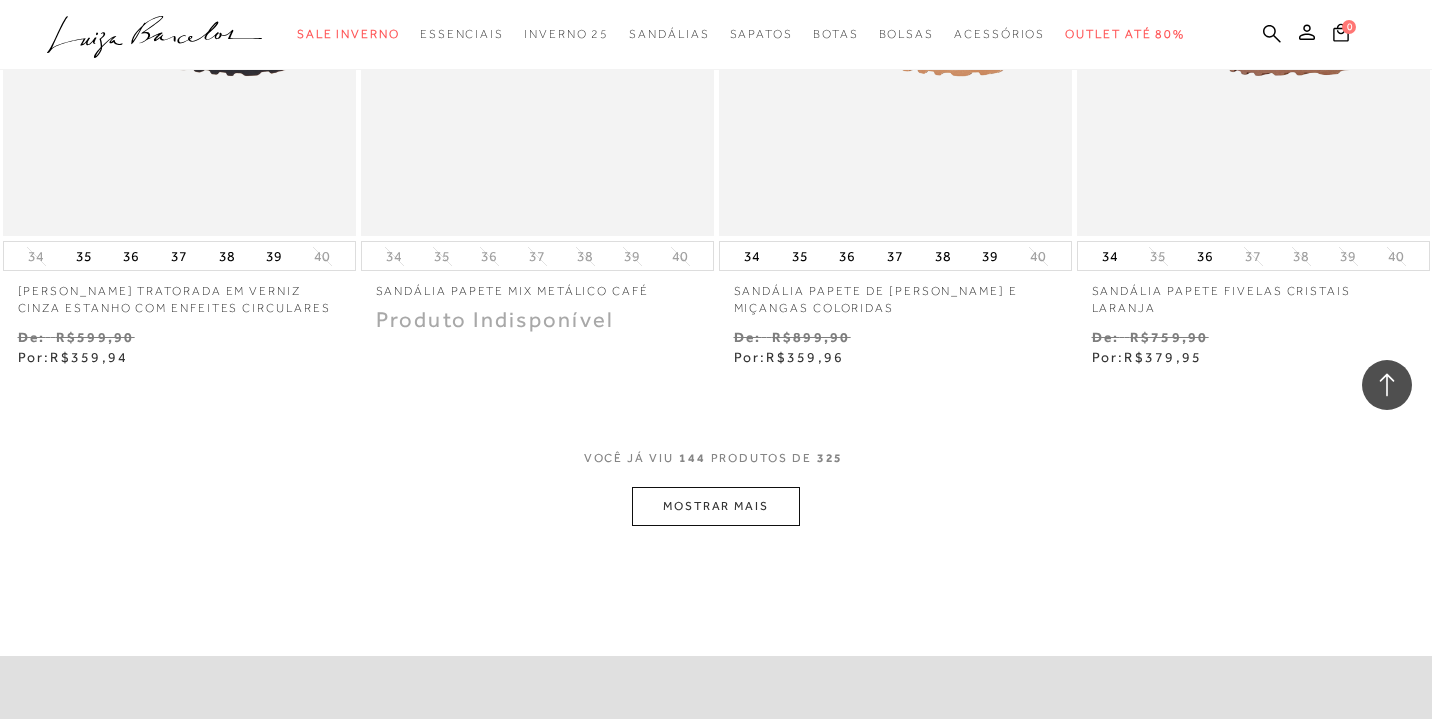 click on "MOSTRAR MAIS" at bounding box center (716, 506) 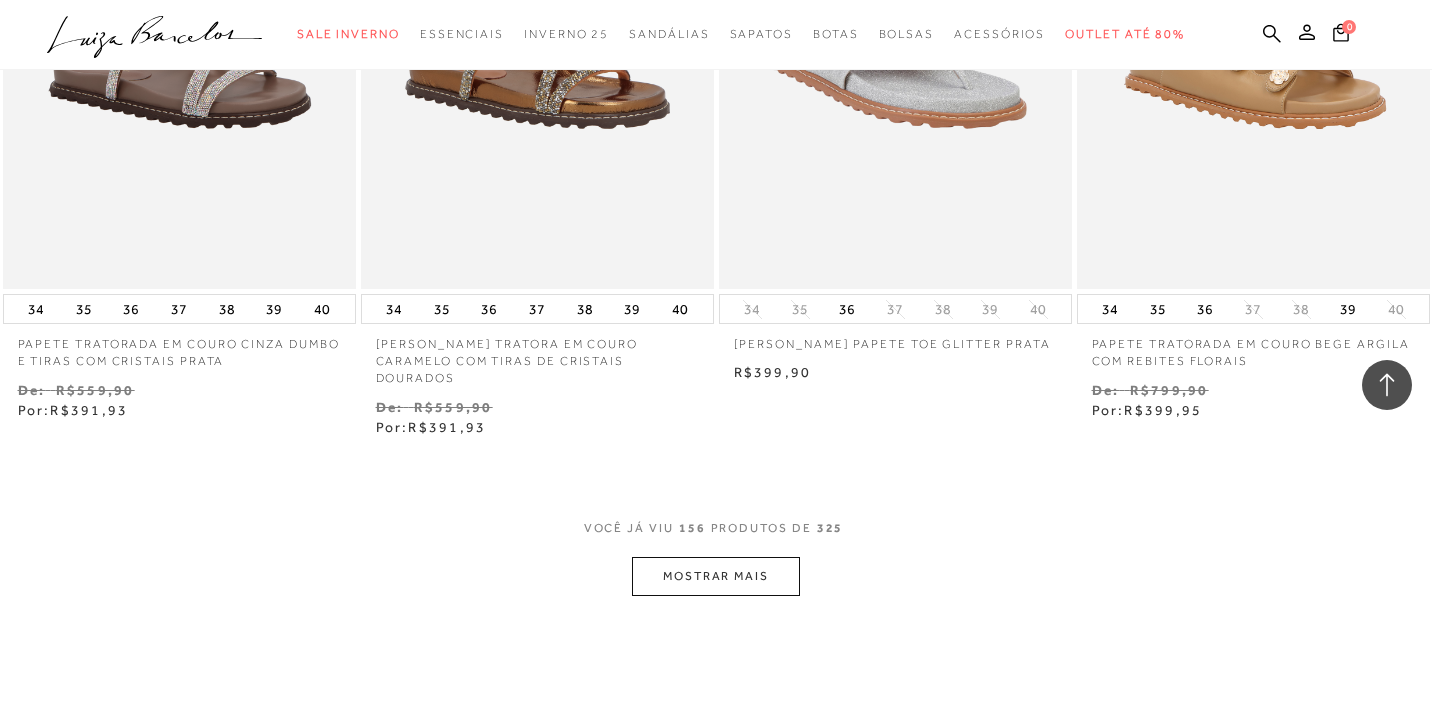 scroll, scrollTop: 26148, scrollLeft: 0, axis: vertical 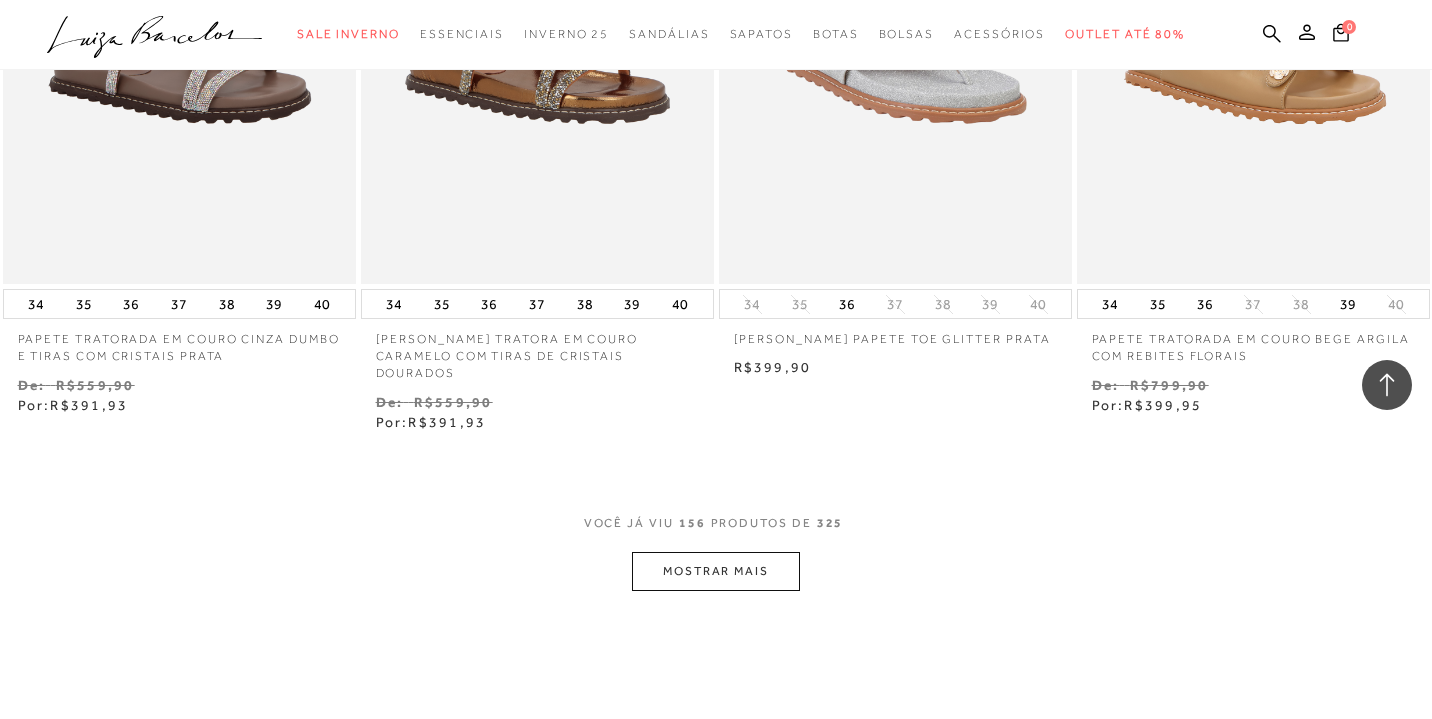 click on "MOSTRAR MAIS" at bounding box center (716, 571) 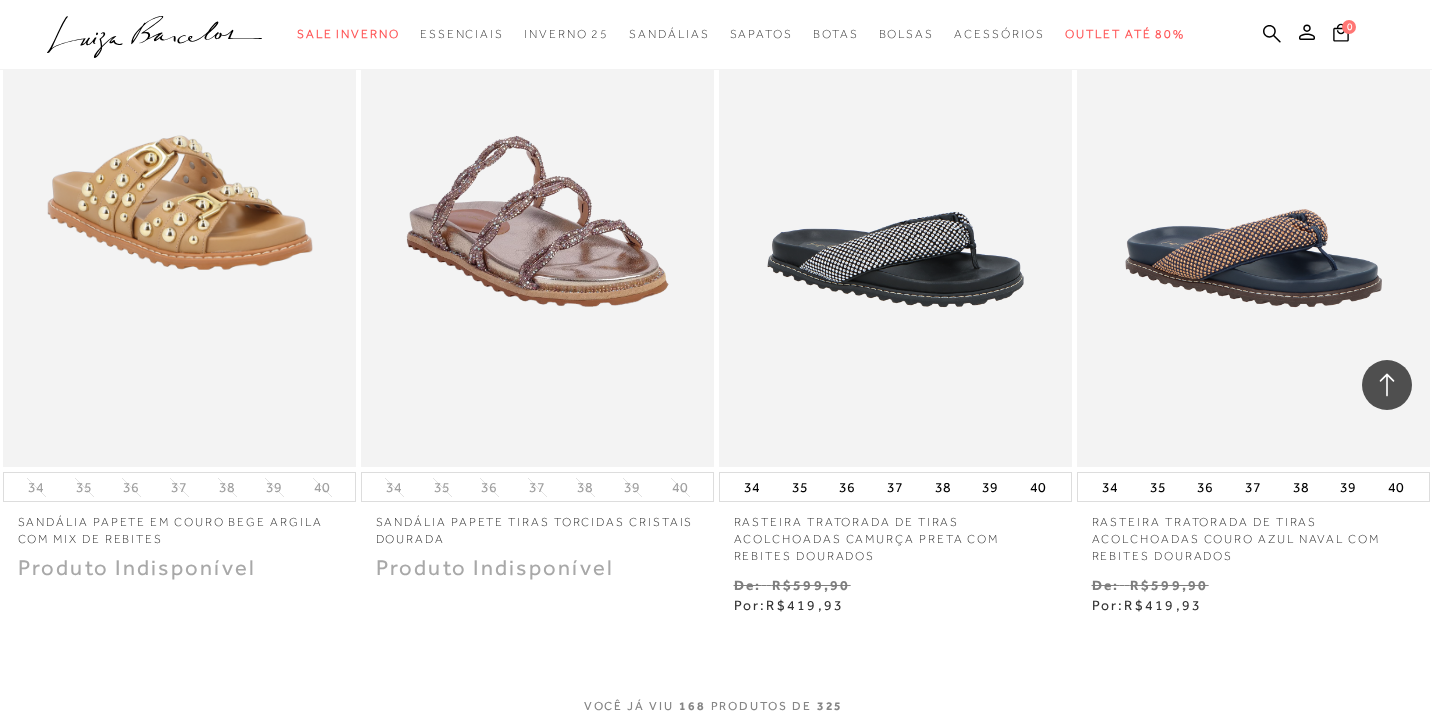 scroll, scrollTop: 28201, scrollLeft: 0, axis: vertical 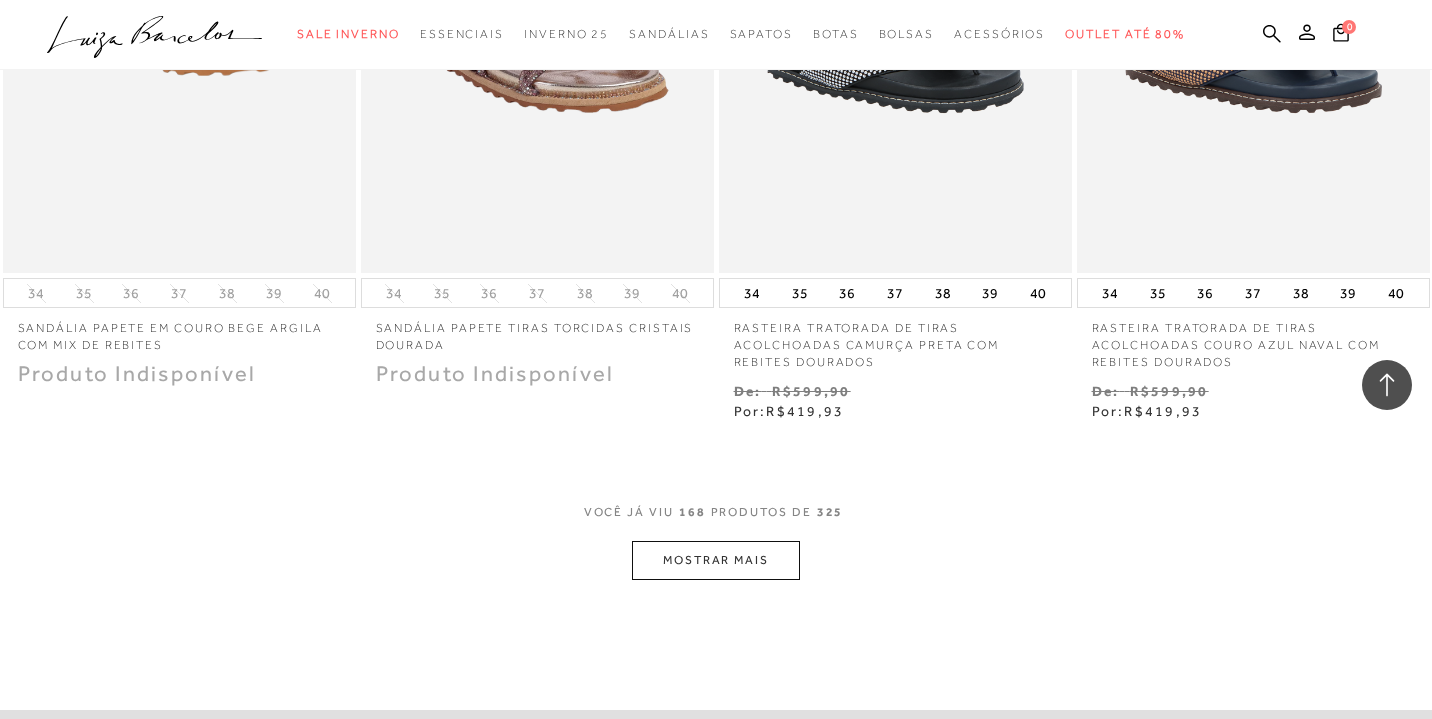 click on "MOSTRAR MAIS" at bounding box center [716, 560] 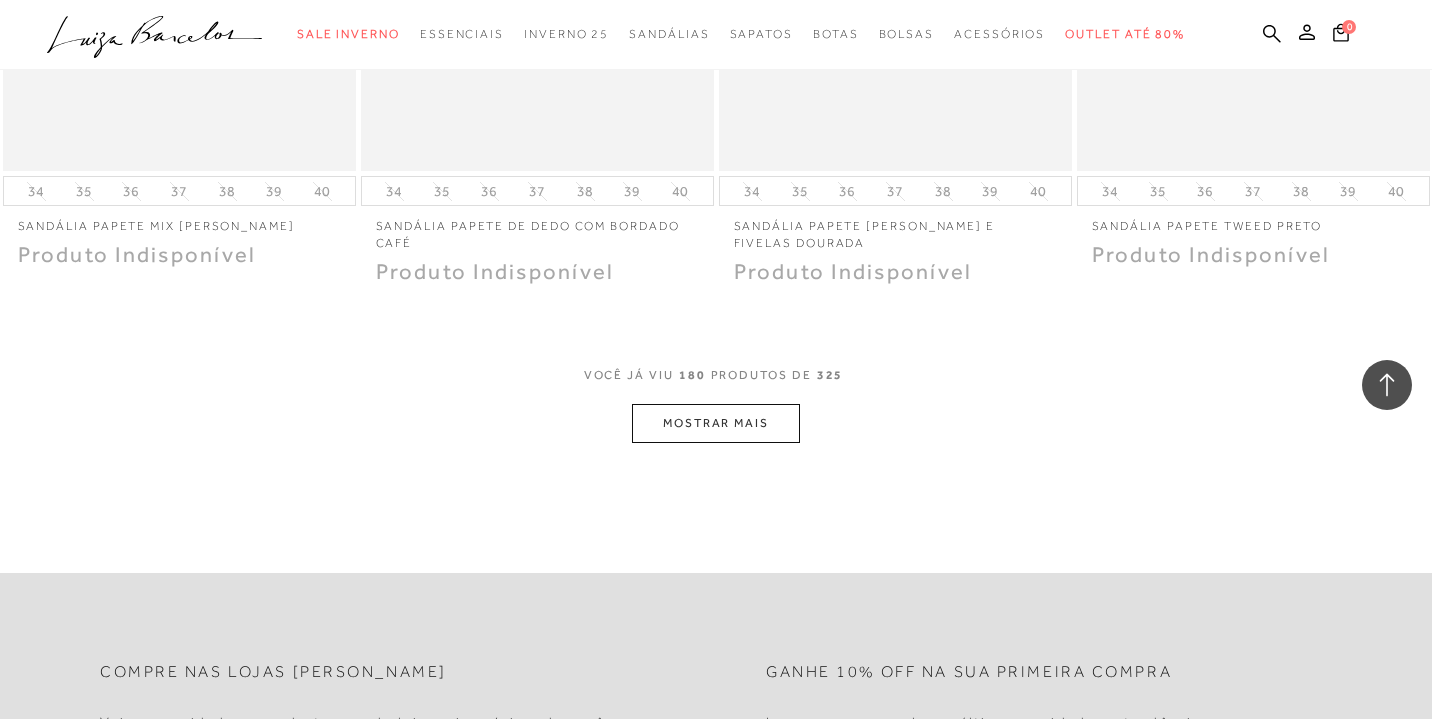 scroll, scrollTop: 30374, scrollLeft: 0, axis: vertical 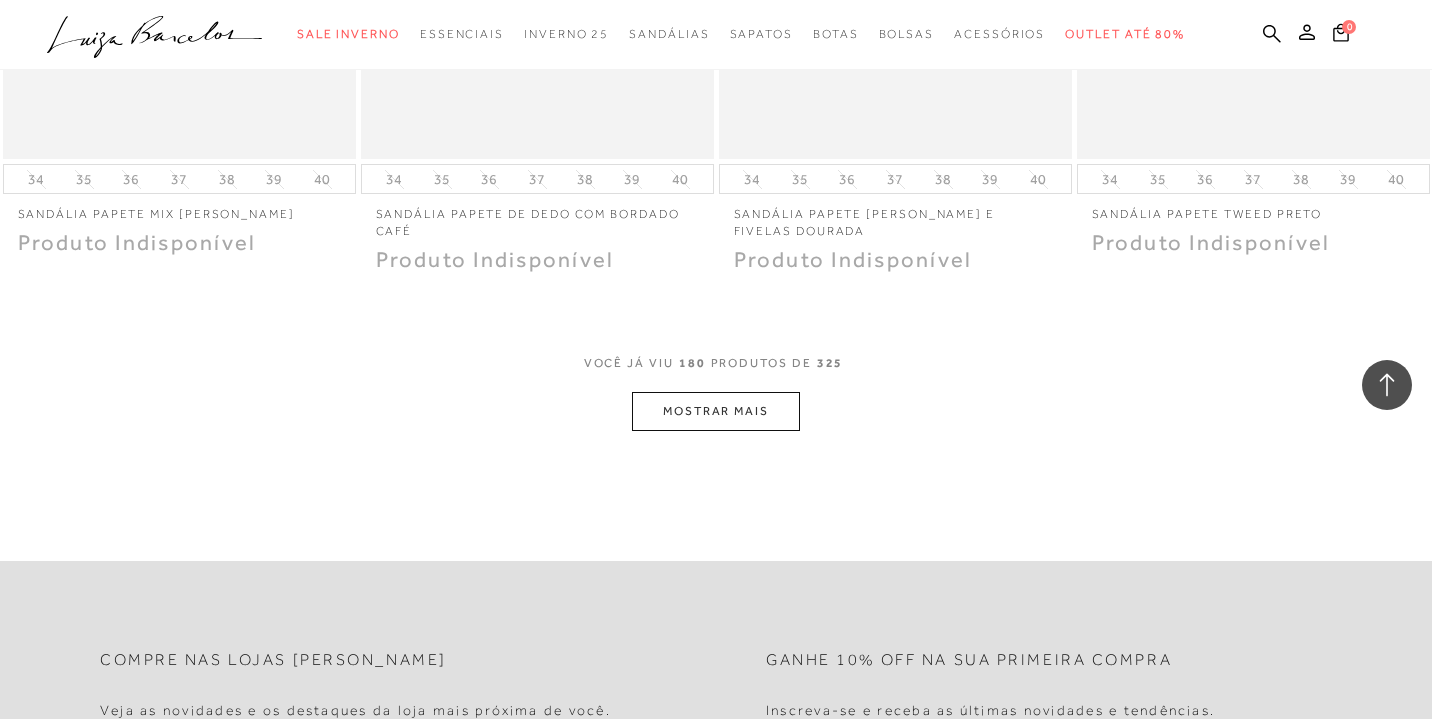 click on "MOSTRAR MAIS" at bounding box center (716, 411) 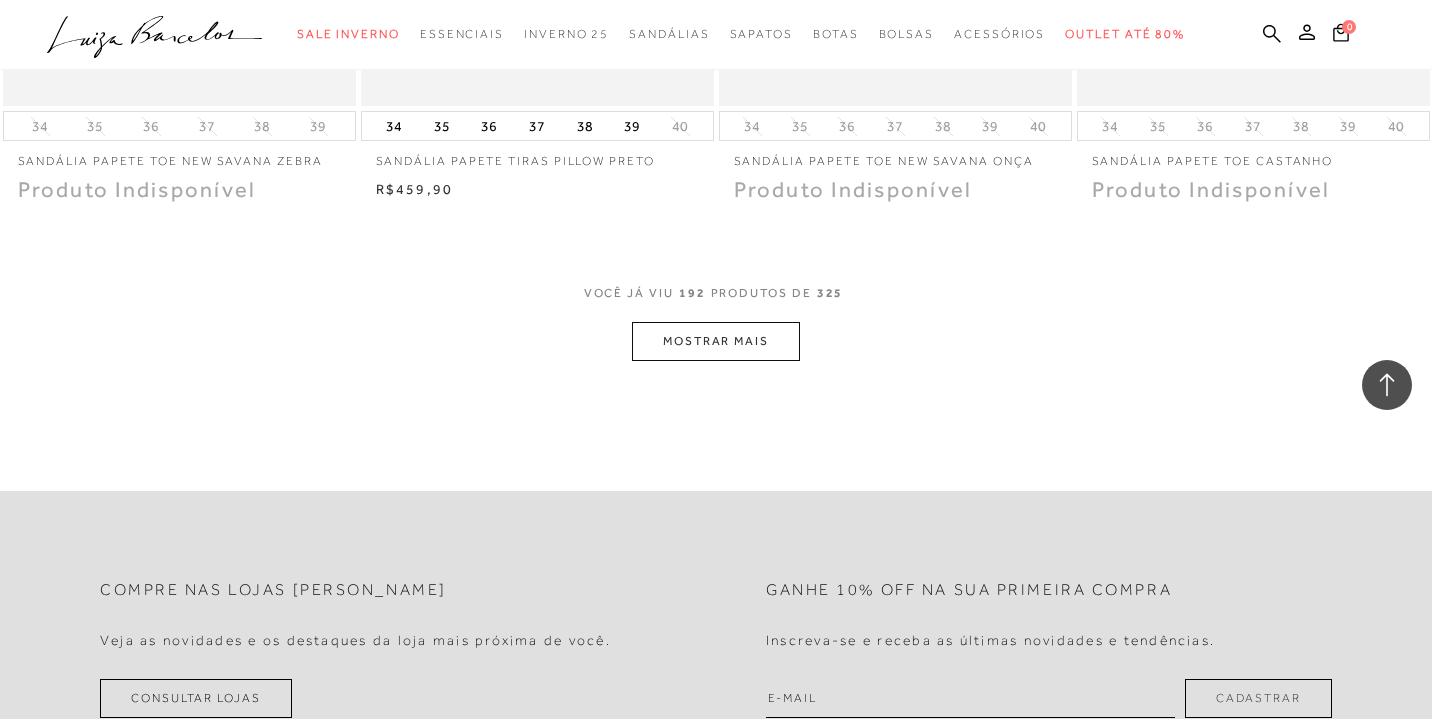 scroll, scrollTop: 32461, scrollLeft: 0, axis: vertical 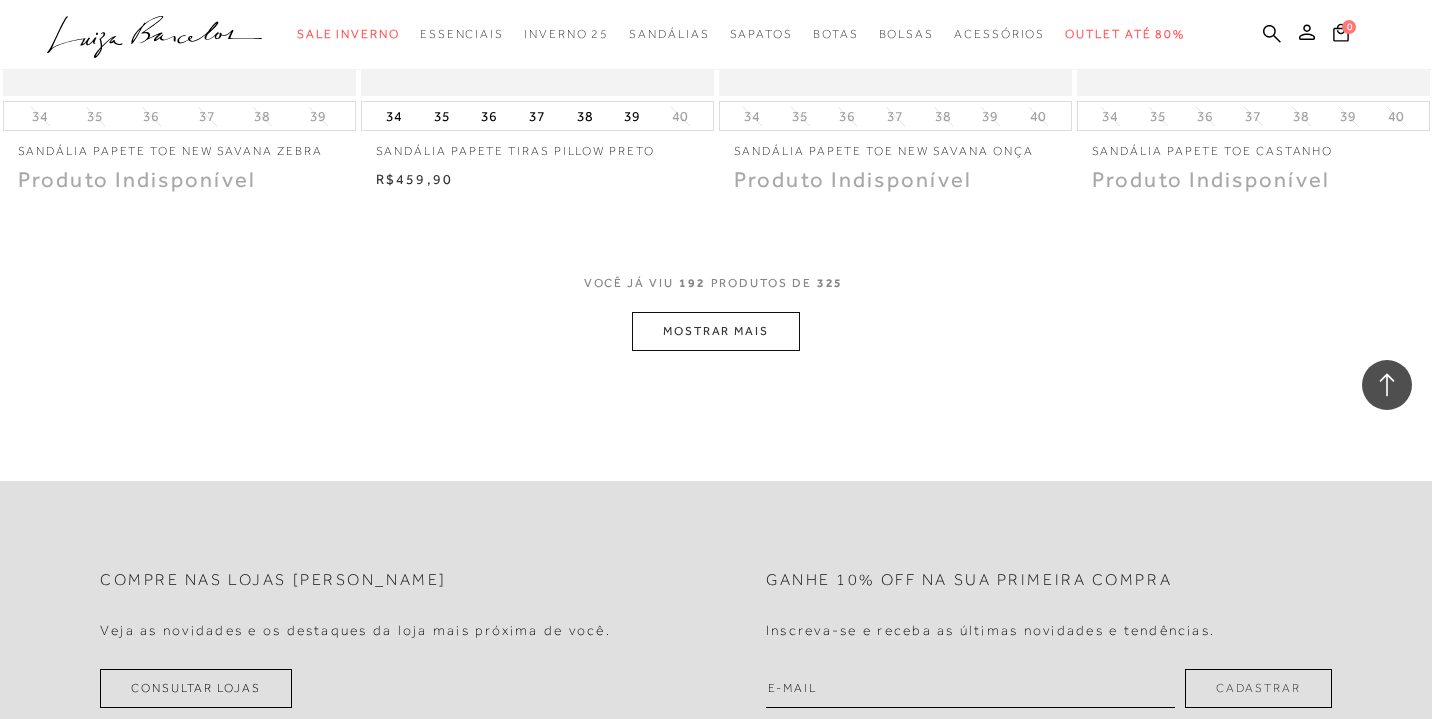 click on "MOSTRAR MAIS" at bounding box center [716, 331] 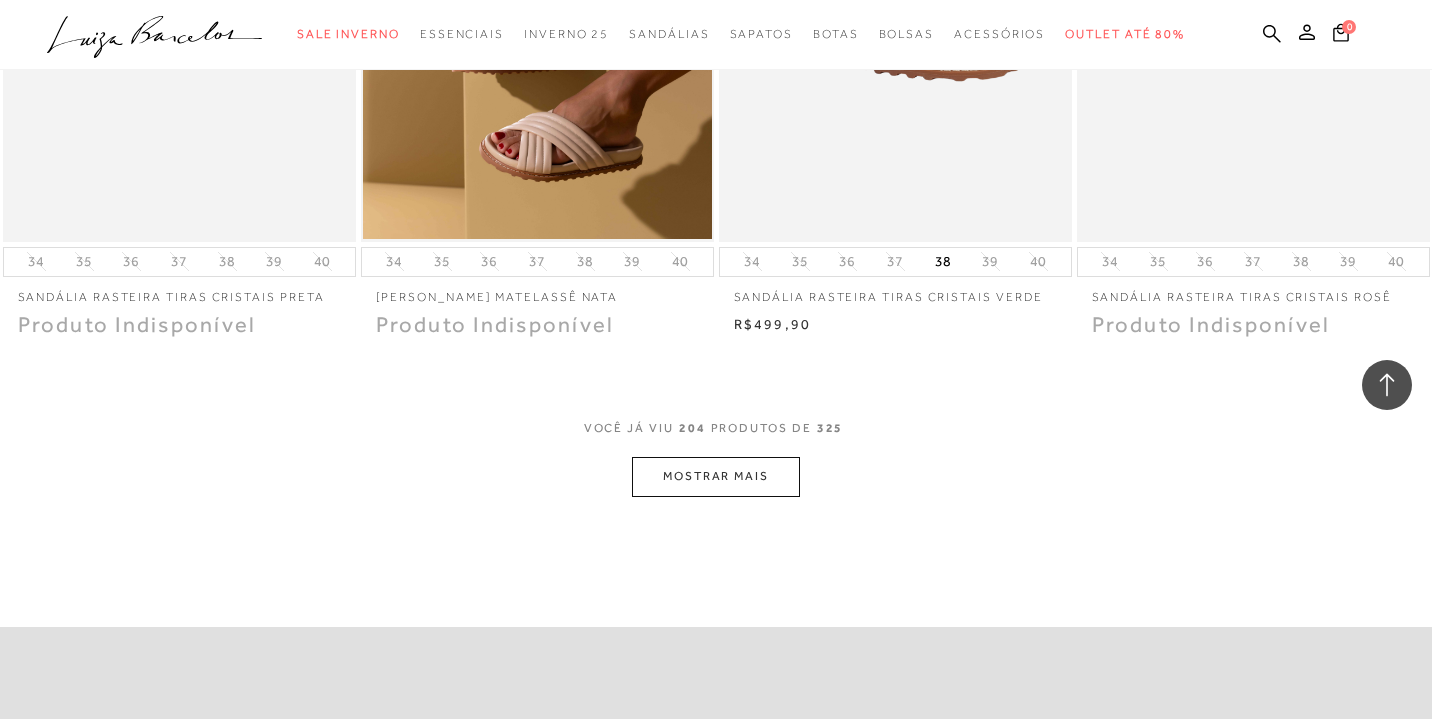 scroll, scrollTop: 34417, scrollLeft: 0, axis: vertical 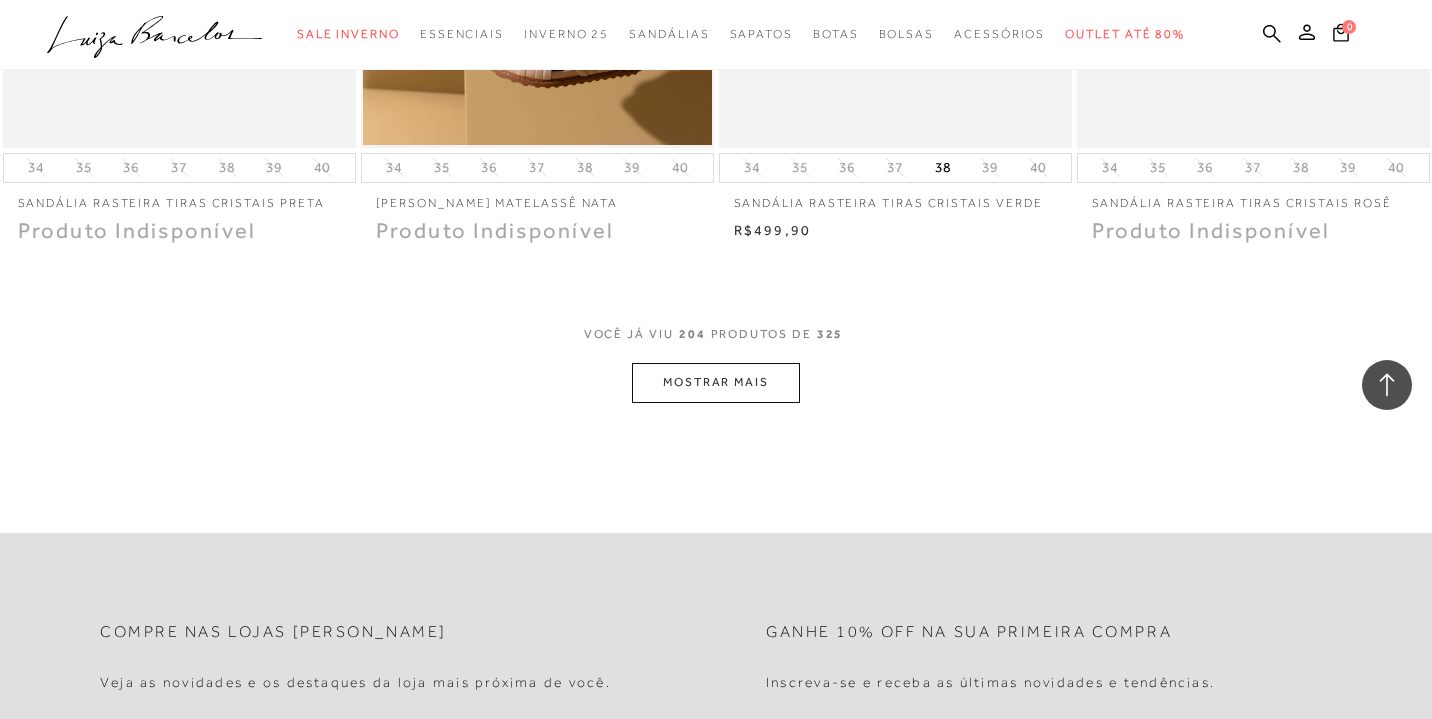 click on "MOSTRAR MAIS" at bounding box center (716, 382) 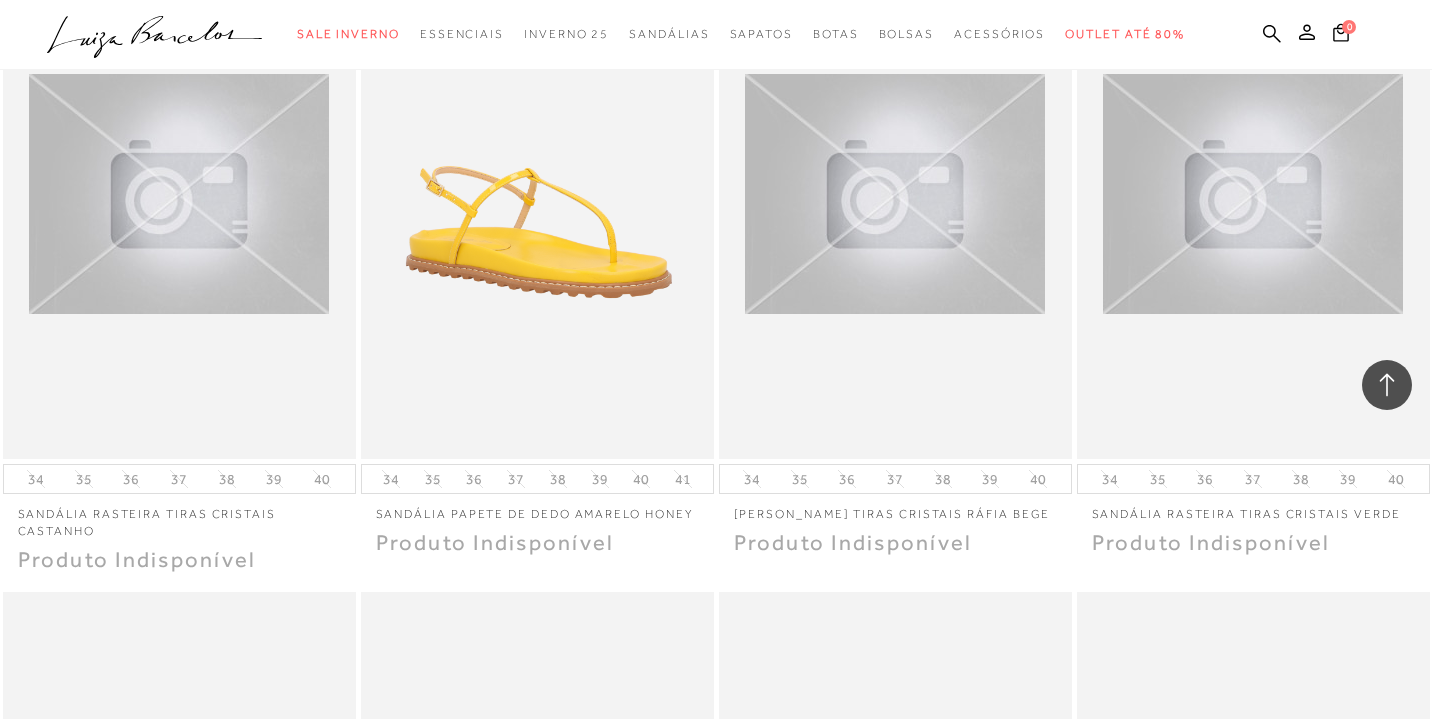 scroll, scrollTop: 36551, scrollLeft: 0, axis: vertical 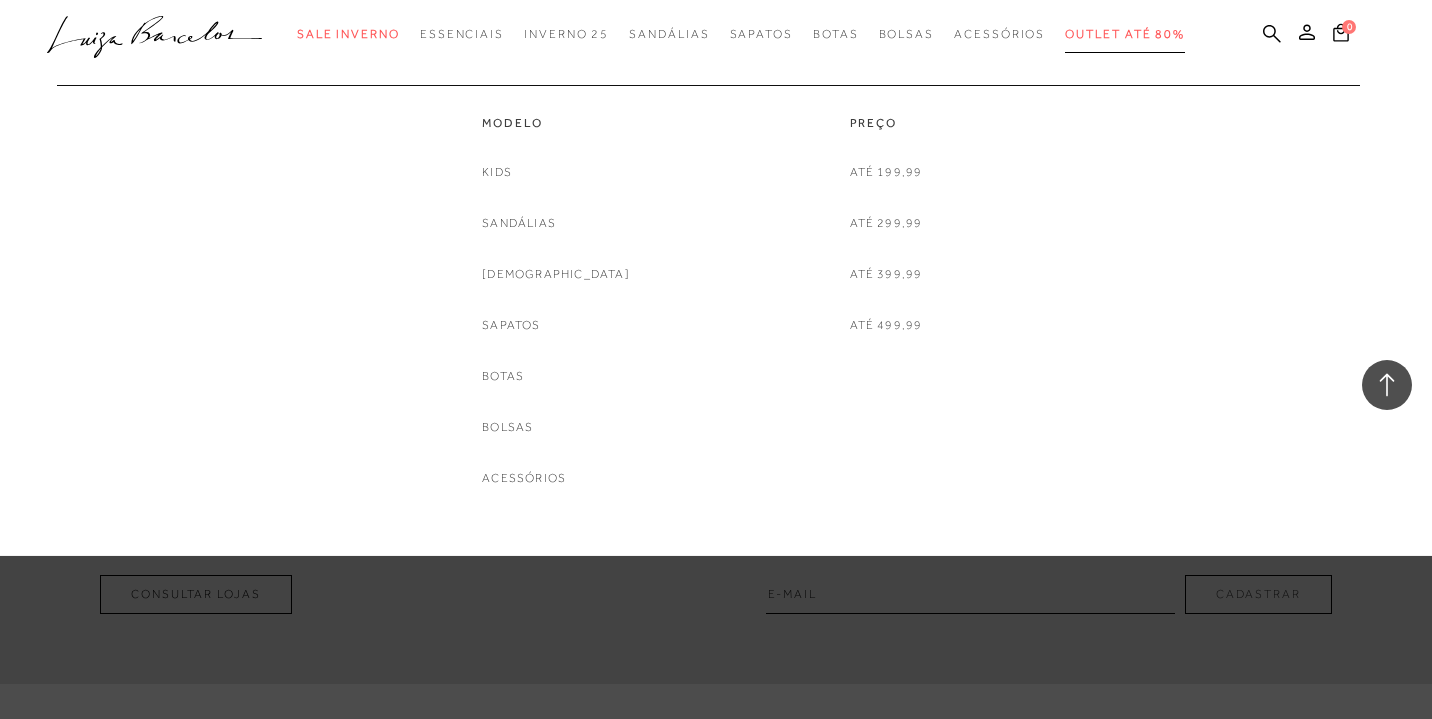 click on "Outlet até 80%" at bounding box center (1125, 34) 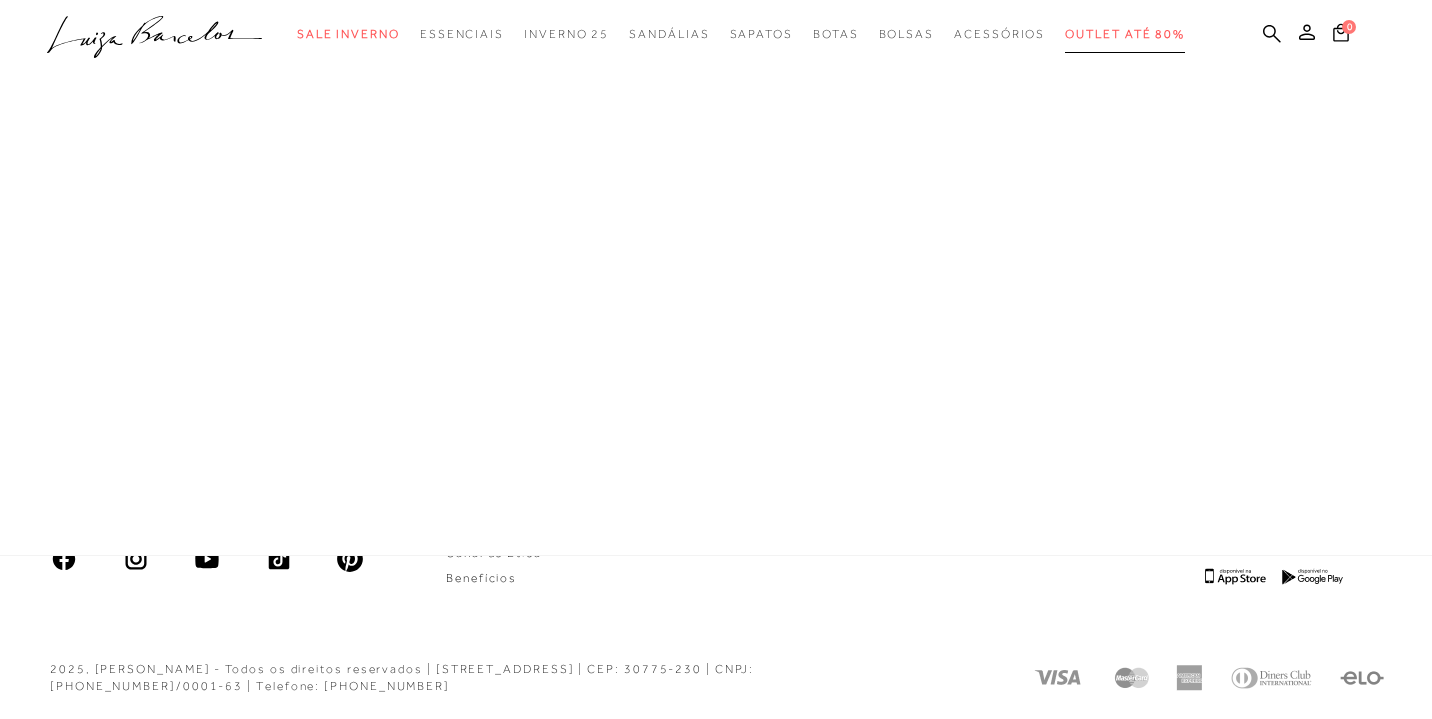 scroll, scrollTop: 0, scrollLeft: 0, axis: both 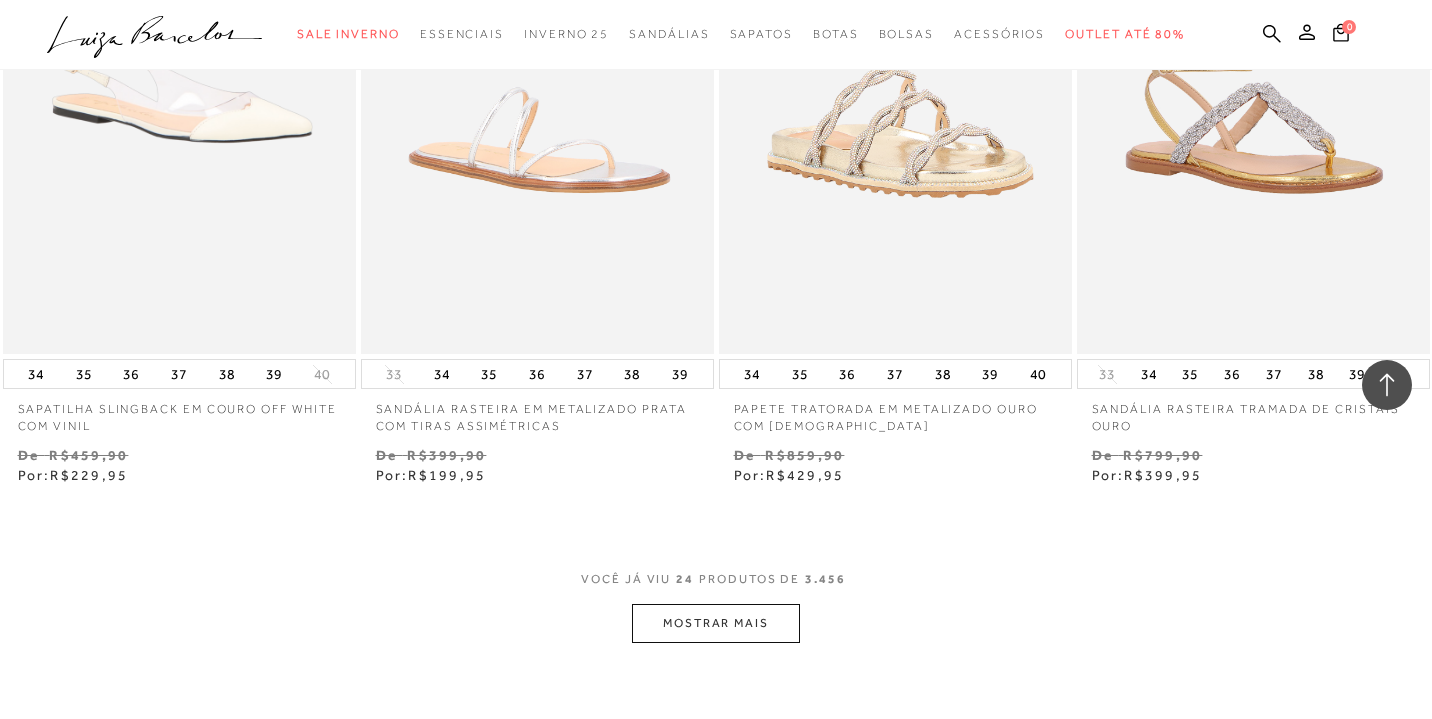 click on "MOSTRAR MAIS" at bounding box center (716, 623) 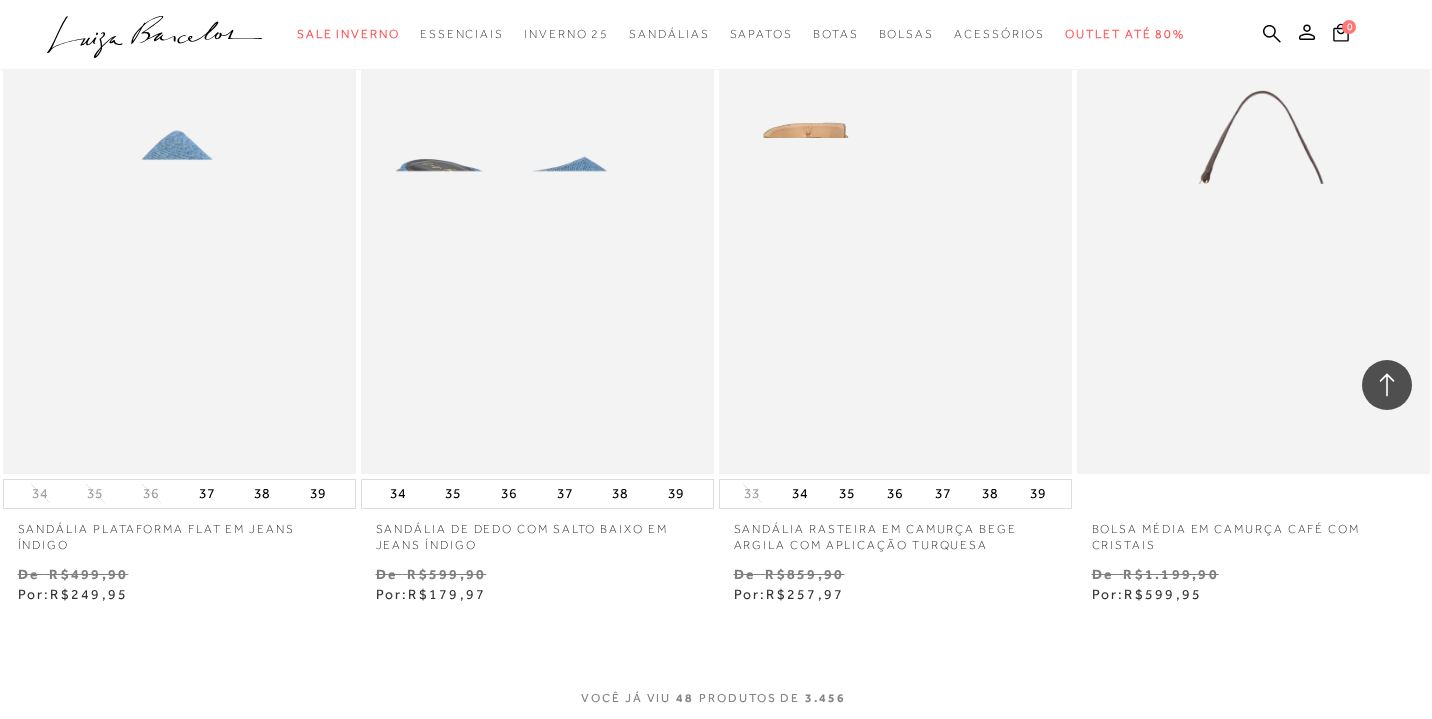 scroll, scrollTop: 7696, scrollLeft: 0, axis: vertical 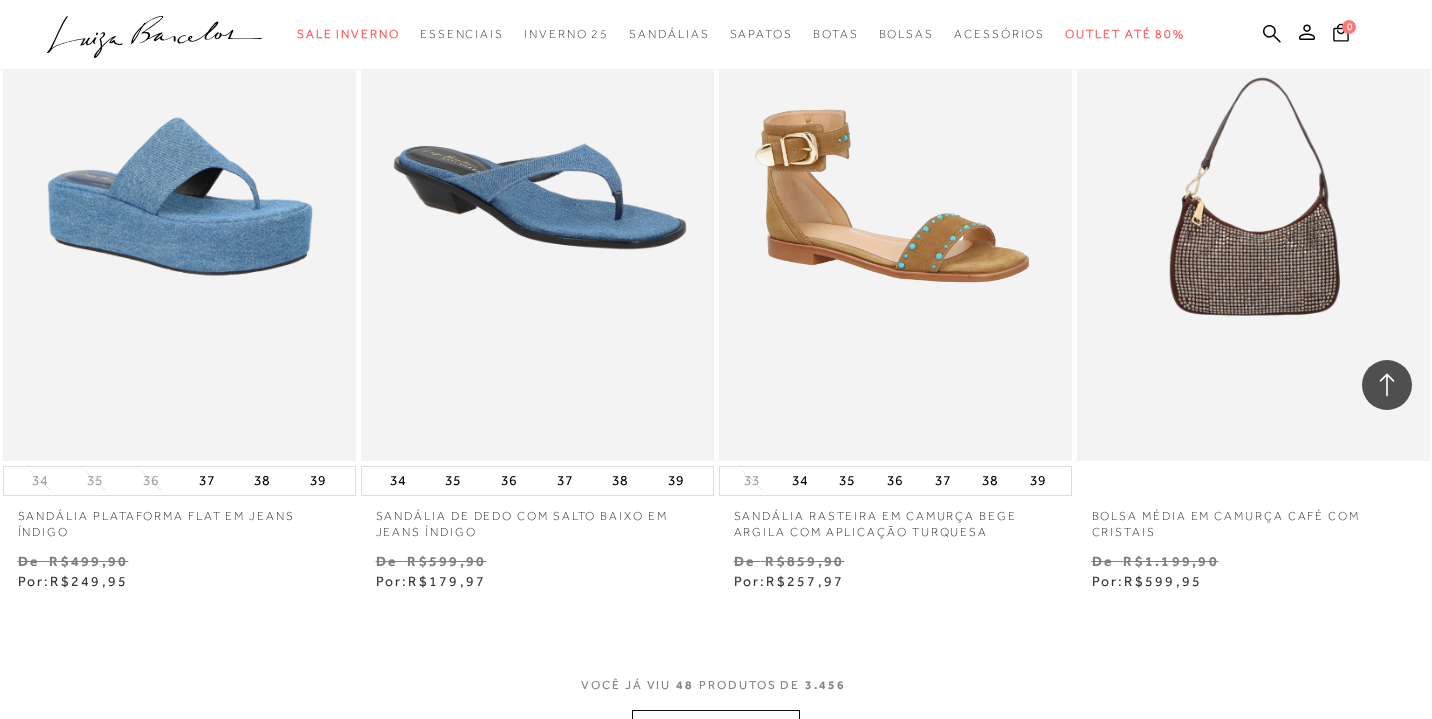 click on "De
R$499,90" at bounding box center [179, 561] 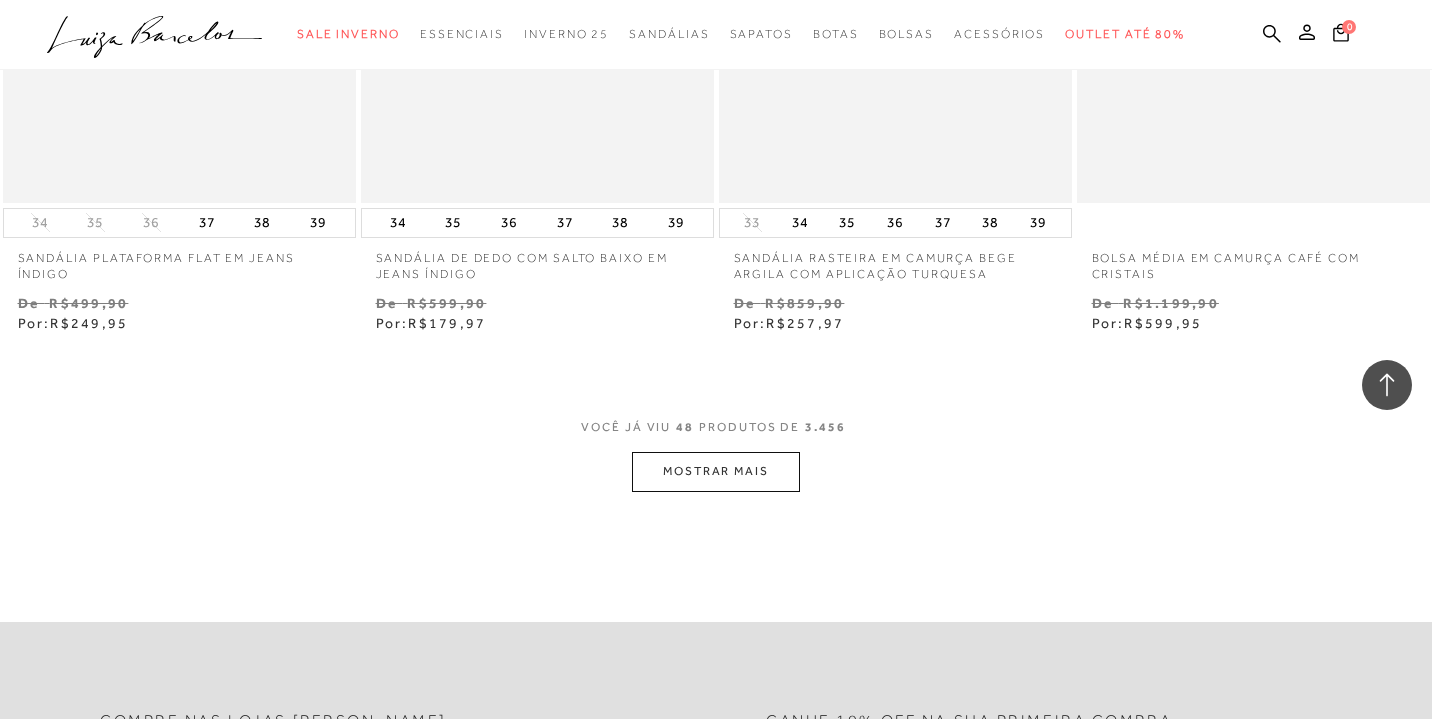 scroll, scrollTop: 7999, scrollLeft: 0, axis: vertical 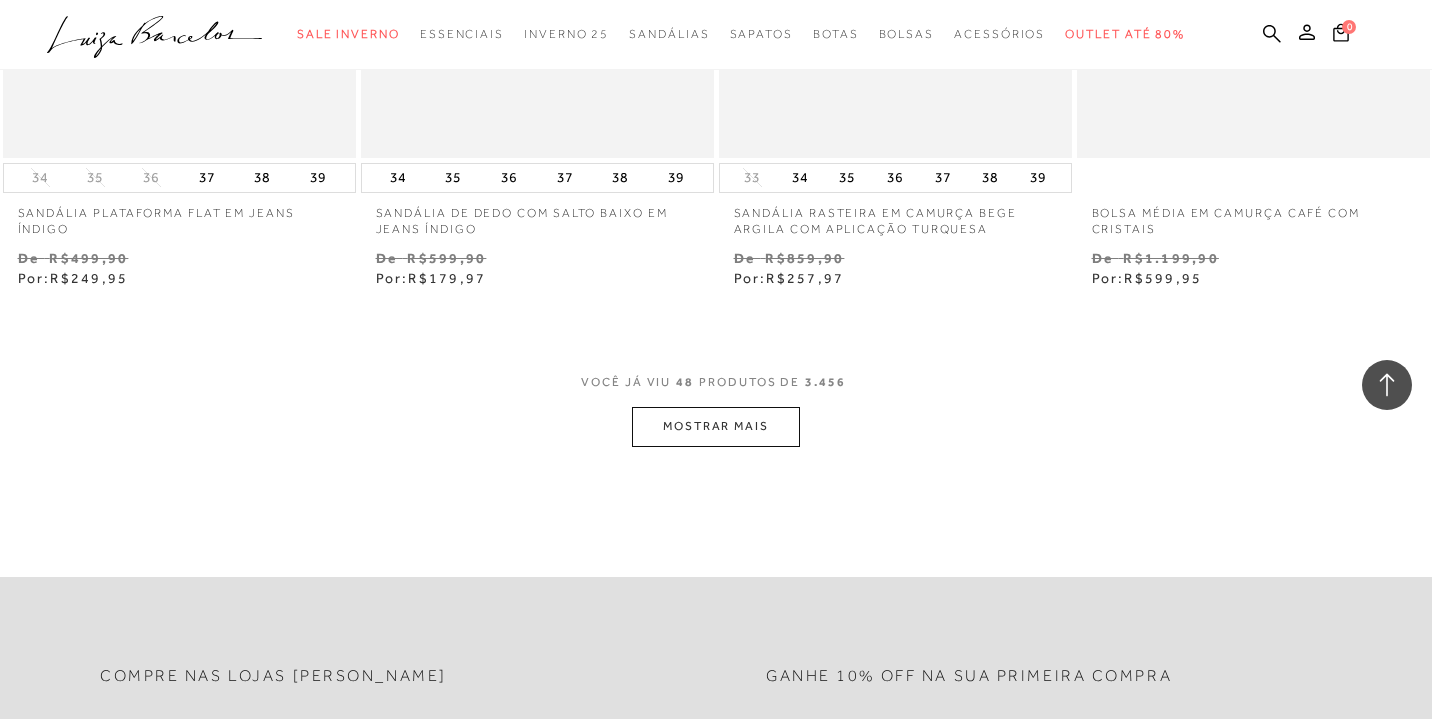 click on "MOSTRAR MAIS" at bounding box center (716, 426) 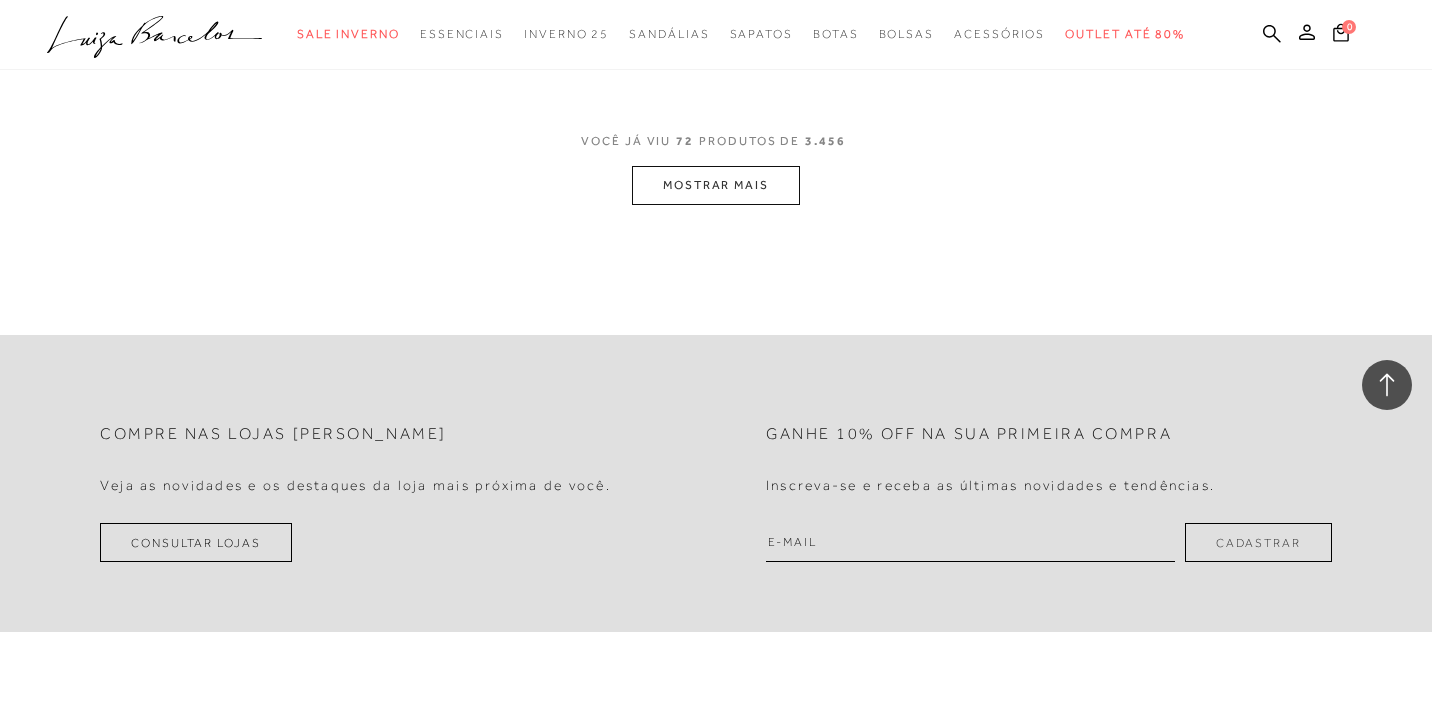 scroll, scrollTop: 12342, scrollLeft: 0, axis: vertical 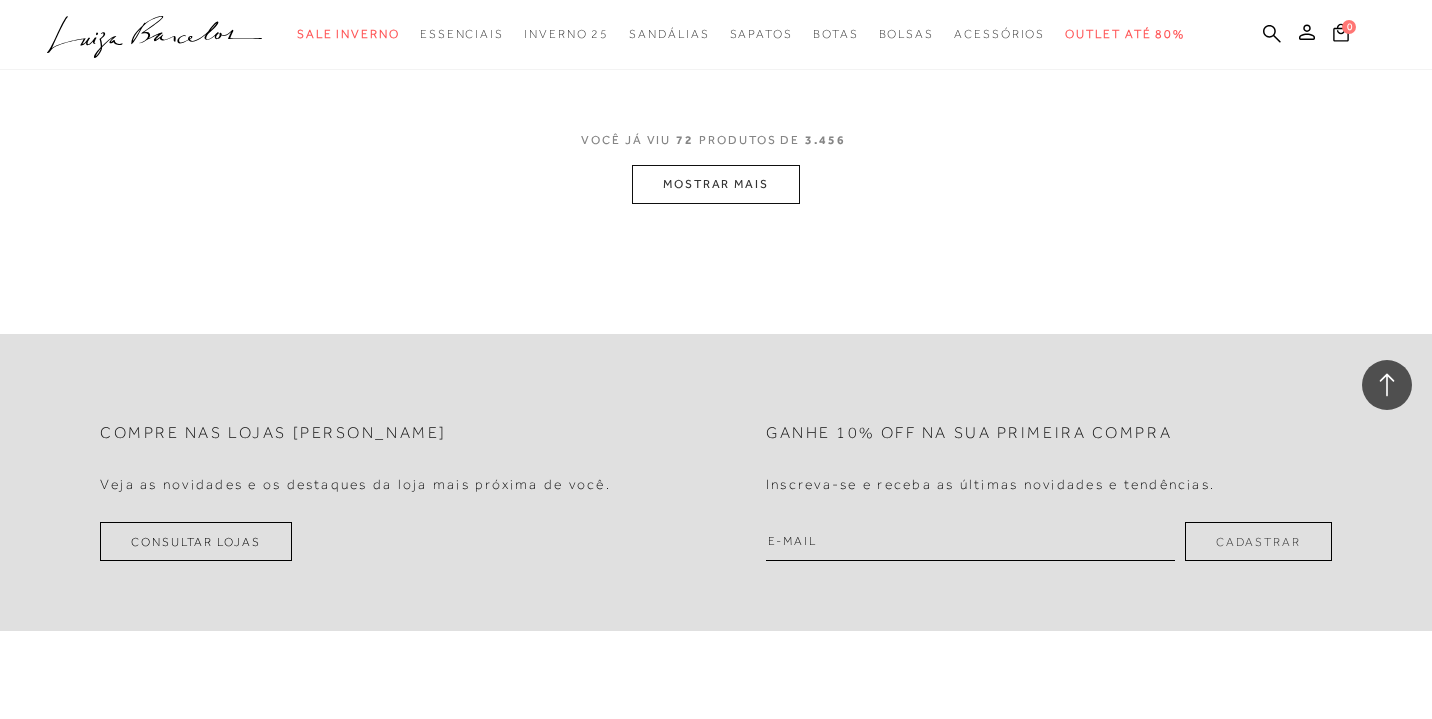 click on "MOSTRAR MAIS" at bounding box center (716, 184) 